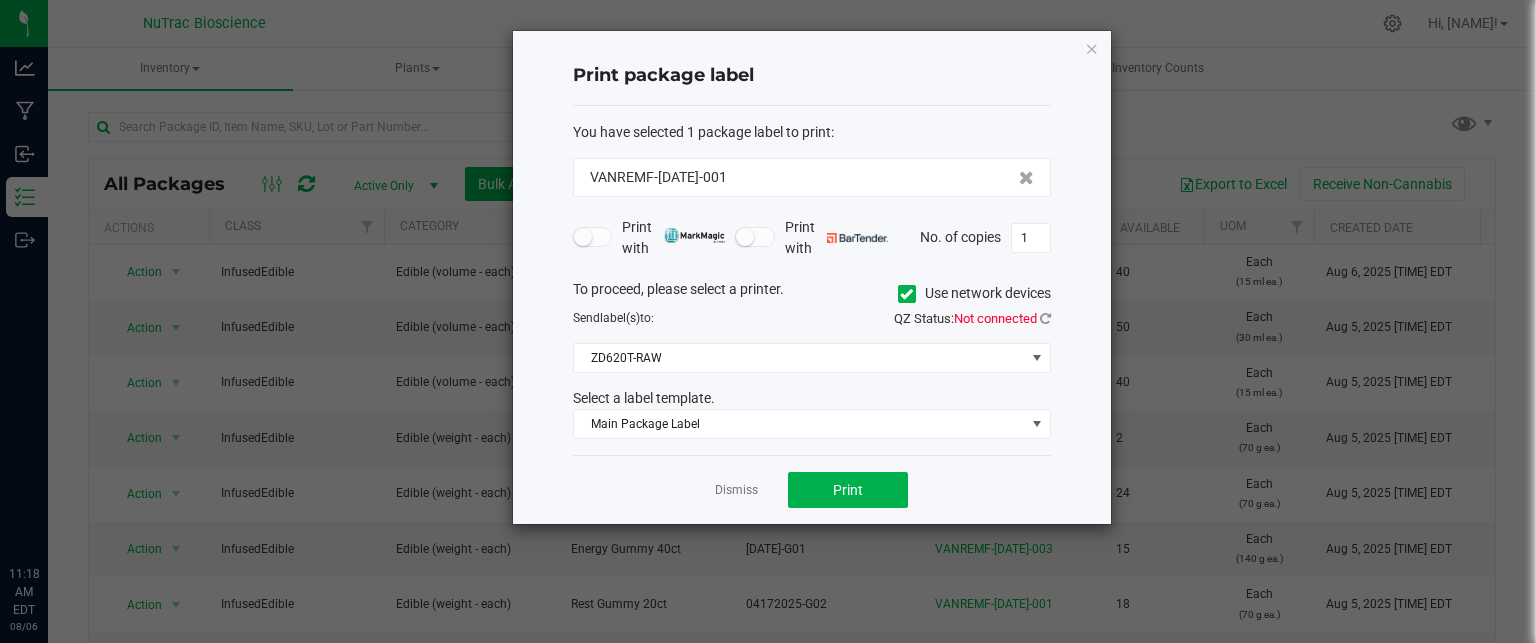scroll, scrollTop: 0, scrollLeft: 0, axis: both 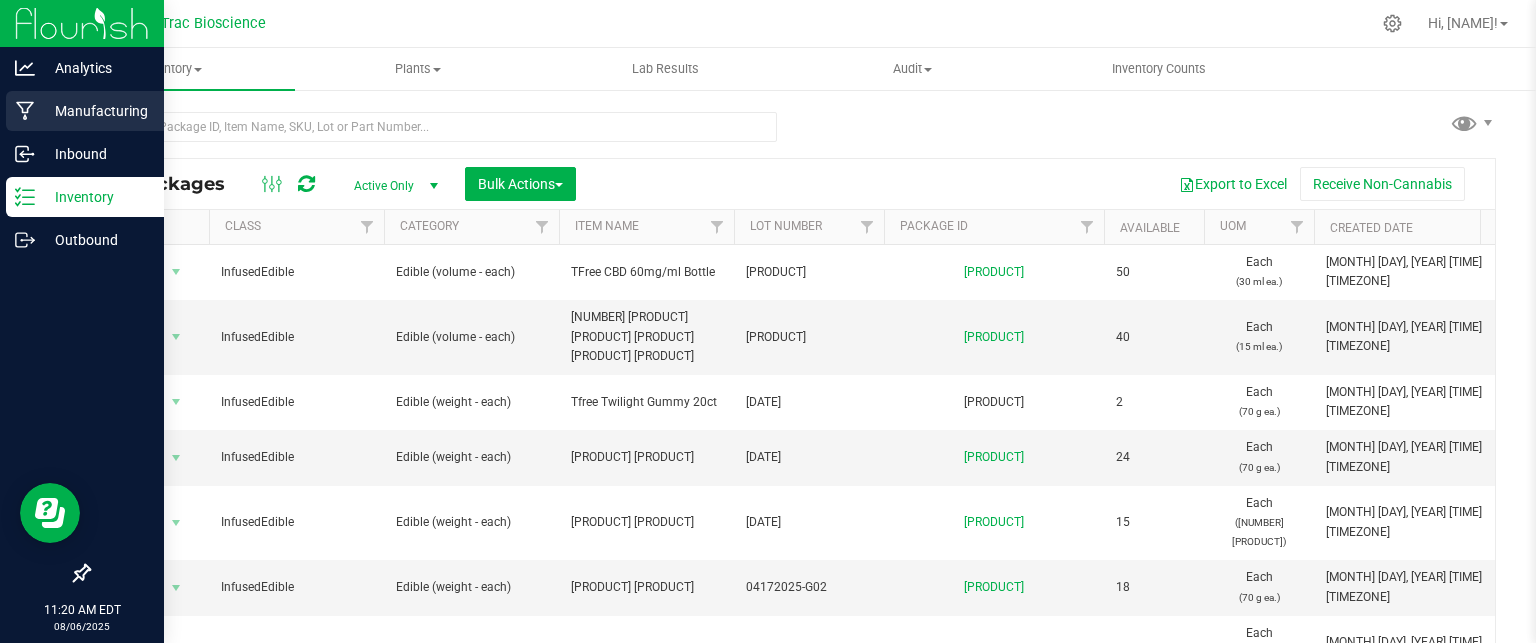 click on "Manufacturing" at bounding box center (95, 111) 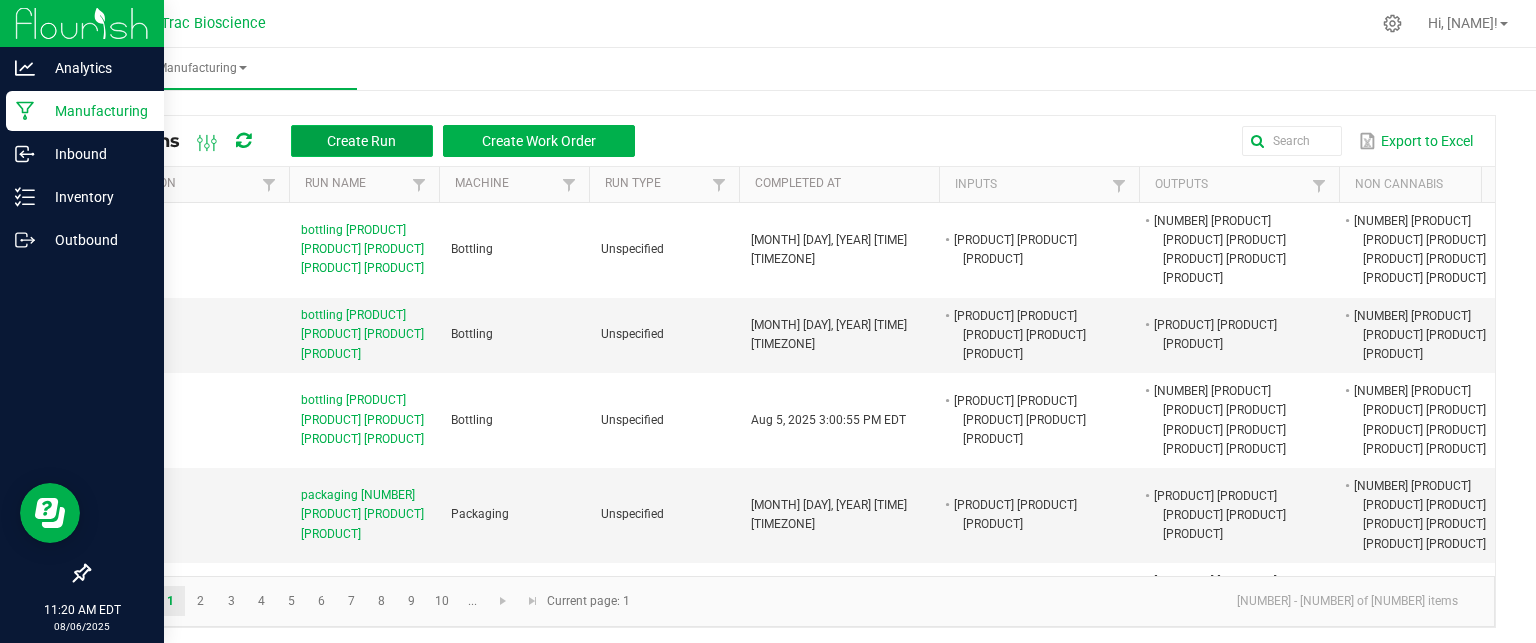 click on "Create Run" at bounding box center (361, 141) 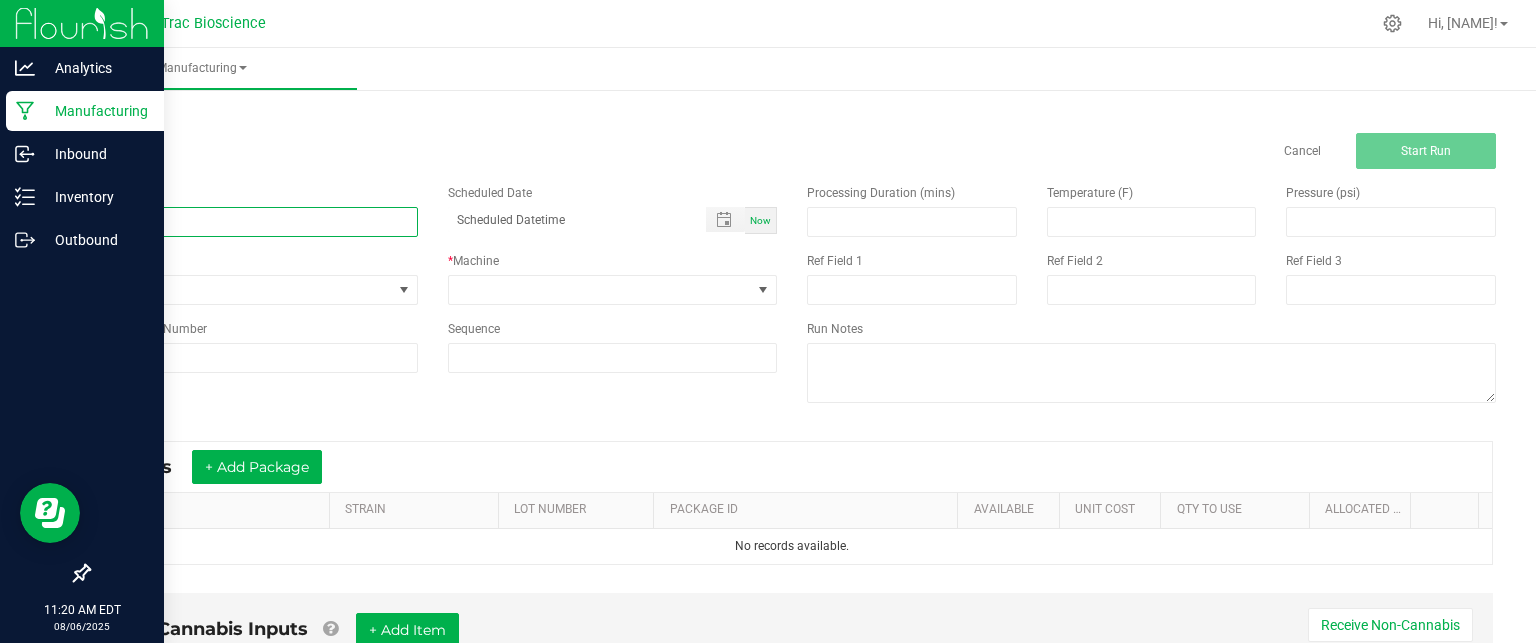 click at bounding box center (253, 222) 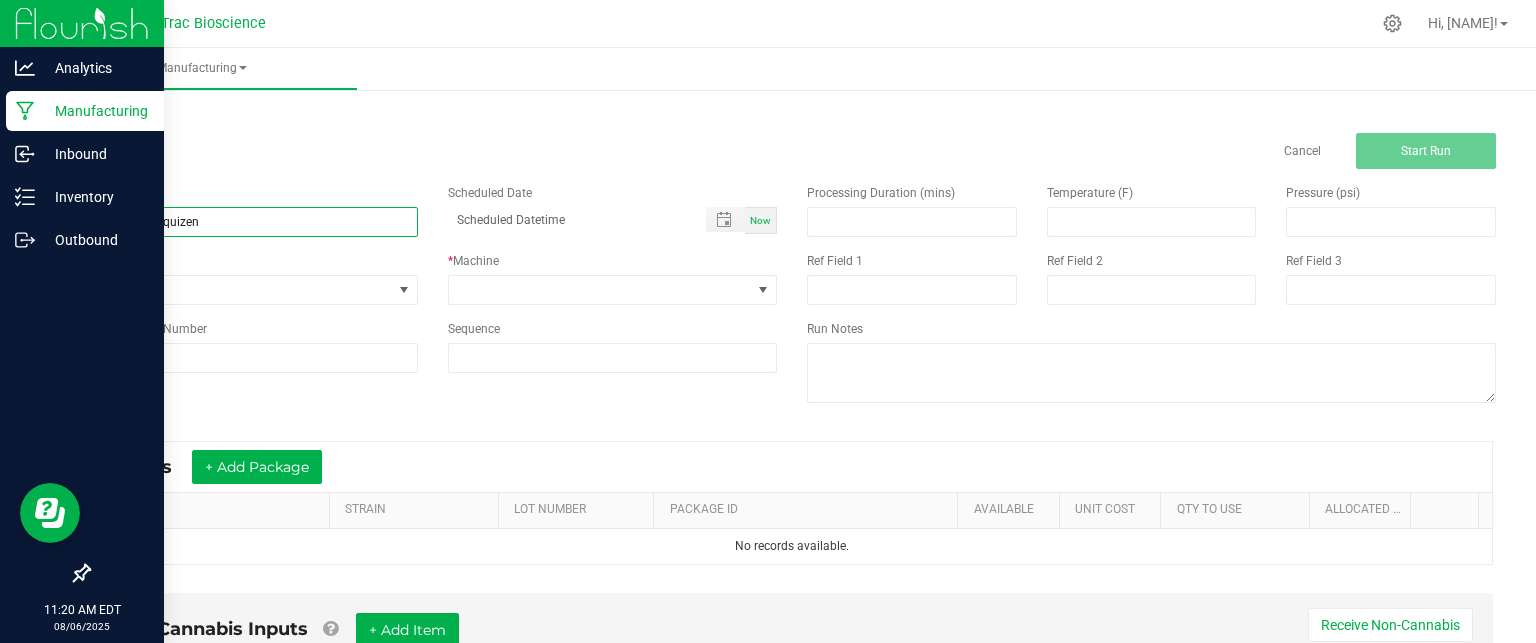 type on "packaging liquizen" 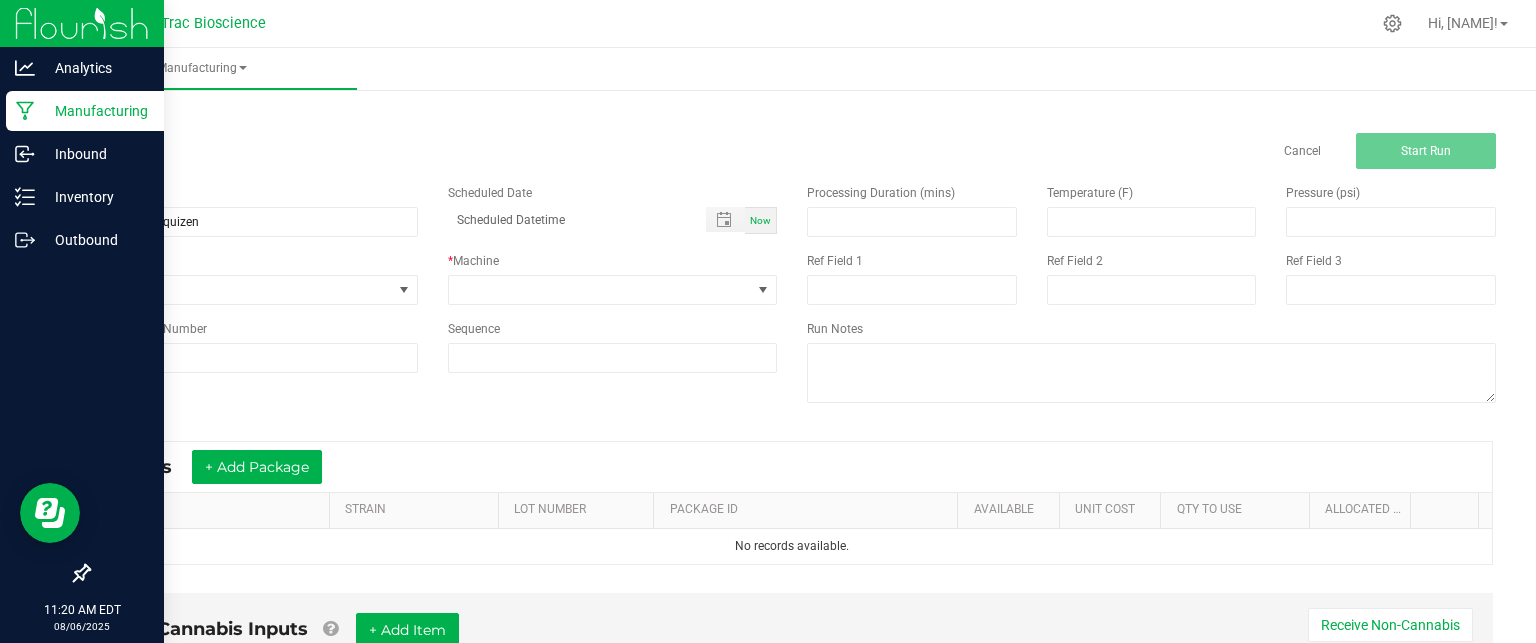 click on "Now" at bounding box center [760, 220] 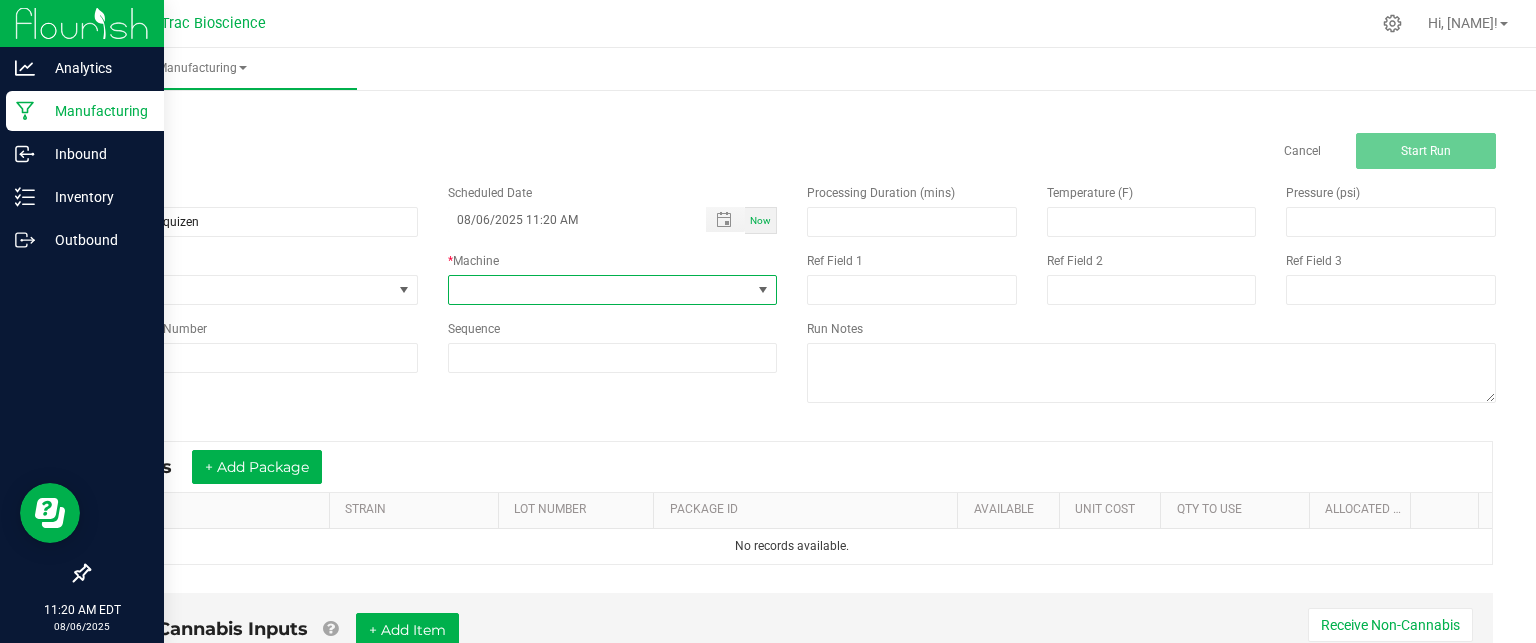 click at bounding box center (600, 290) 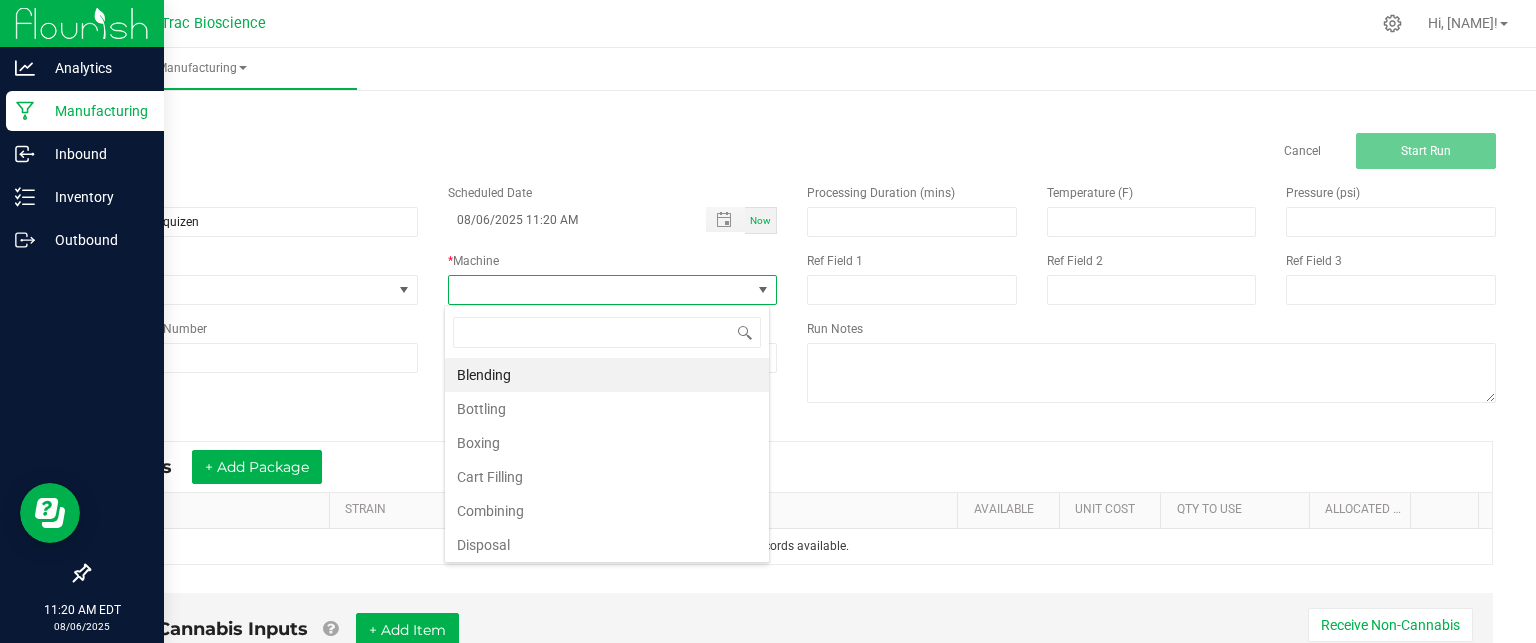 scroll, scrollTop: 99970, scrollLeft: 99674, axis: both 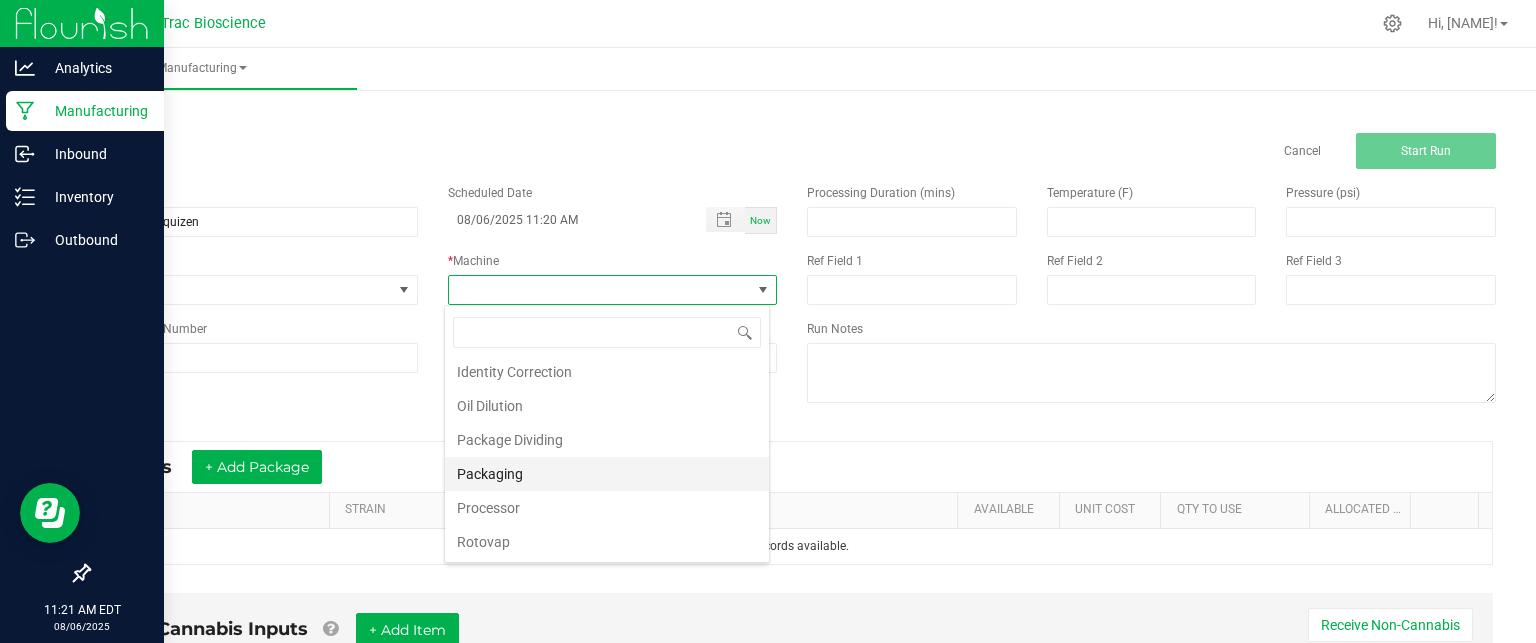 click on "Packaging" at bounding box center [607, 474] 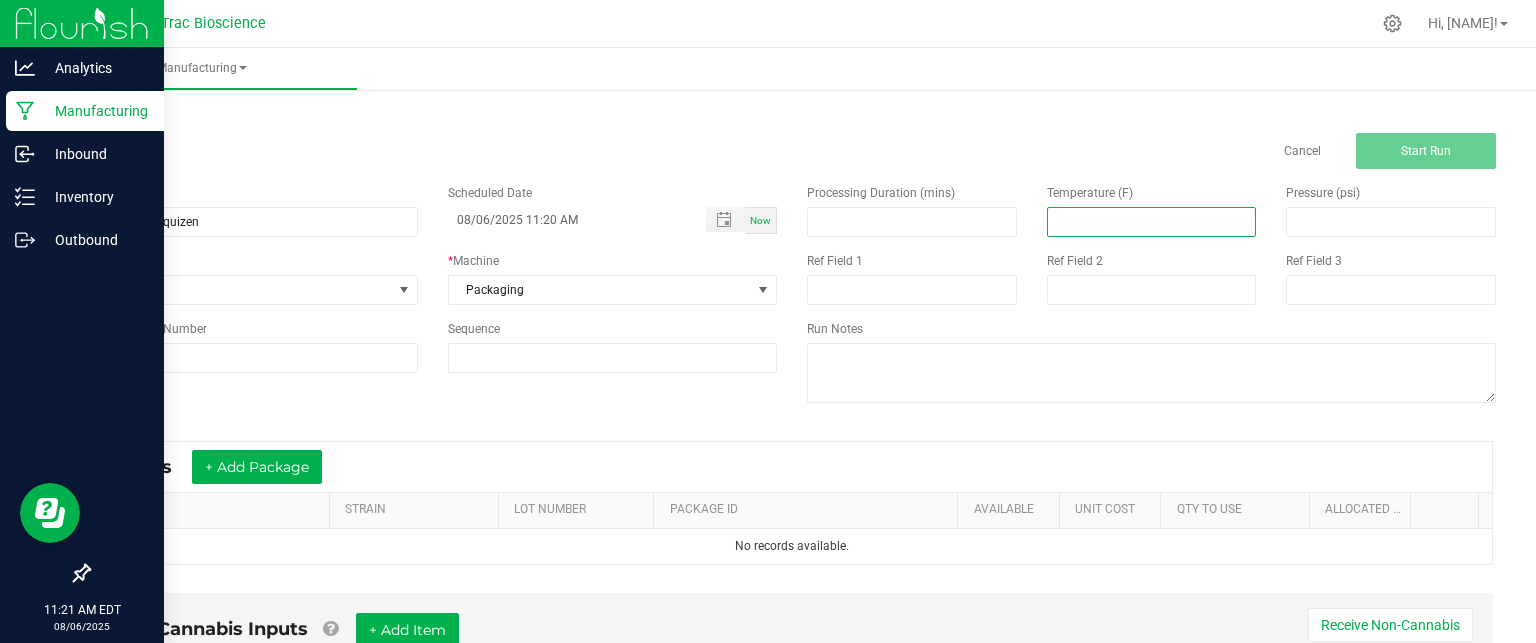 click at bounding box center (1152, 222) 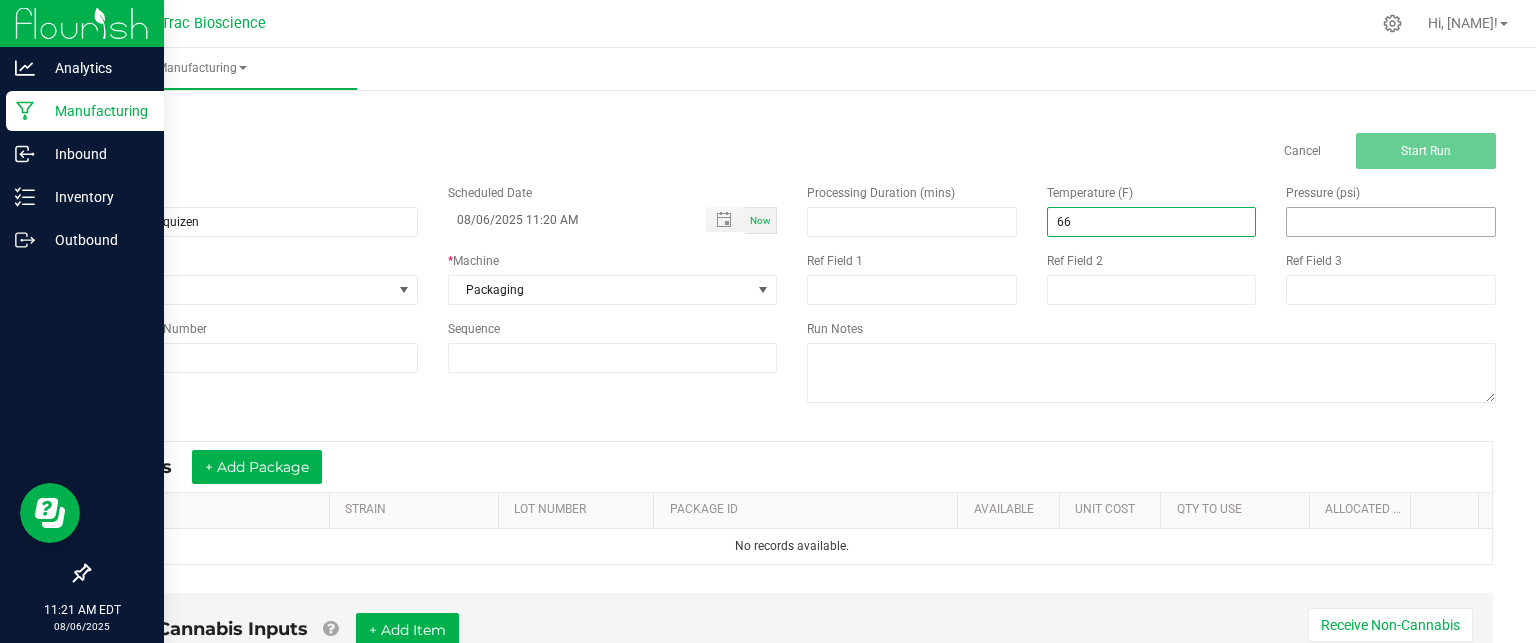 type on "66.00" 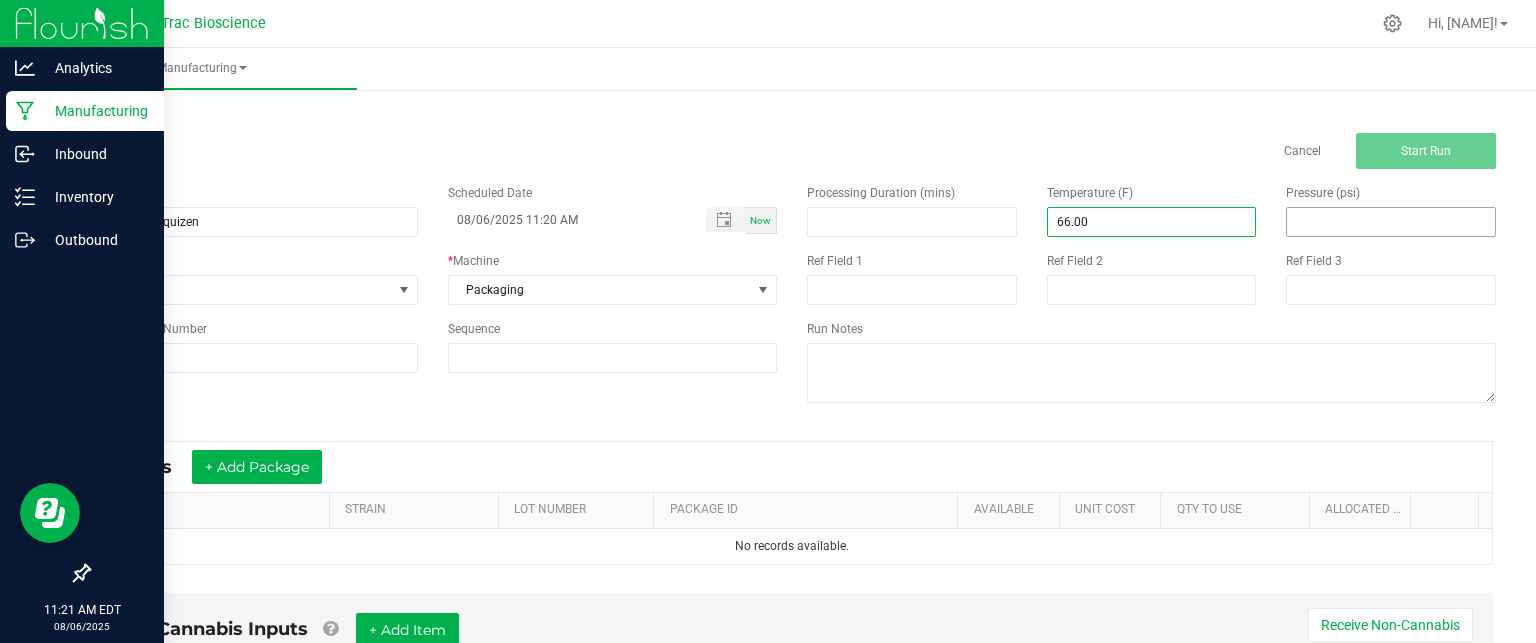 click at bounding box center [1391, 222] 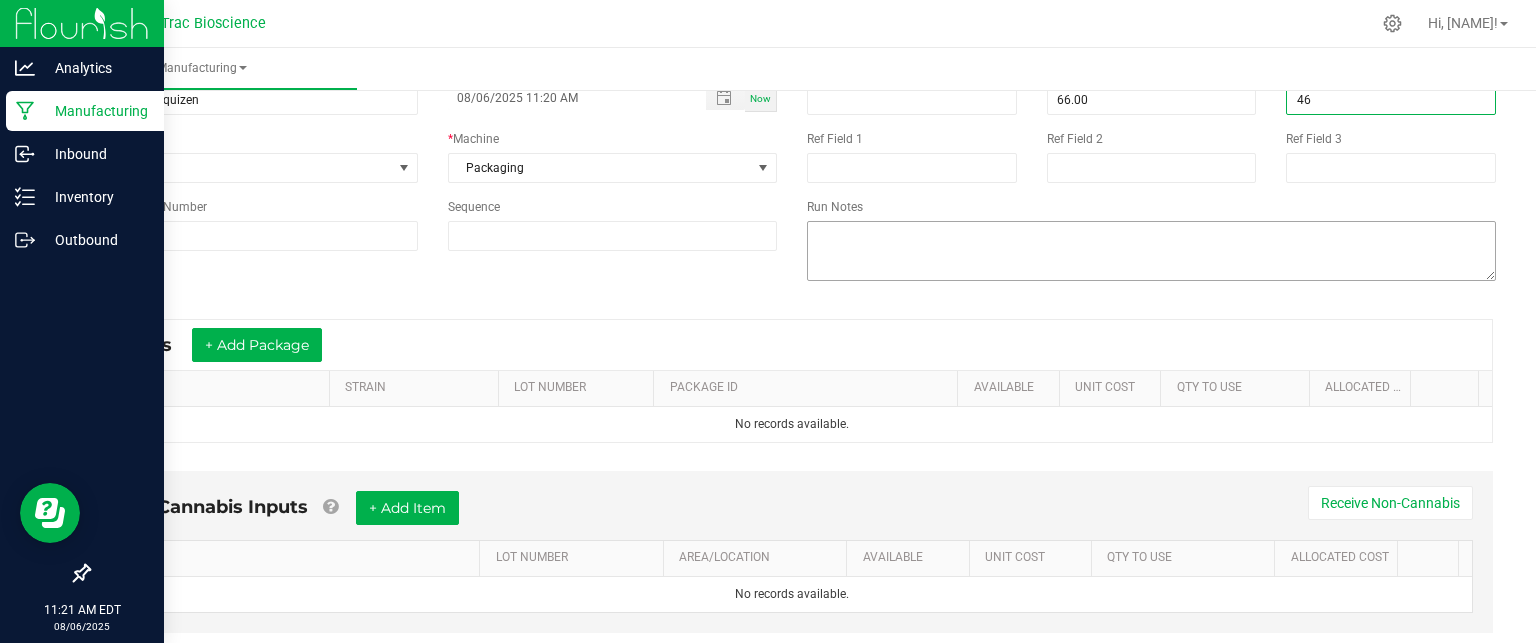 scroll, scrollTop: 167, scrollLeft: 0, axis: vertical 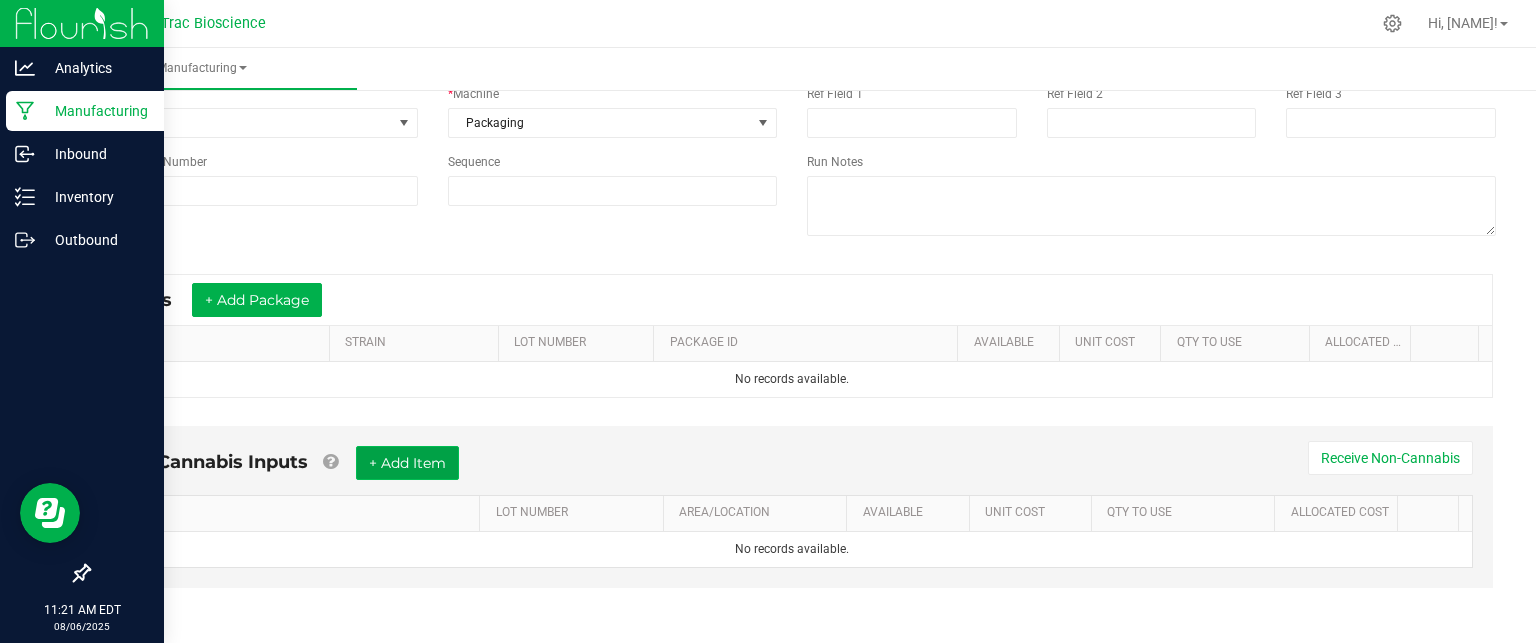 type on "46.00" 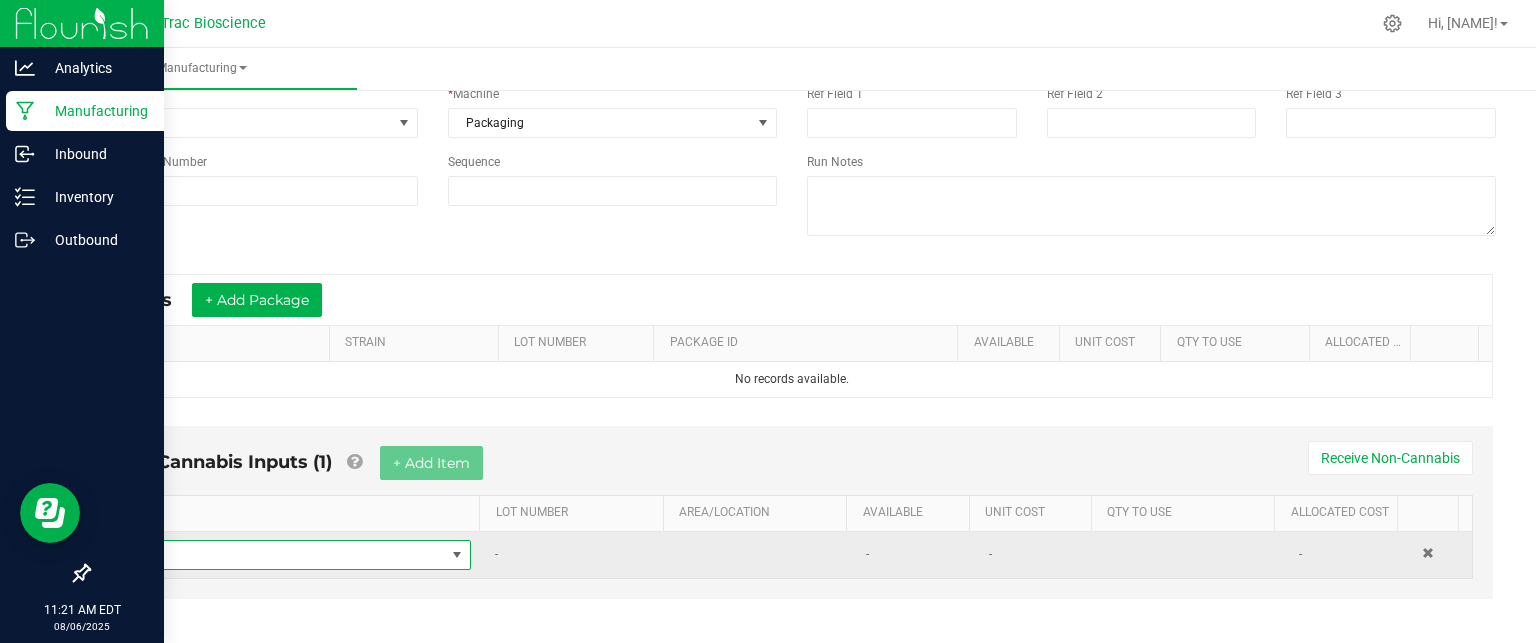 click at bounding box center (285, 555) 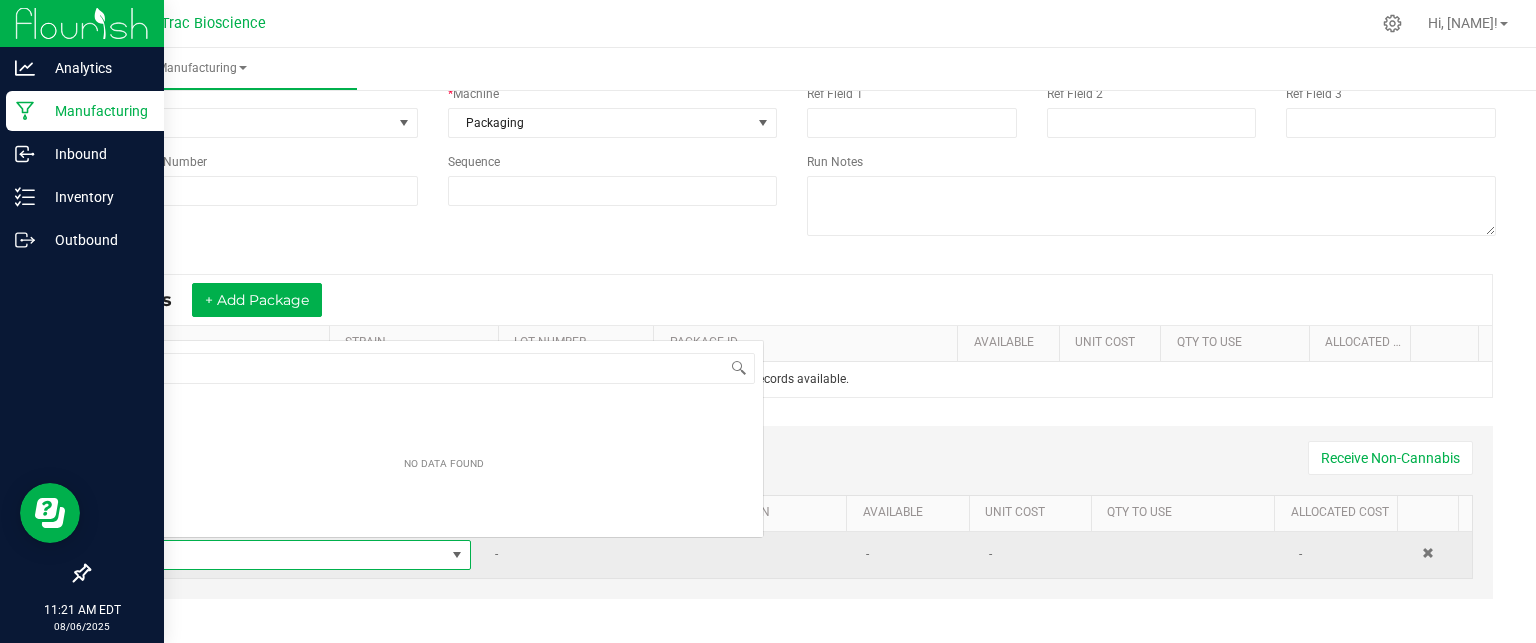 scroll, scrollTop: 0, scrollLeft: 0, axis: both 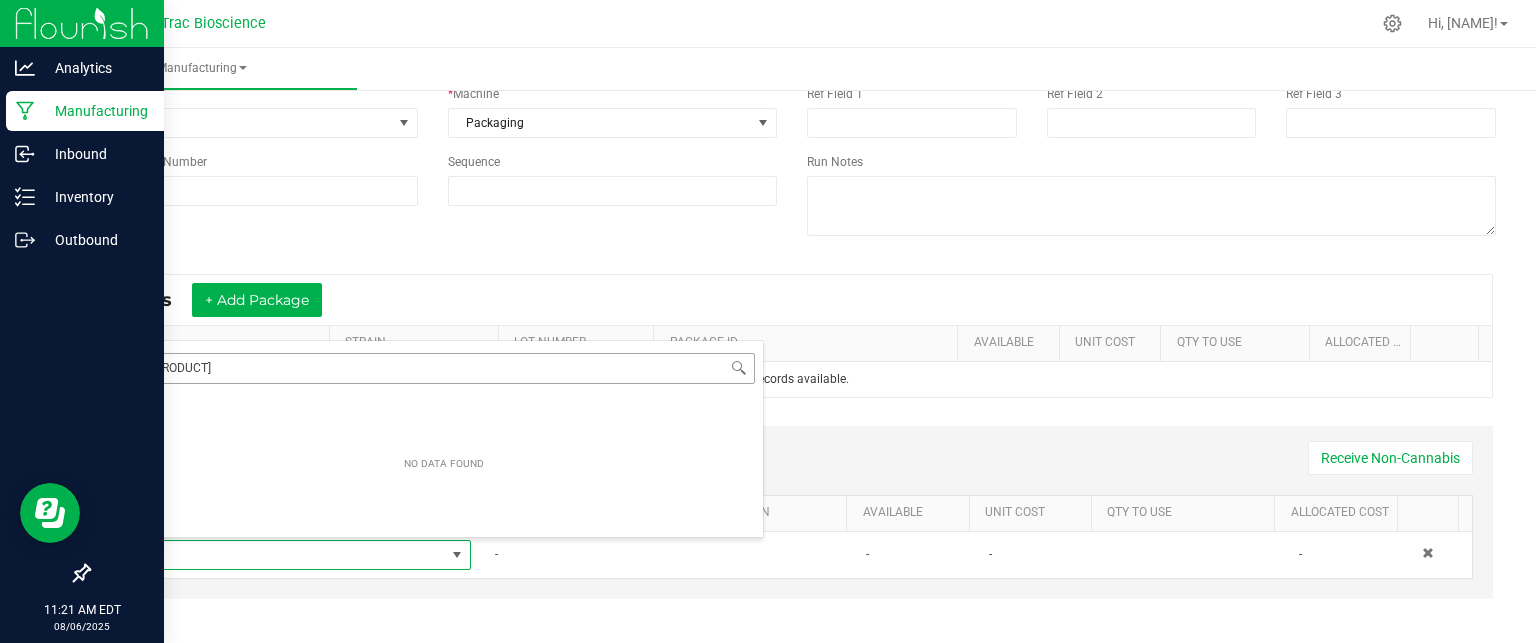 click on "cbd/cbg sugar free" at bounding box center [444, 368] 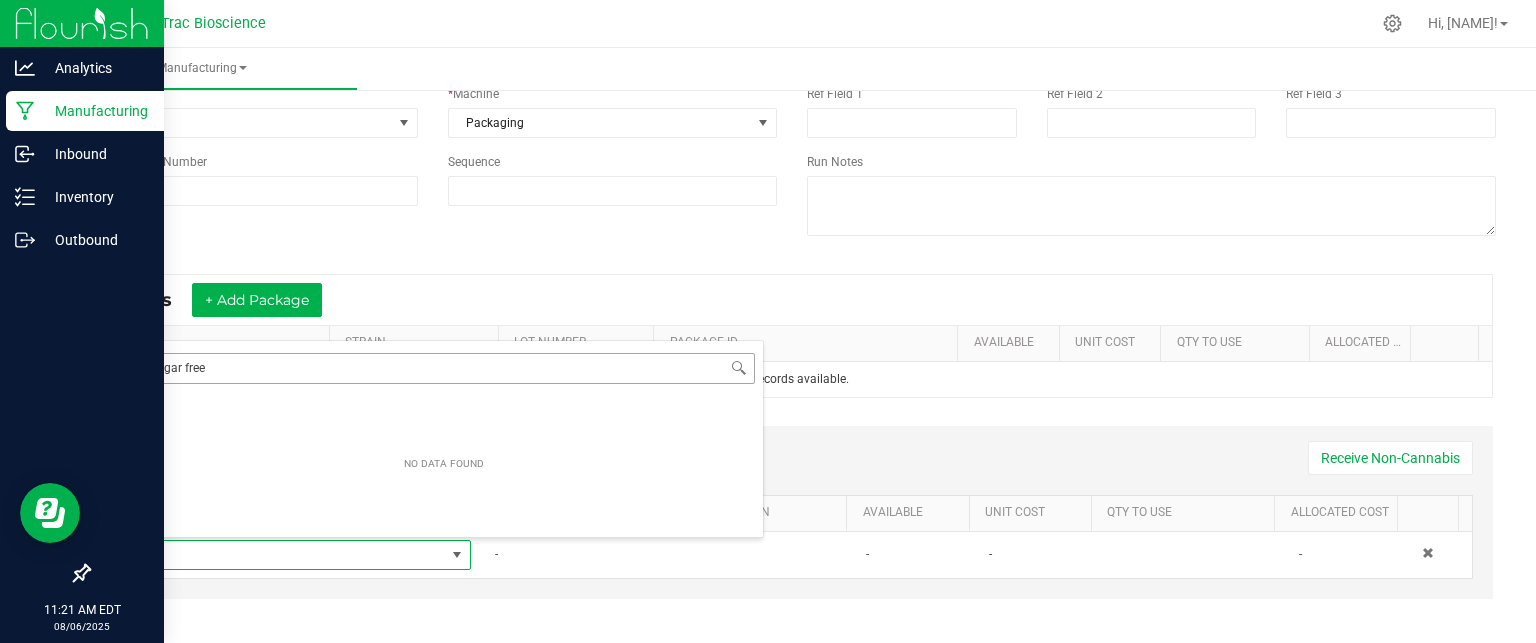 click on "sugar free" at bounding box center [444, 368] 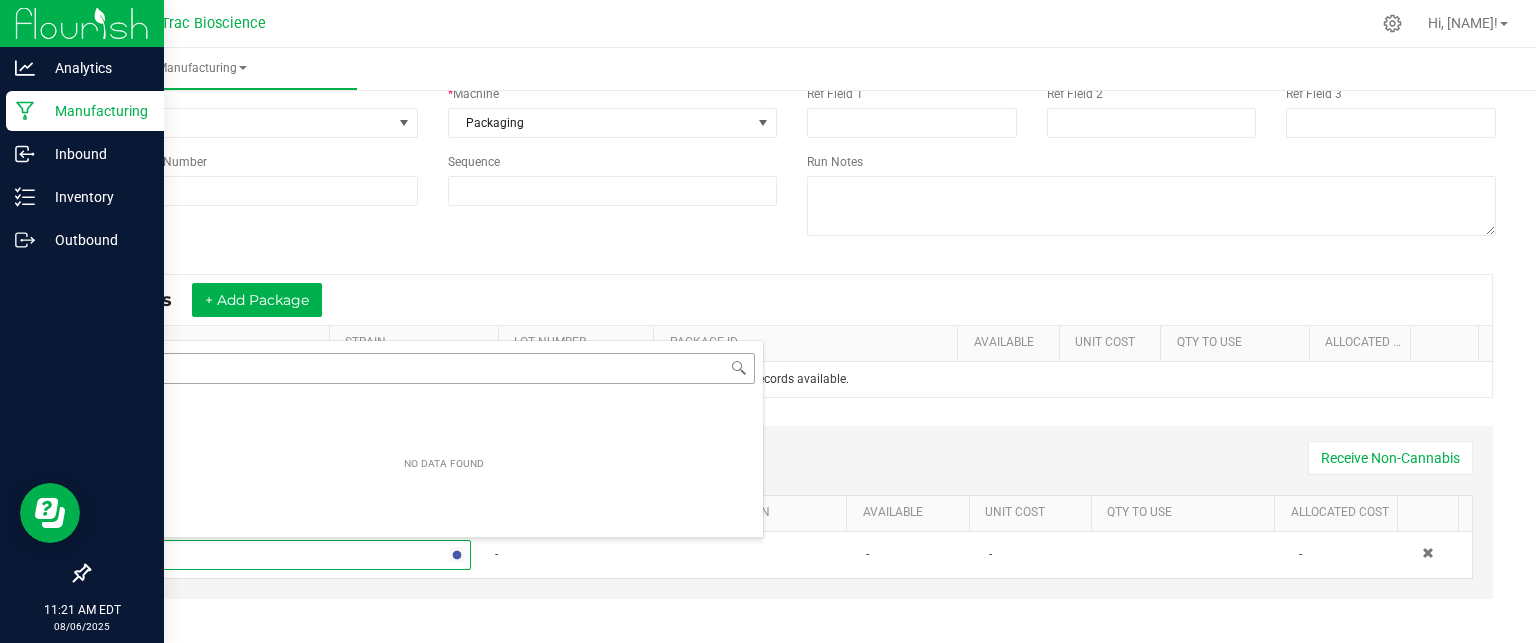 type on "s" 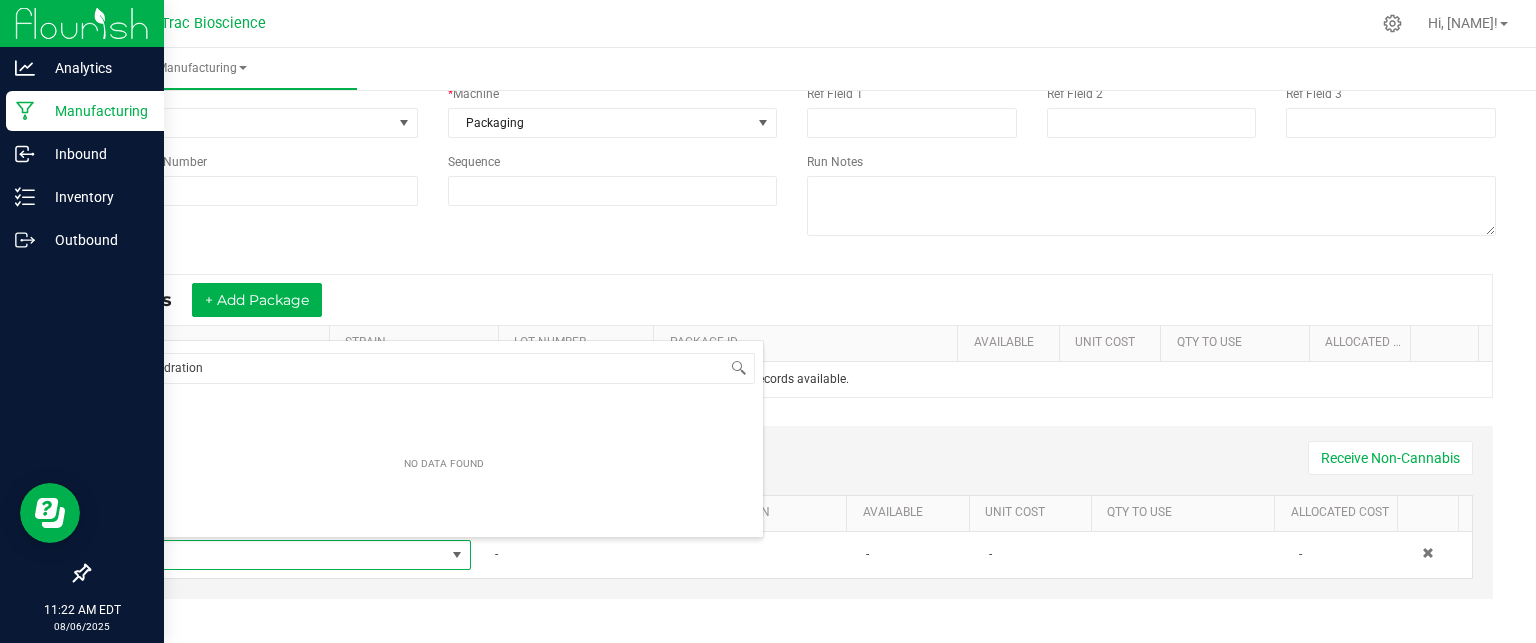 type on "hydration" 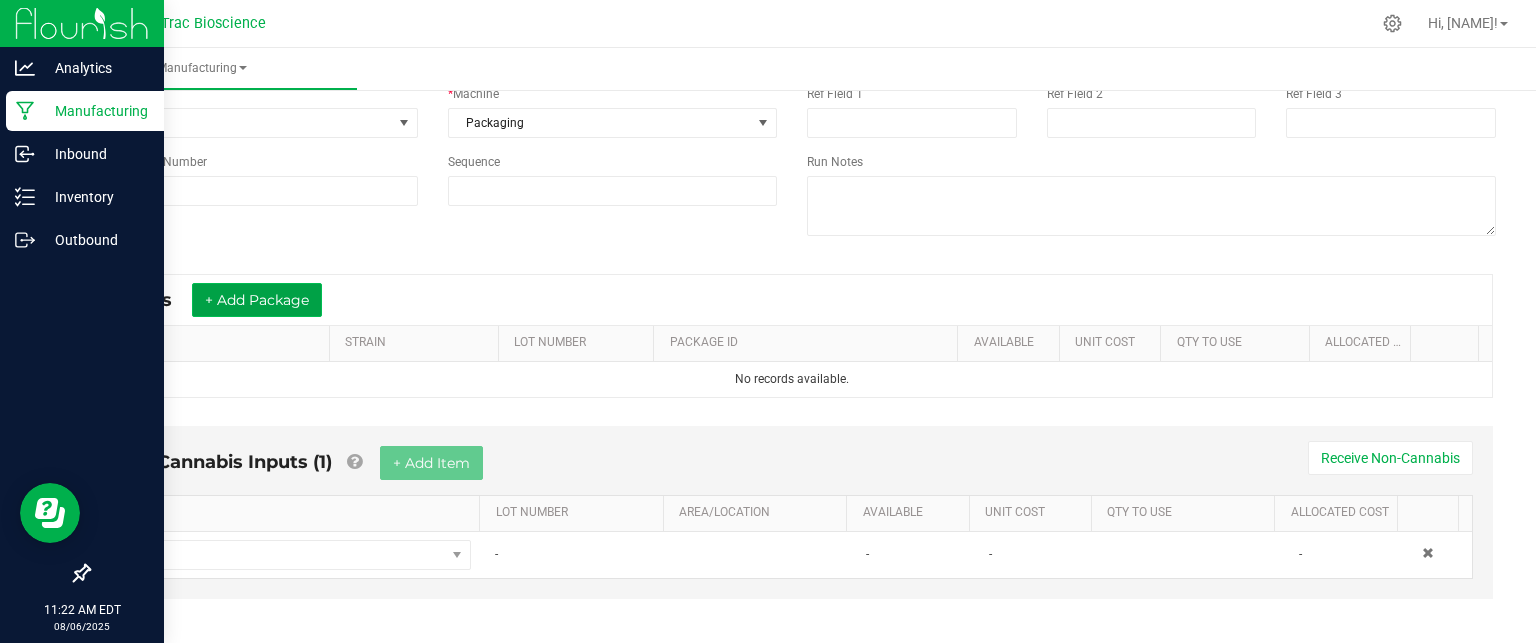 click on "+ Add Package" at bounding box center [257, 300] 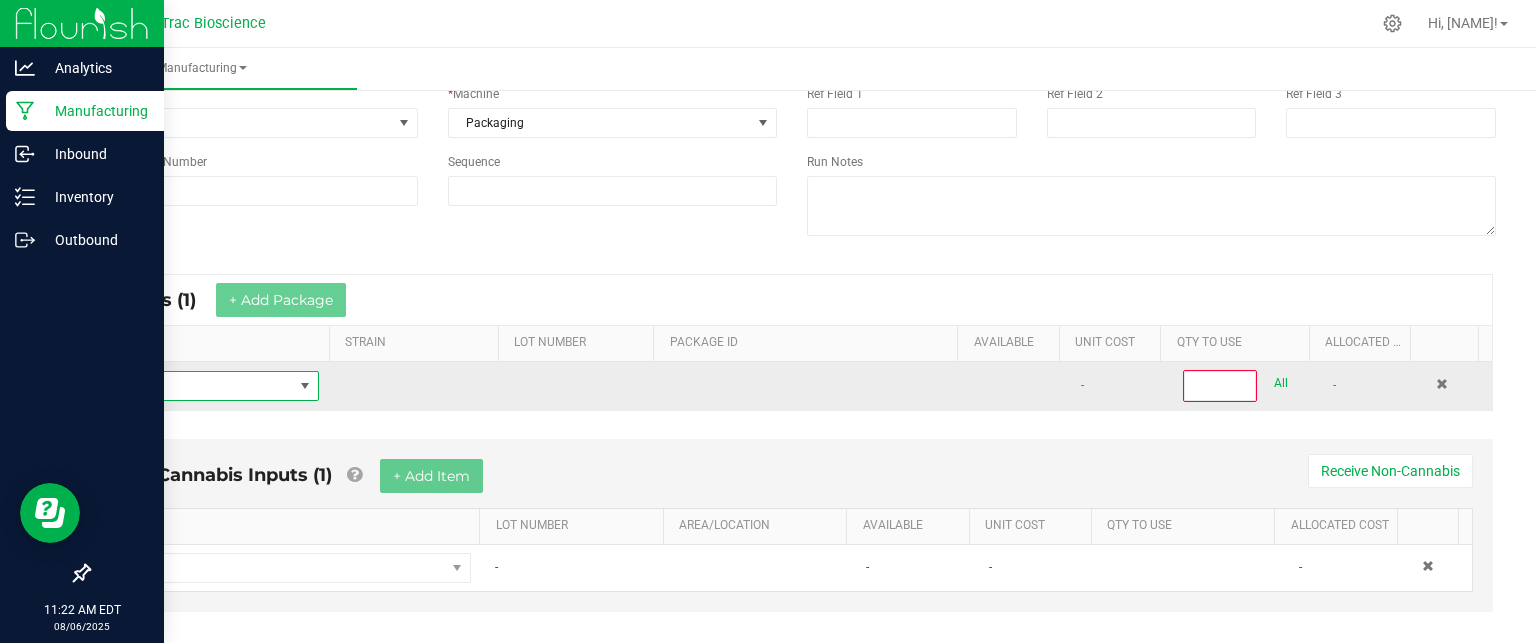 click at bounding box center [199, 386] 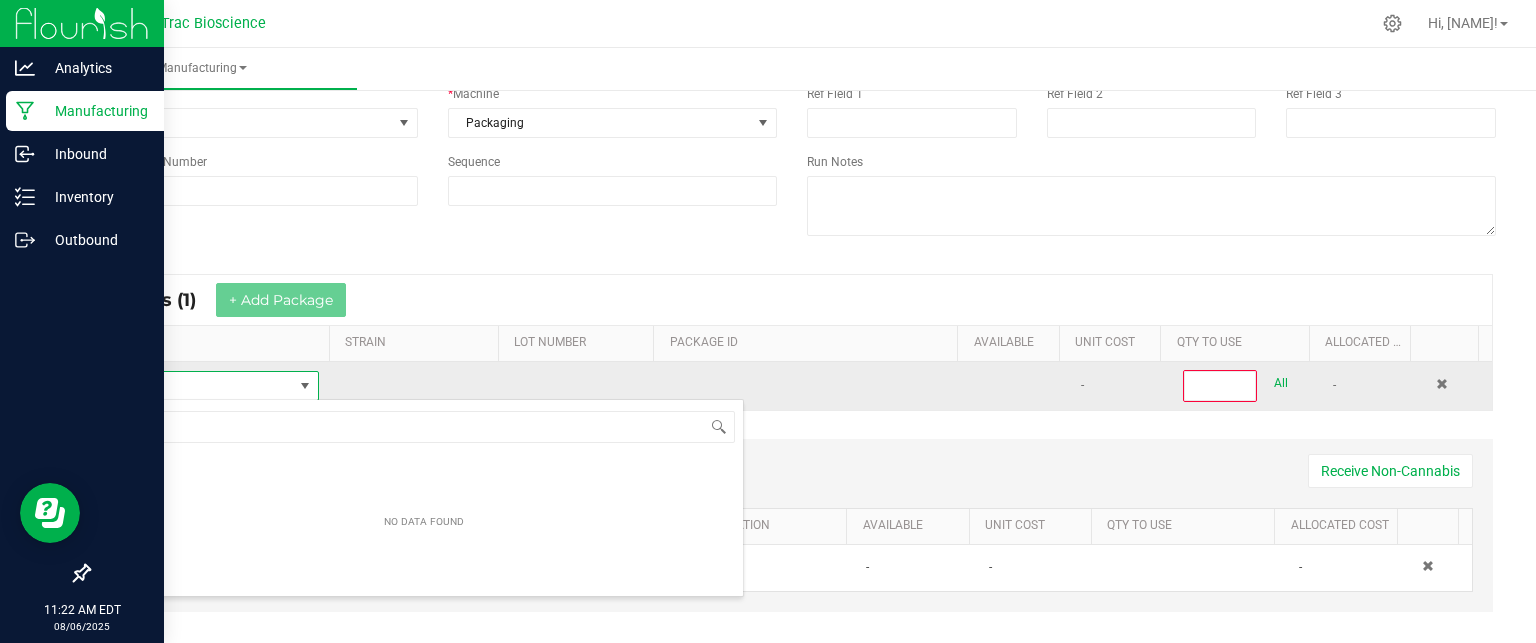 scroll, scrollTop: 99970, scrollLeft: 99790, axis: both 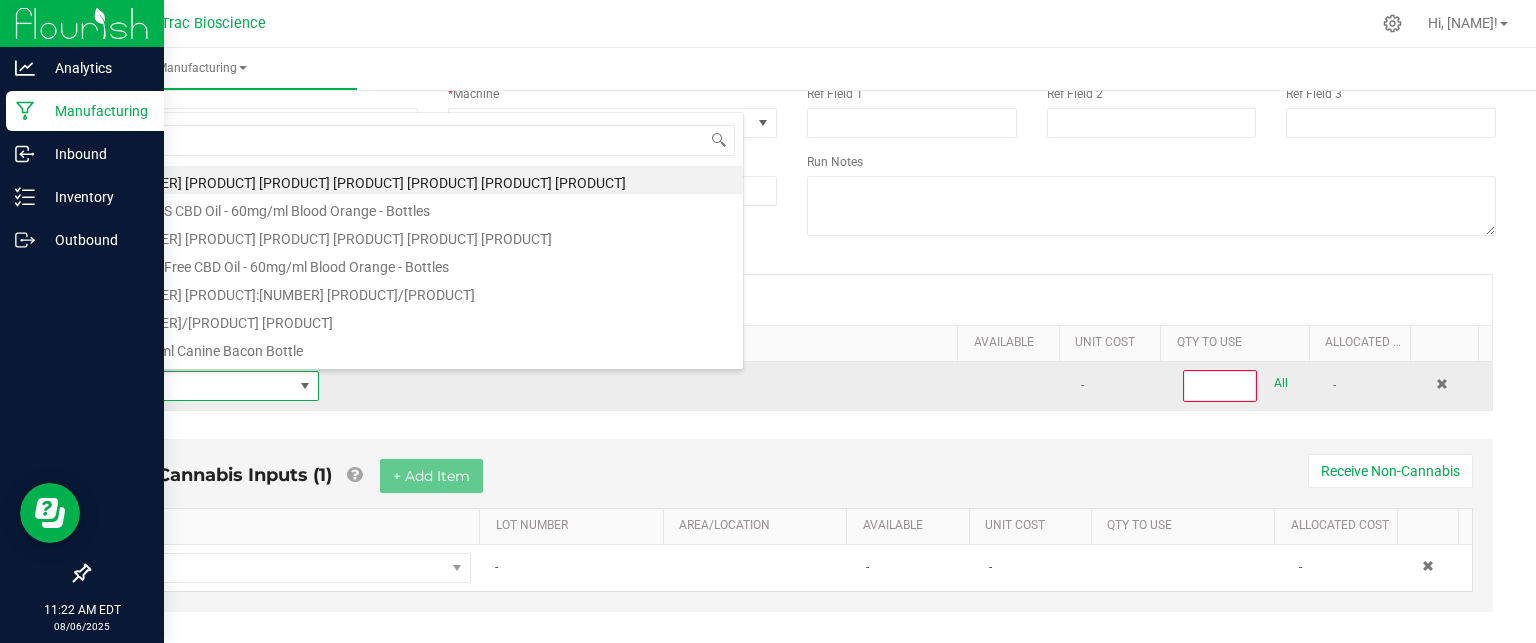 type on "hyd" 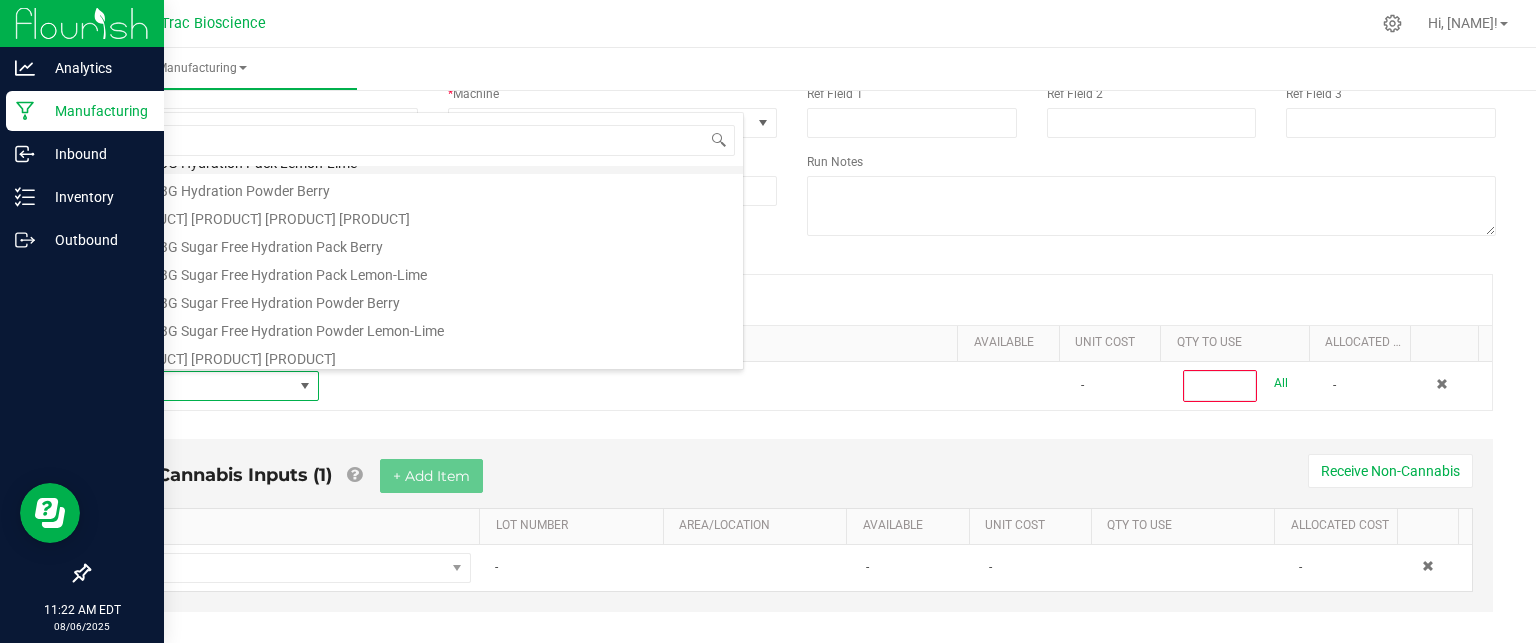 scroll, scrollTop: 108, scrollLeft: 0, axis: vertical 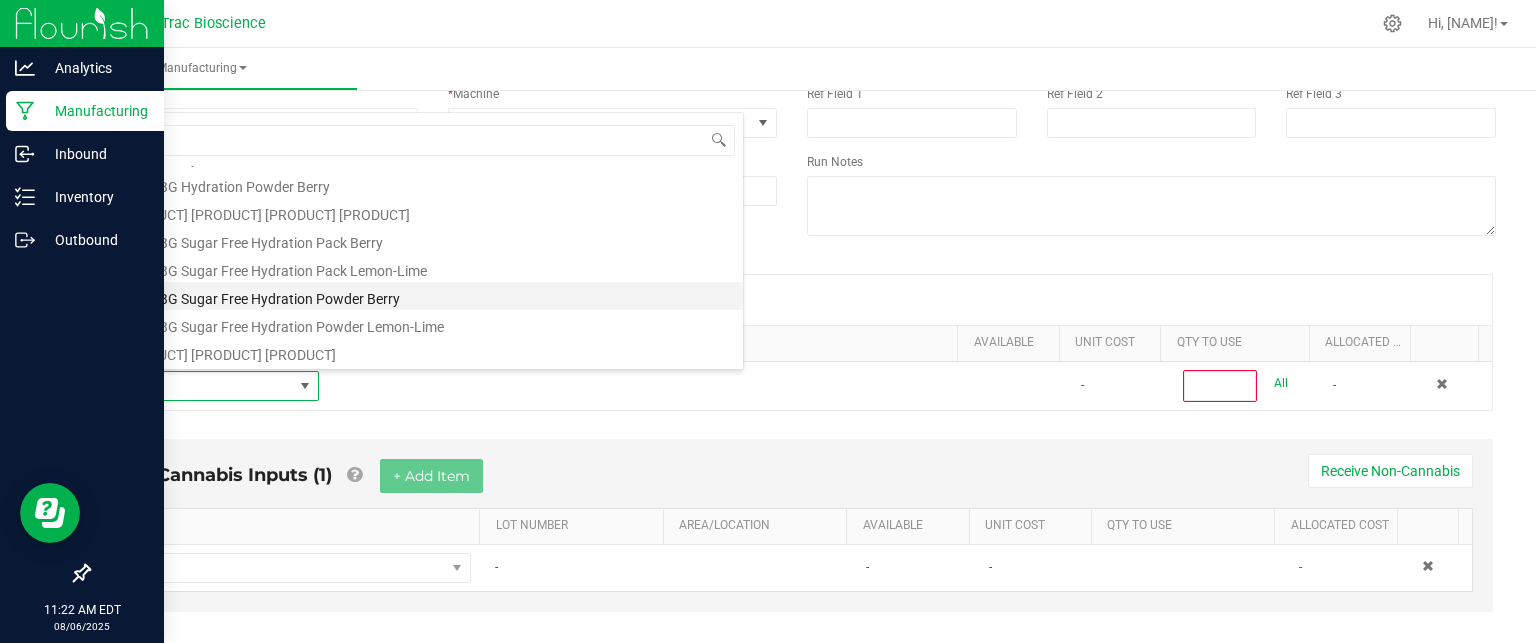 click on "CBD/CBG Sugar Free Hydration Powder Berry" at bounding box center (424, 296) 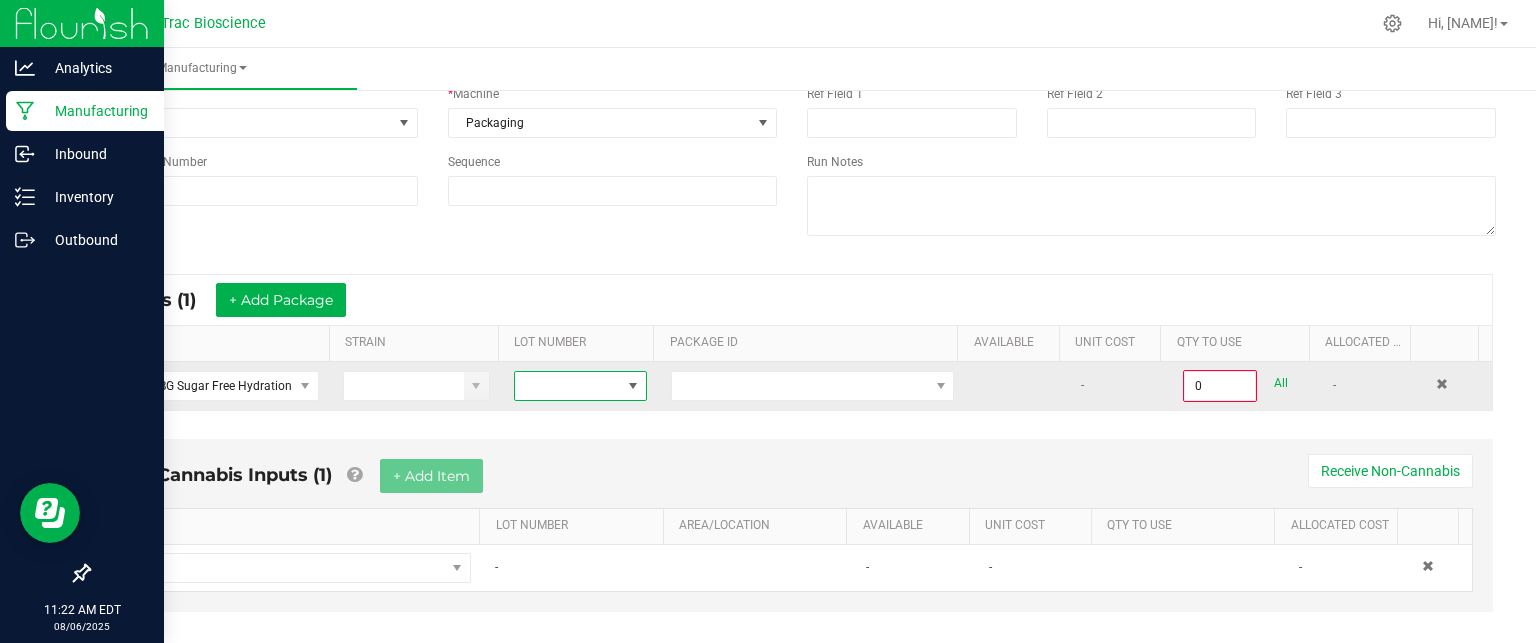 click at bounding box center [633, 386] 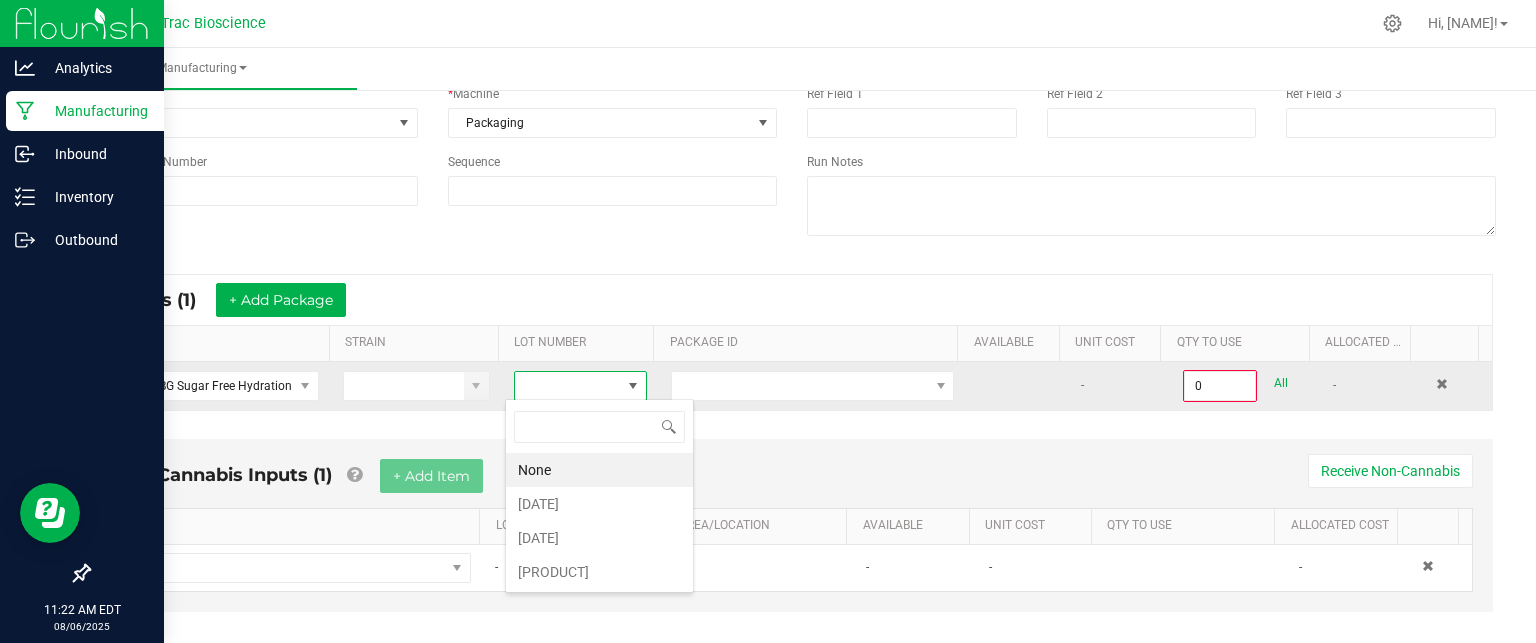 scroll, scrollTop: 99970, scrollLeft: 99870, axis: both 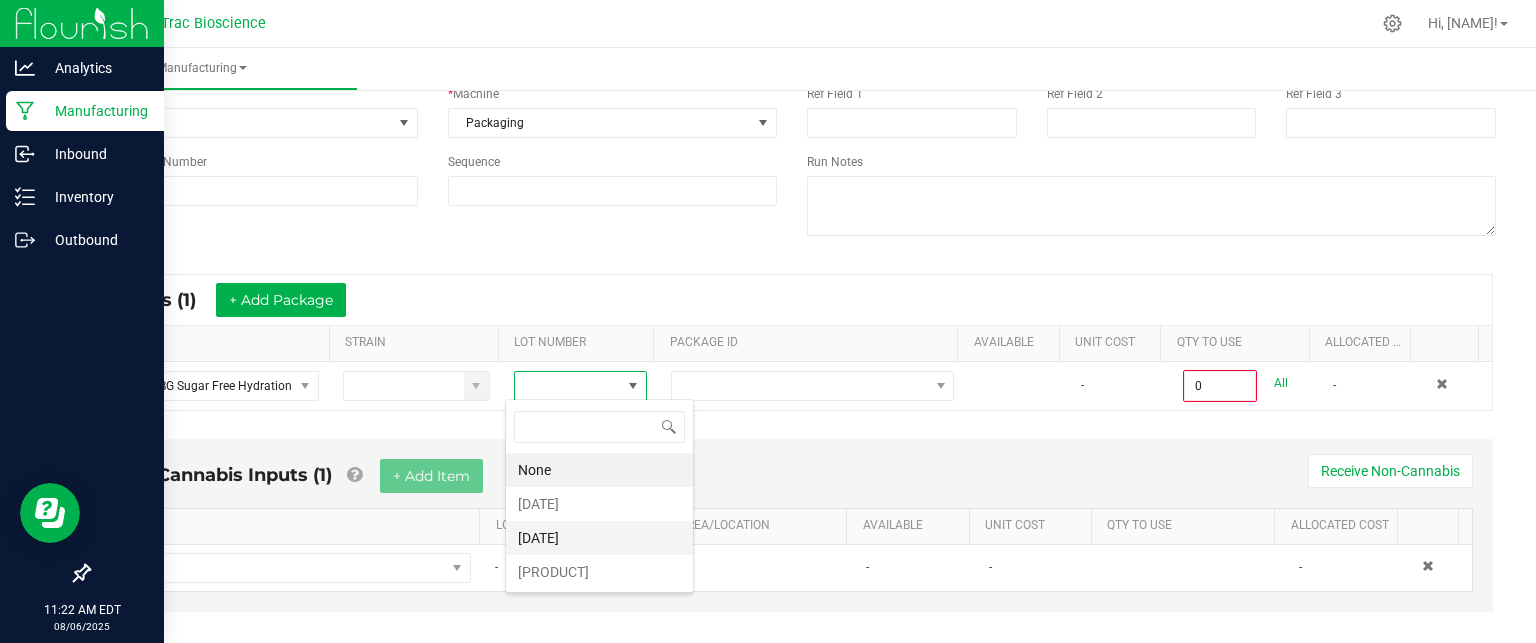 click on "[ID]" at bounding box center (599, 538) 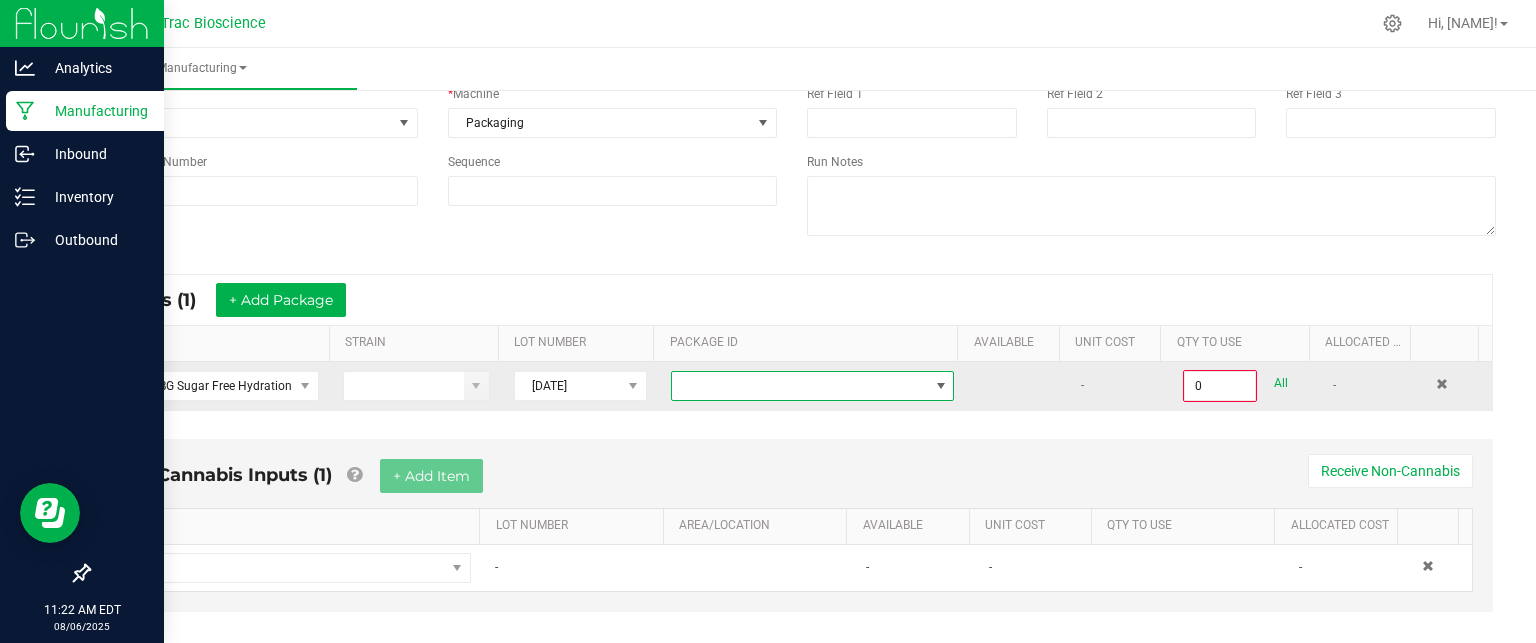 click at bounding box center (941, 386) 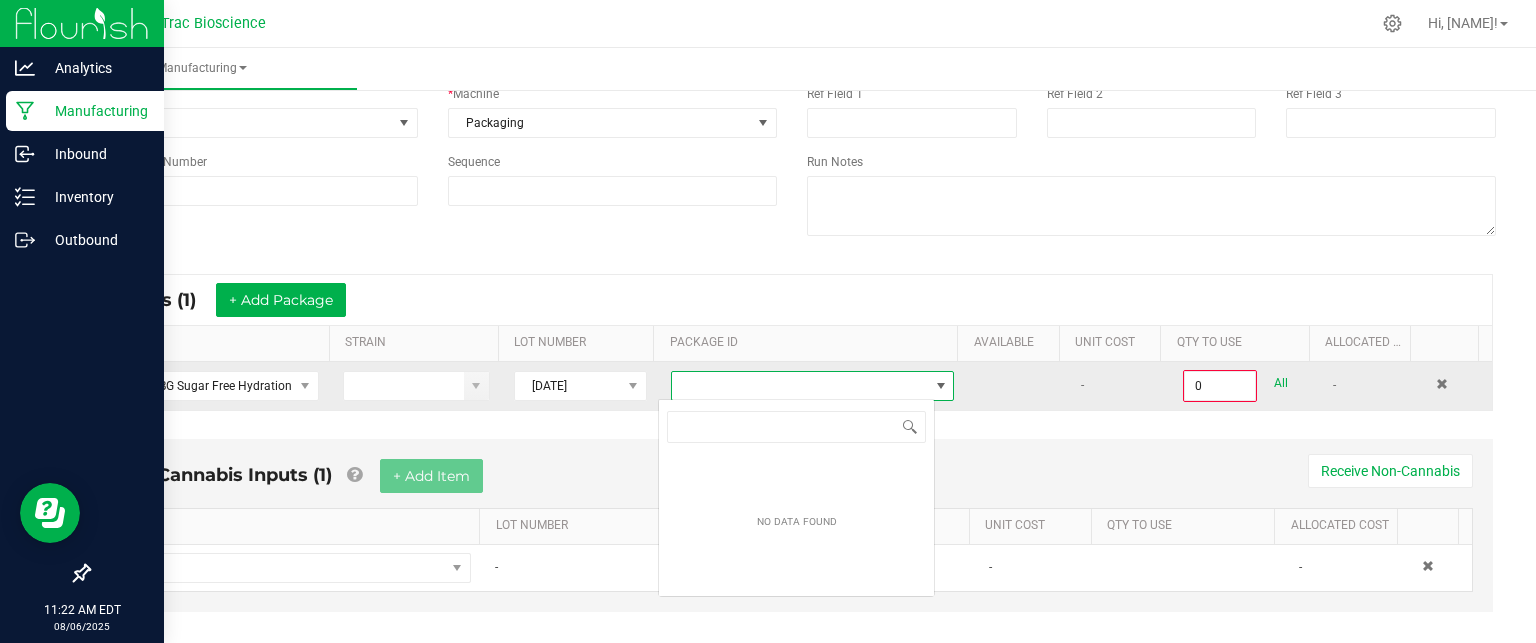 scroll, scrollTop: 99970, scrollLeft: 99723, axis: both 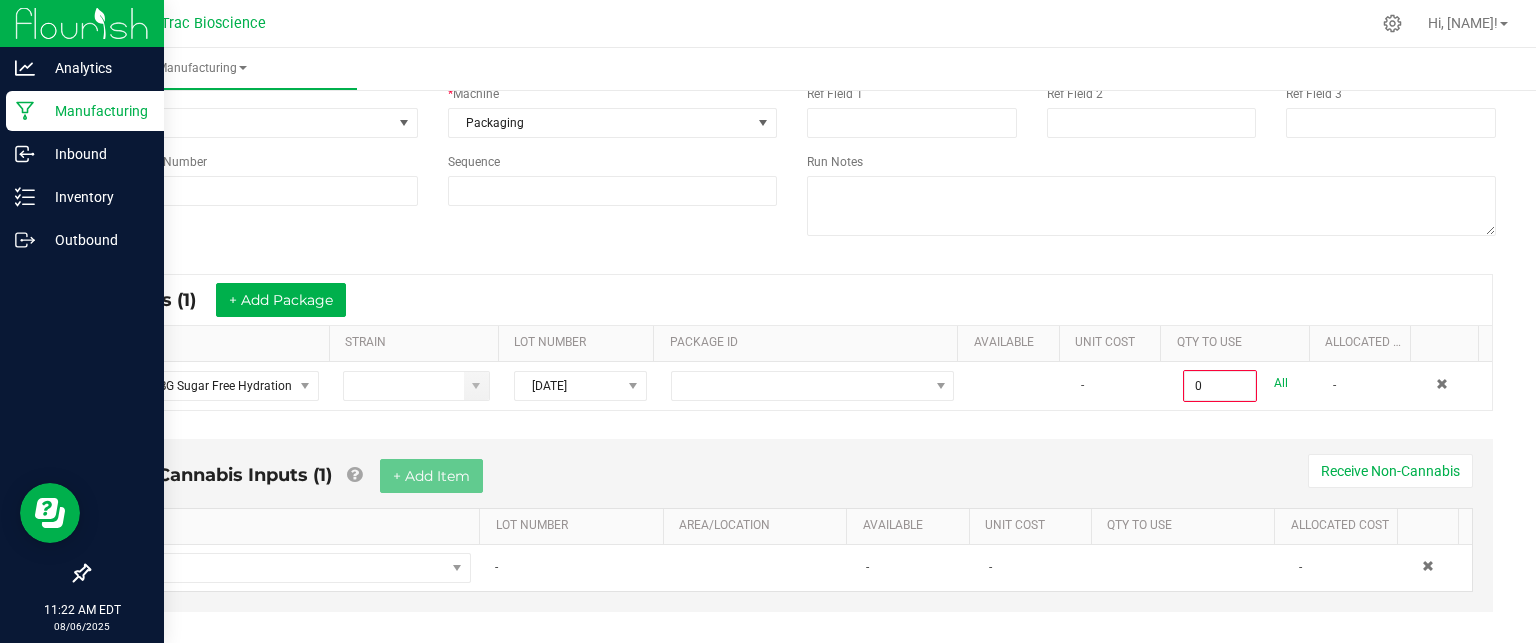 click on "Non-Cannabis Inputs (1)  + Add Item   Receive Non-Cannabis  ITEM LOT NUMBER AREA/LOCATION AVAILABLE Unit Cost QTY TO USE Allocated Cost  -   -   -   -" at bounding box center (792, 539) 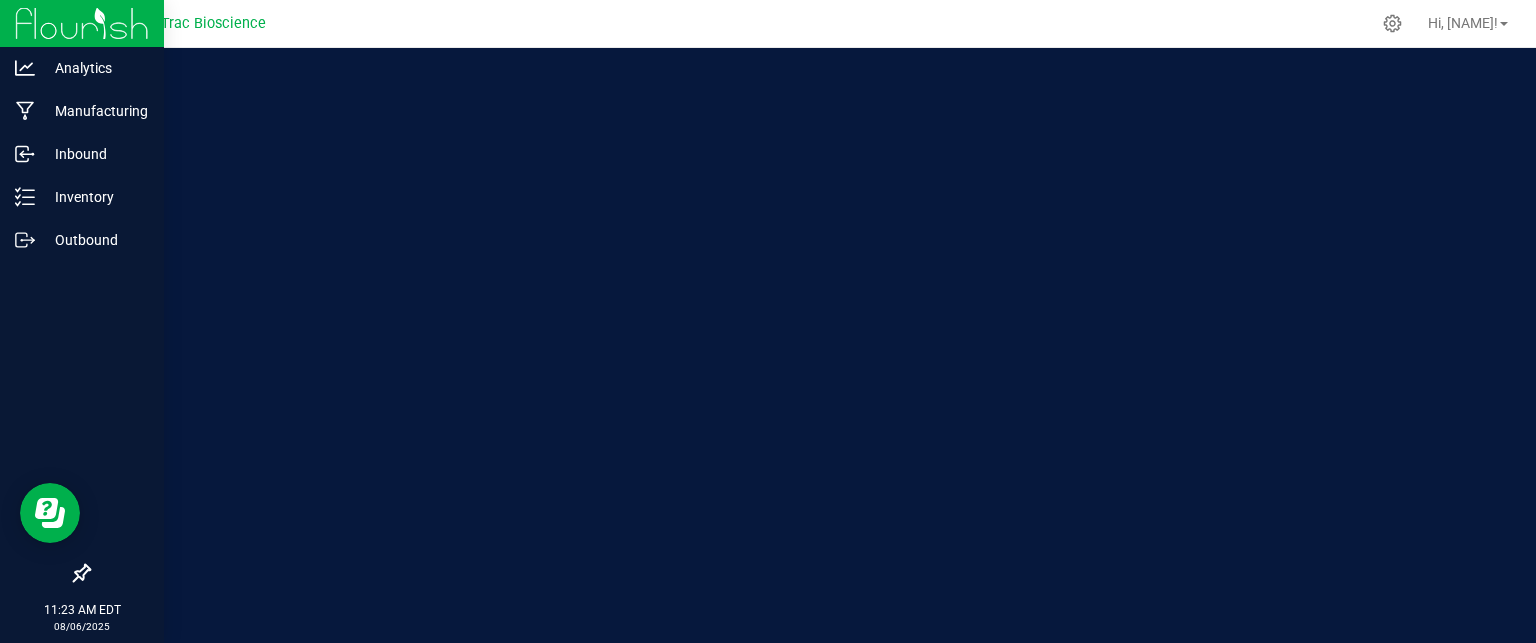 scroll, scrollTop: 0, scrollLeft: 0, axis: both 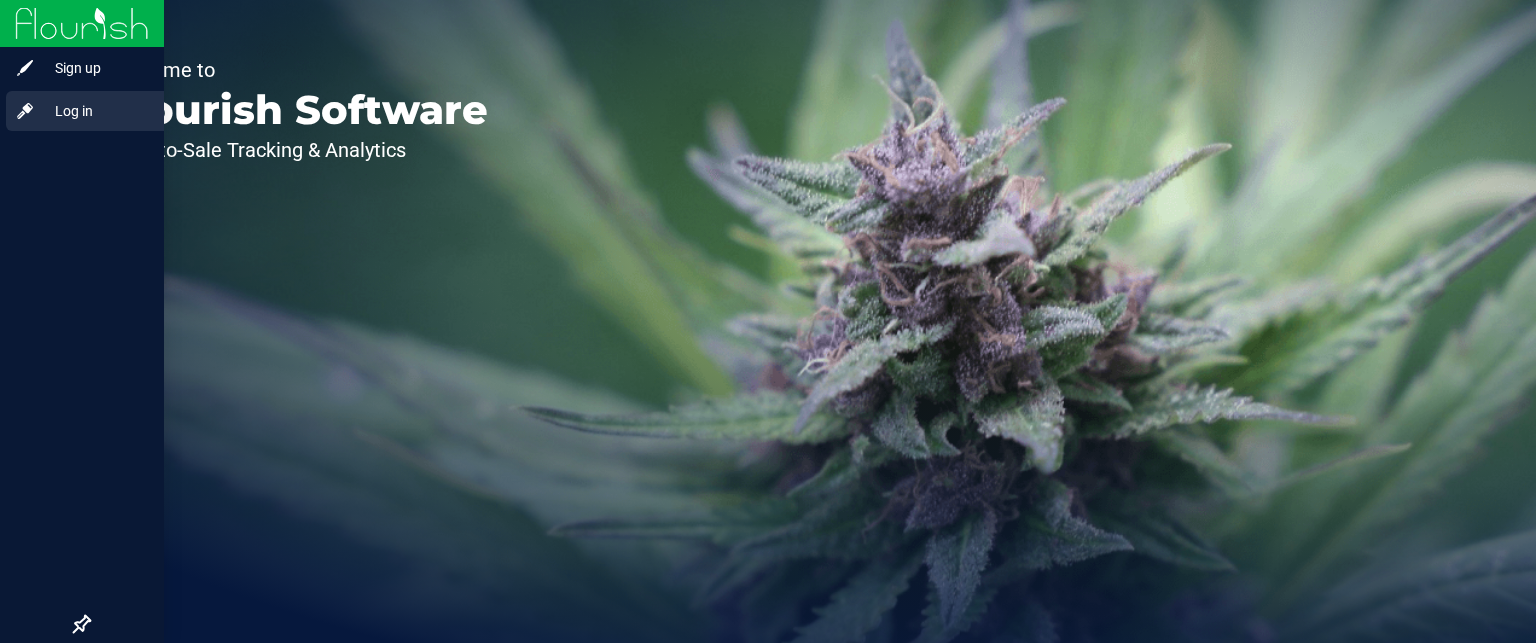 click on "Log in" at bounding box center (85, 111) 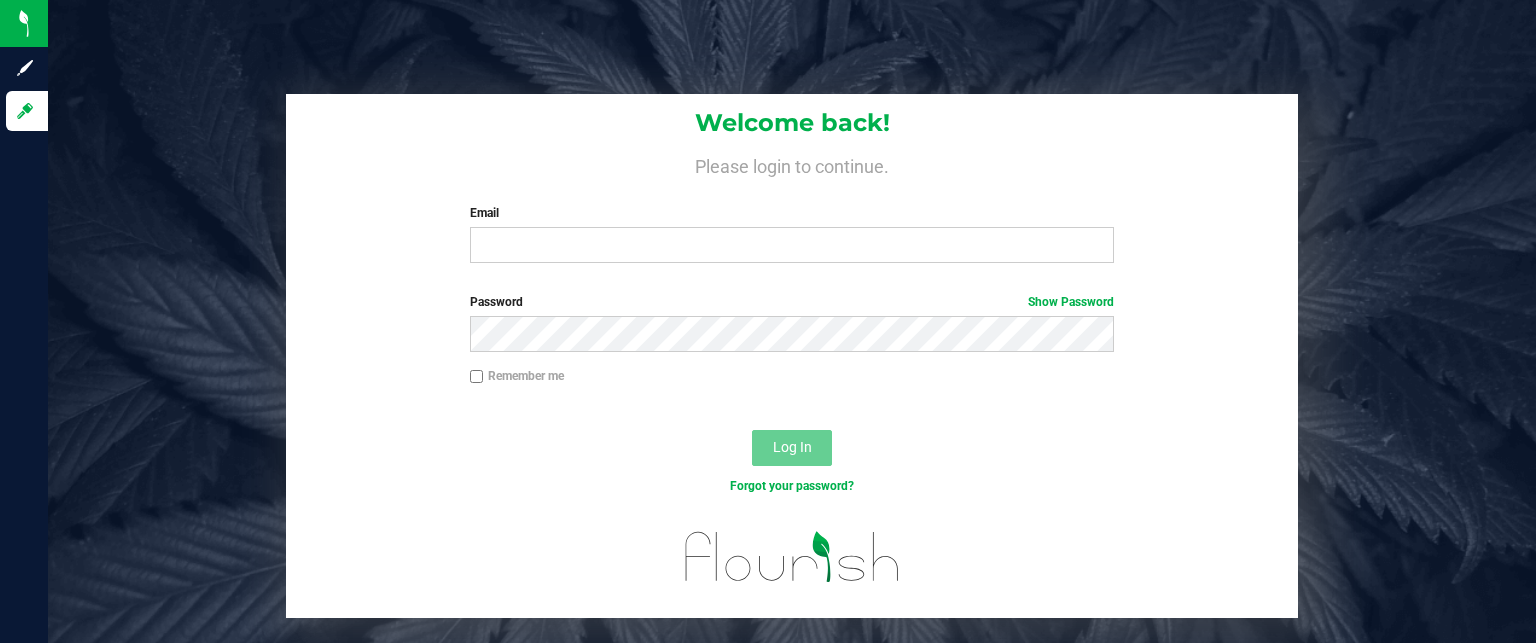 scroll, scrollTop: 0, scrollLeft: 0, axis: both 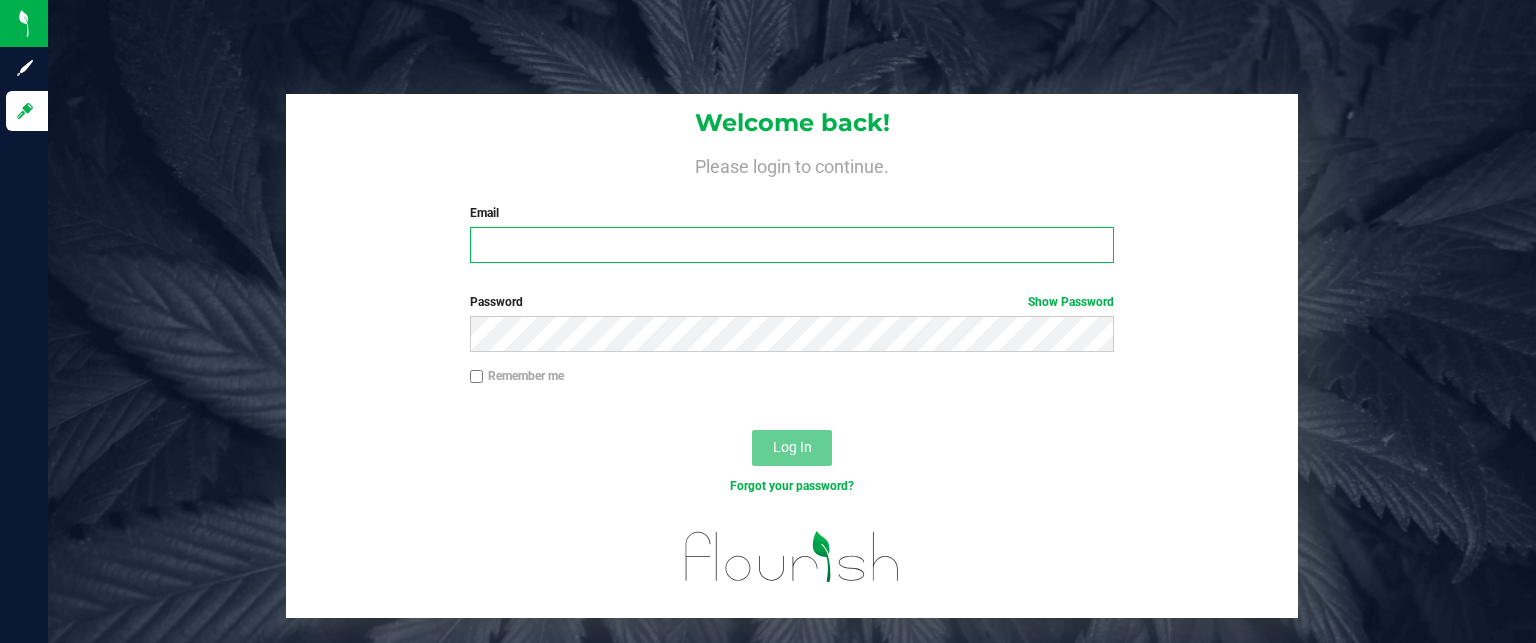 type on "[USERNAME]@example.com" 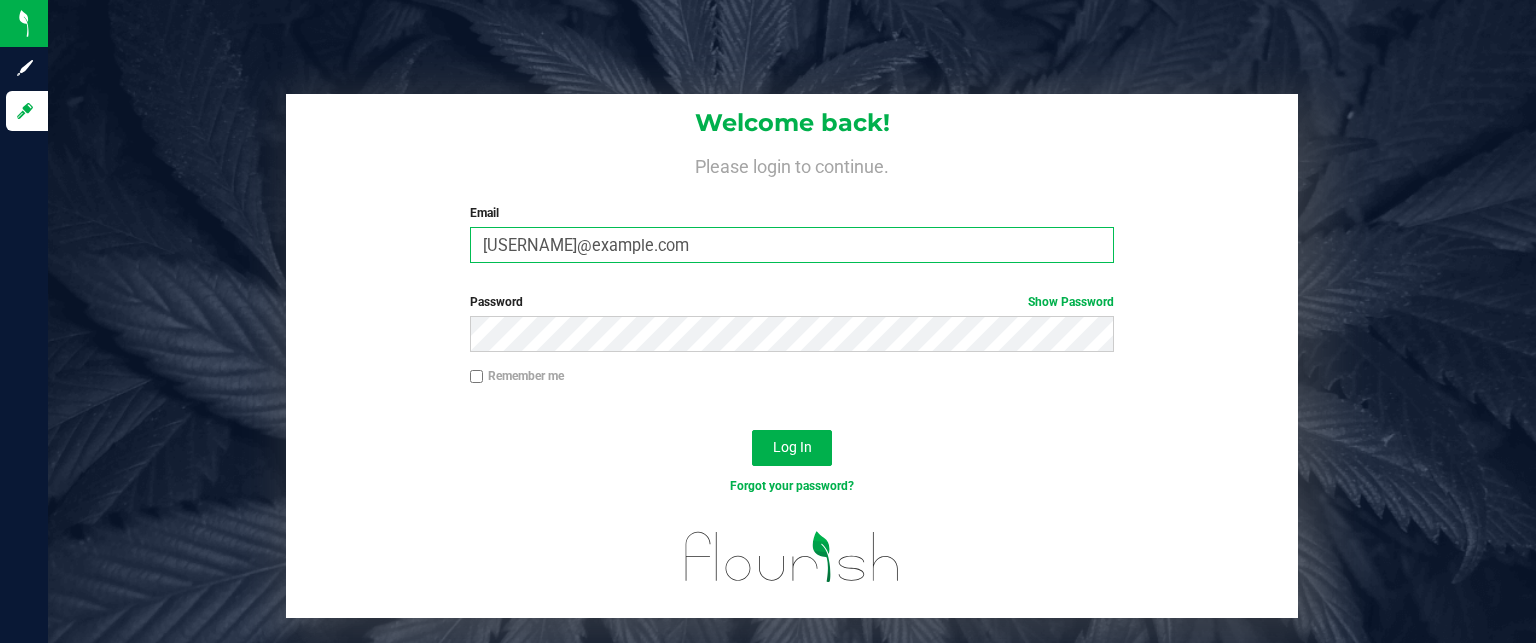 scroll, scrollTop: 0, scrollLeft: 0, axis: both 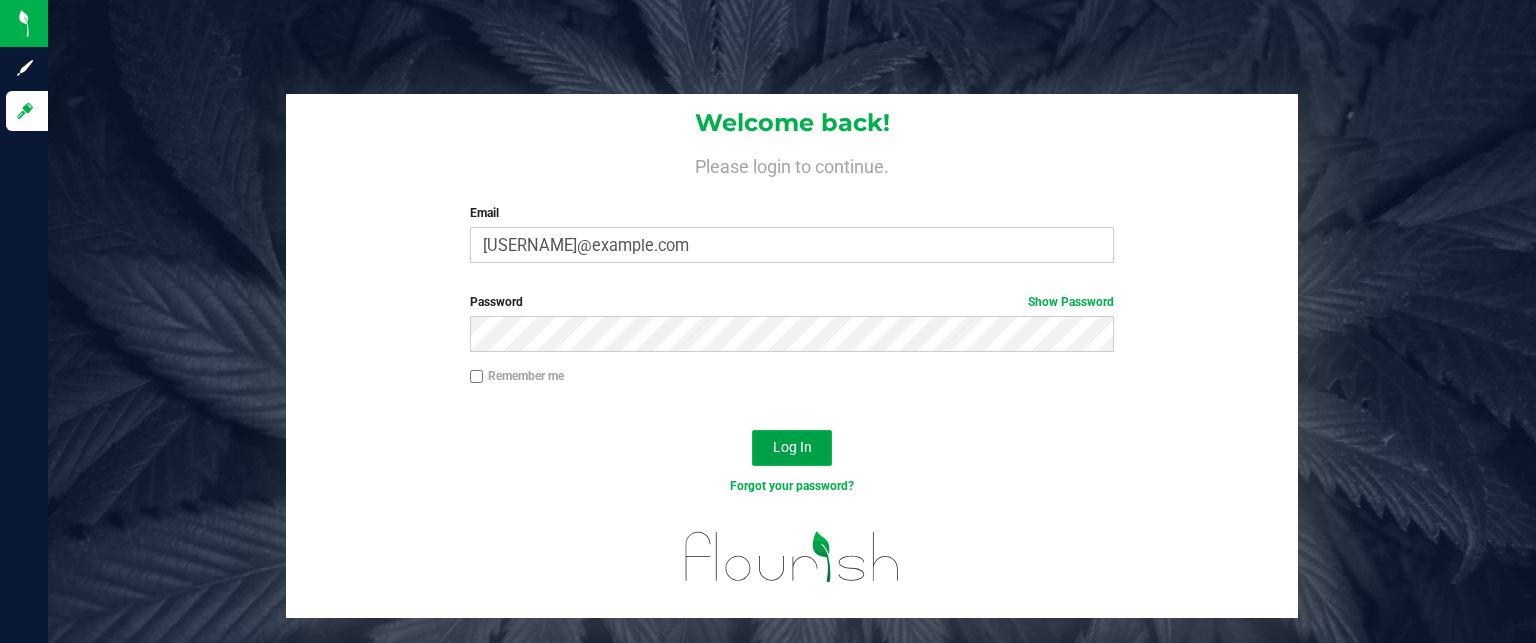 click on "Log In" at bounding box center [792, 448] 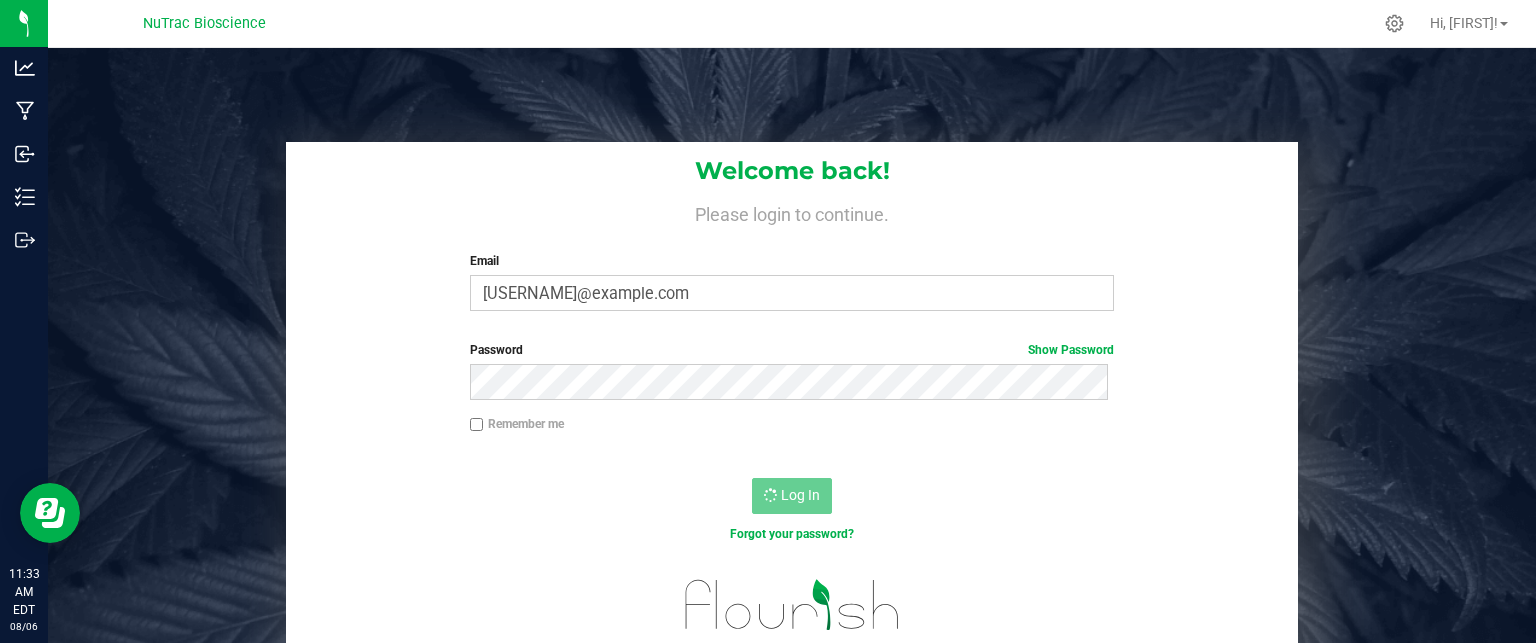 scroll, scrollTop: 0, scrollLeft: 0, axis: both 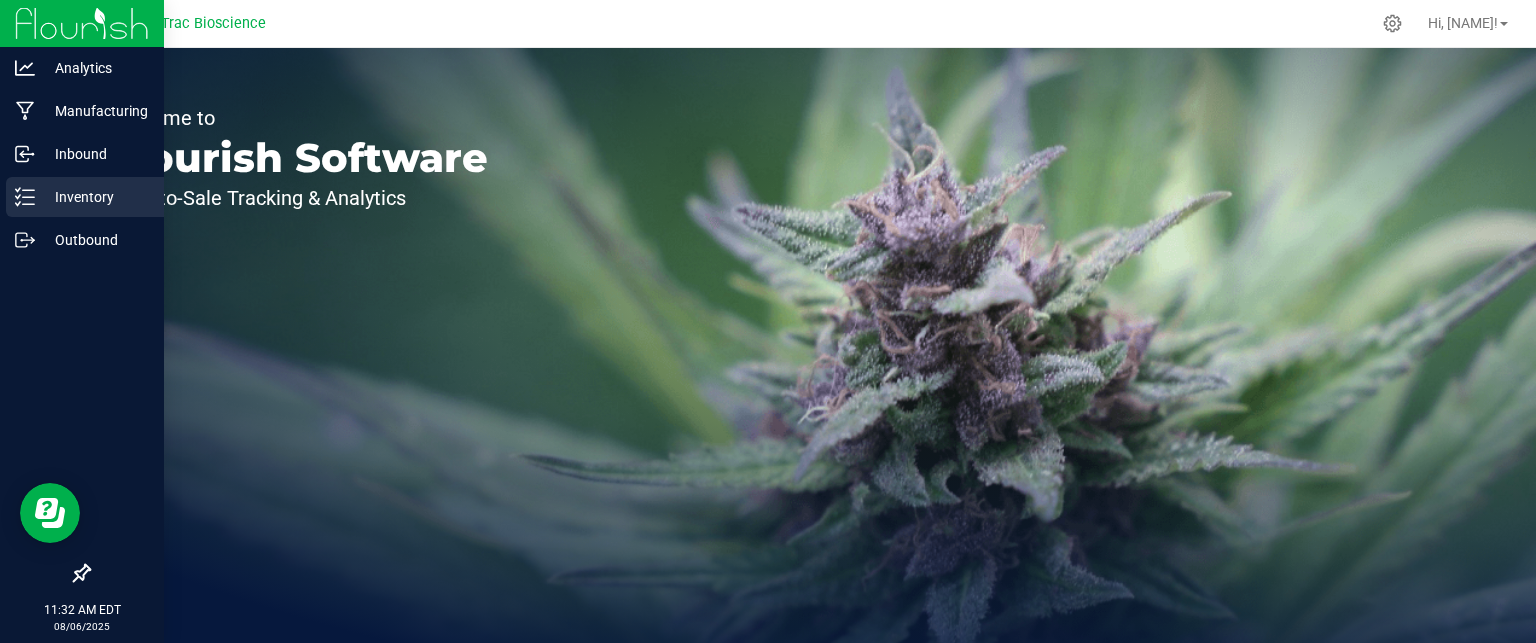 click on "Inventory" at bounding box center (95, 197) 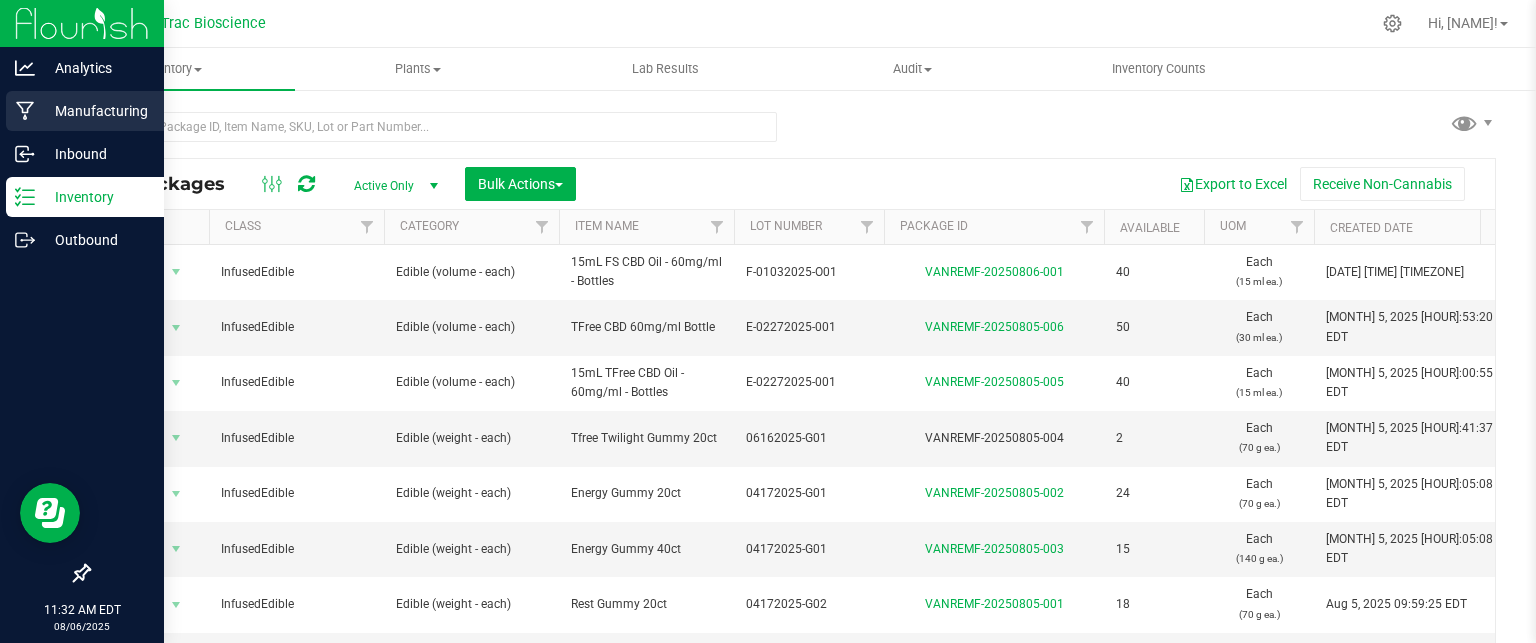 click on "Manufacturing" at bounding box center [95, 111] 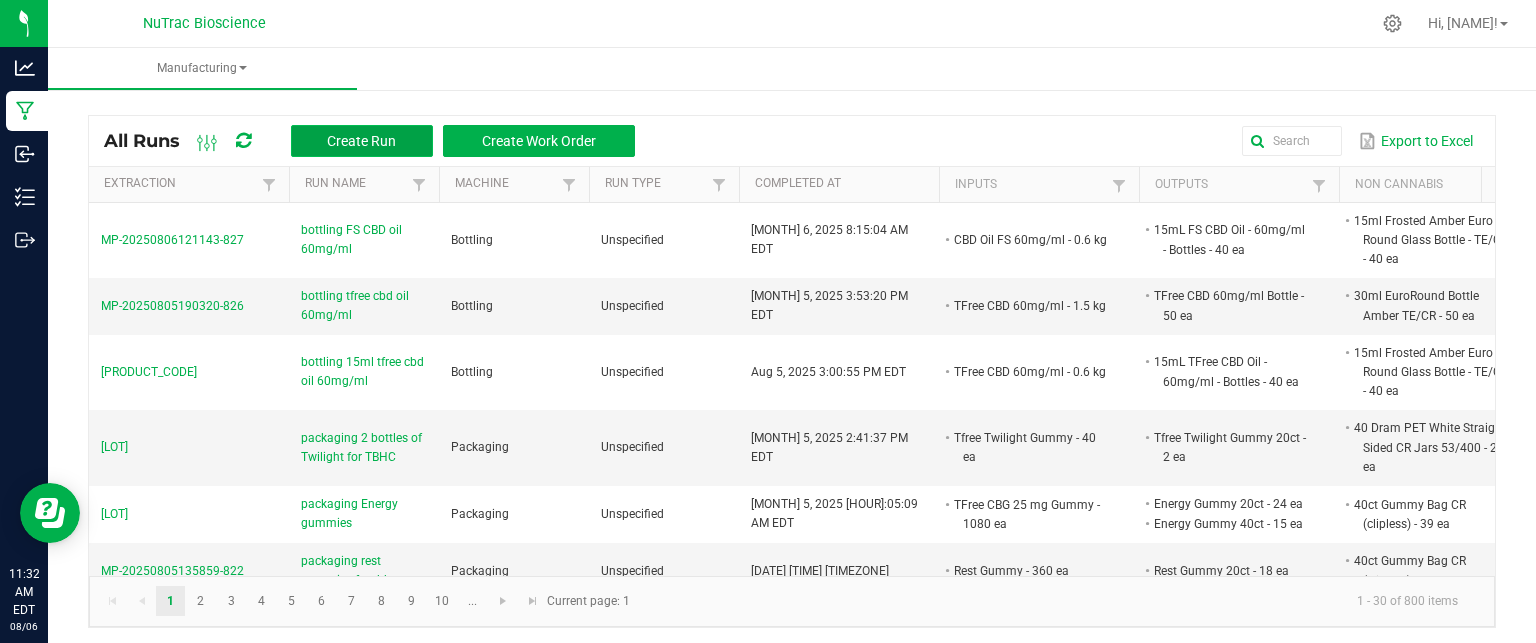 click on "Create Run" at bounding box center (361, 141) 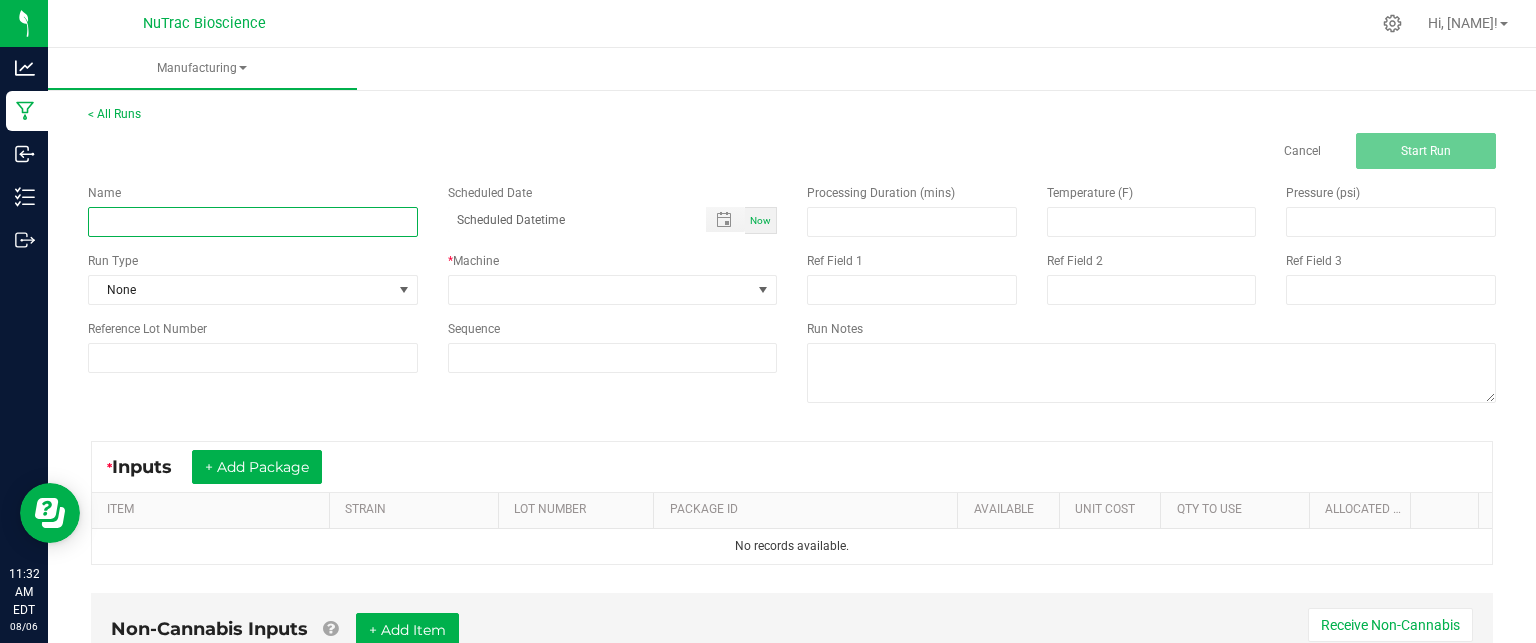 click at bounding box center [253, 222] 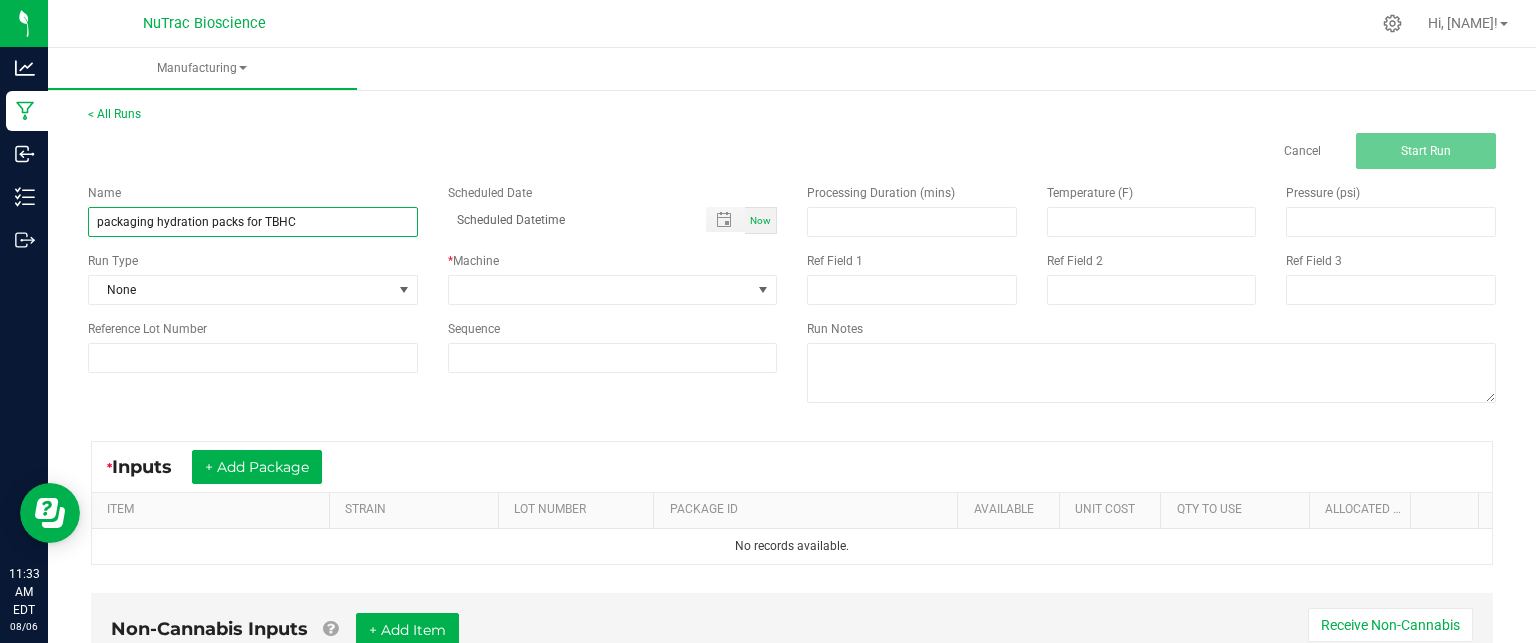 type on "packaging hydration packs for TBHC" 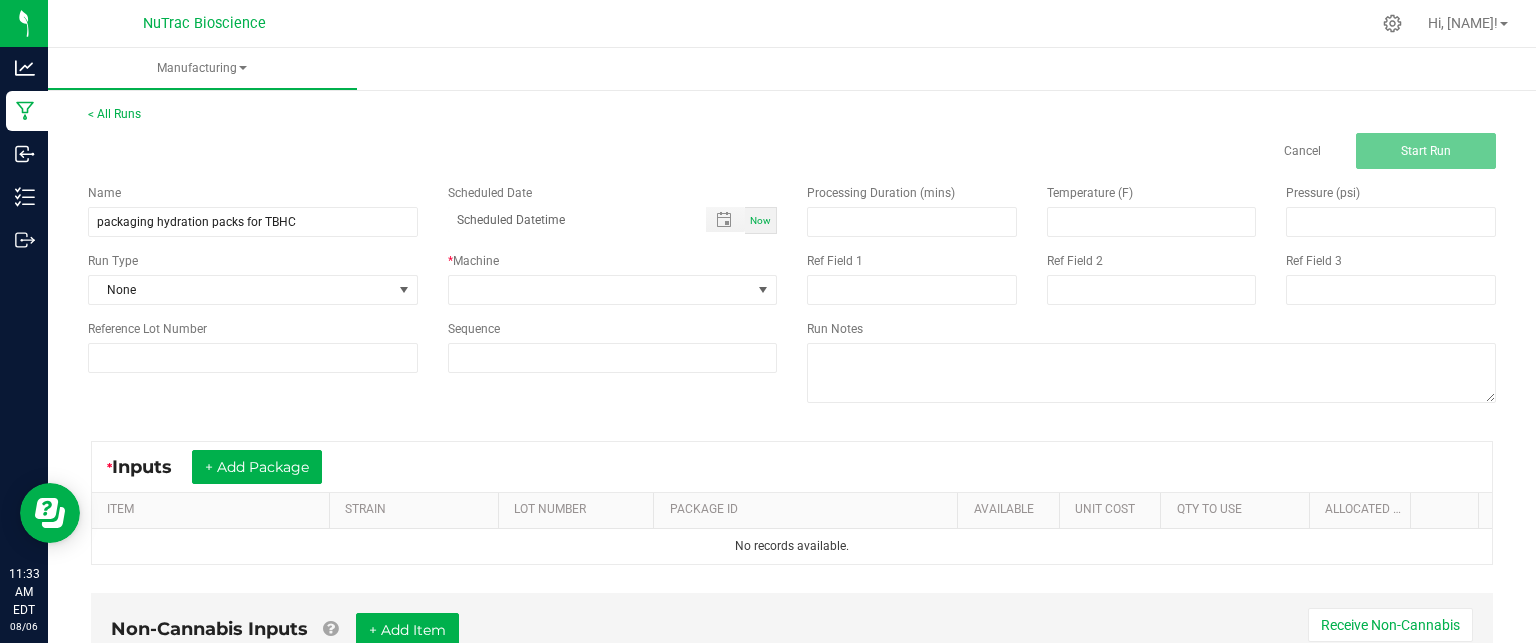 click on "Now" at bounding box center [760, 220] 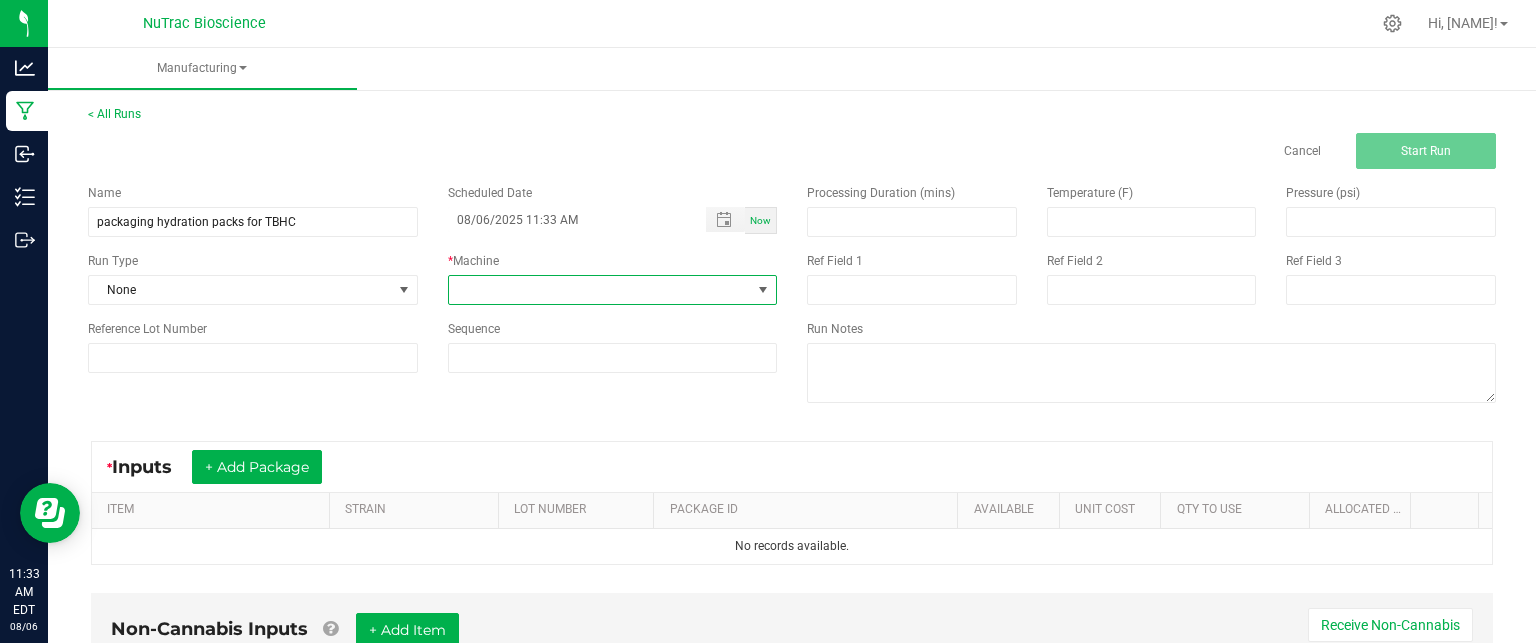 click at bounding box center [763, 290] 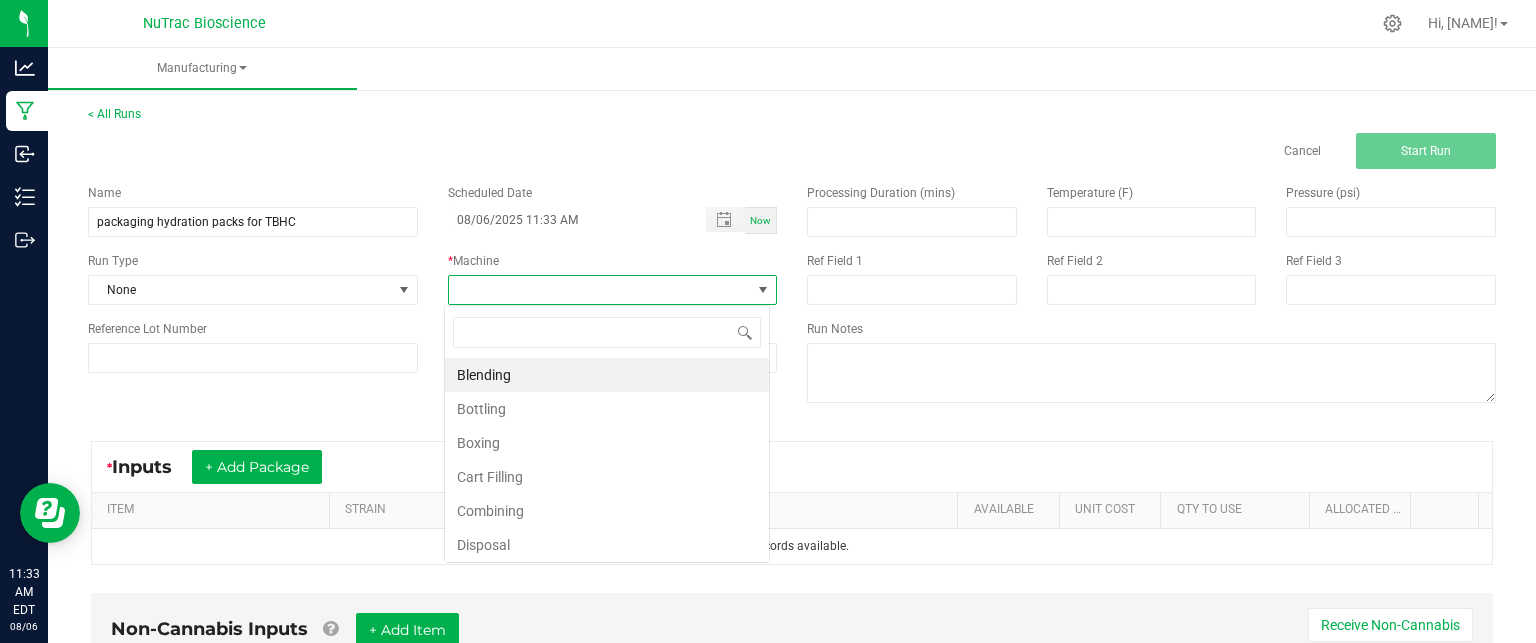 scroll, scrollTop: 99970, scrollLeft: 99674, axis: both 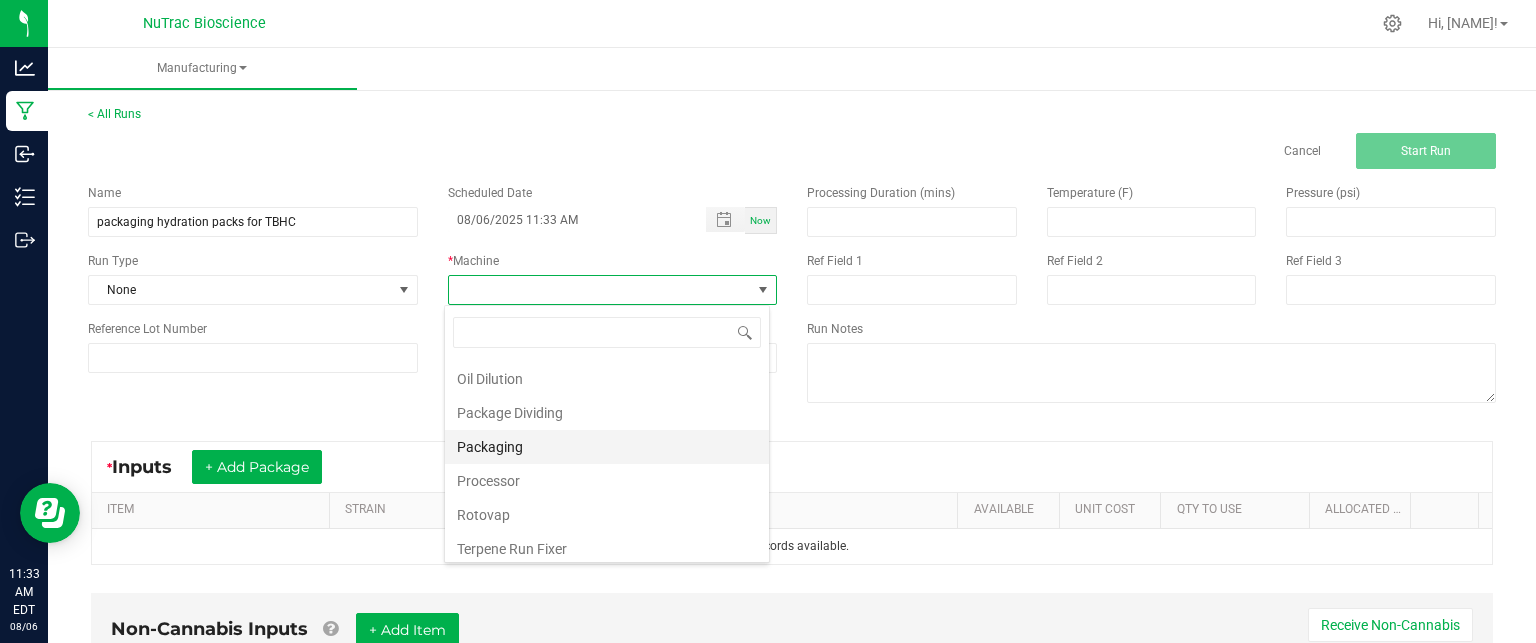 click on "Packaging" at bounding box center (607, 447) 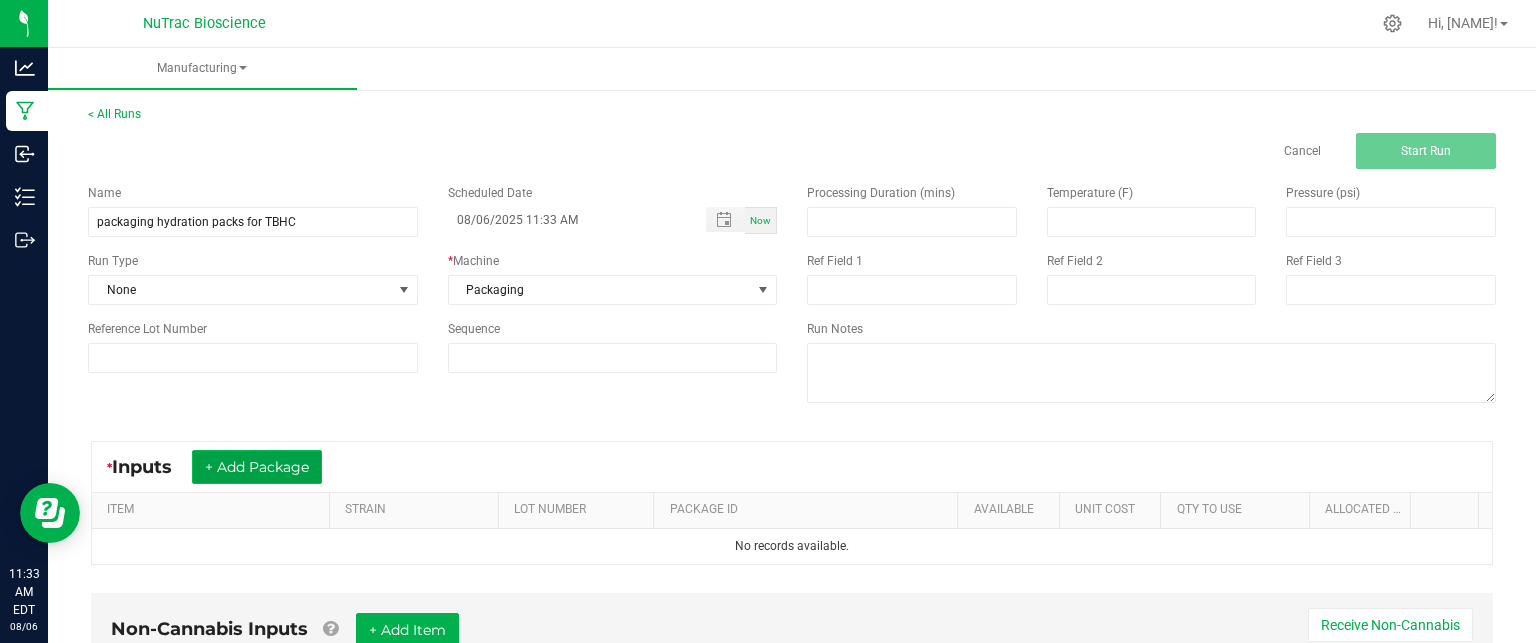 click on "+ Add Package" at bounding box center [257, 467] 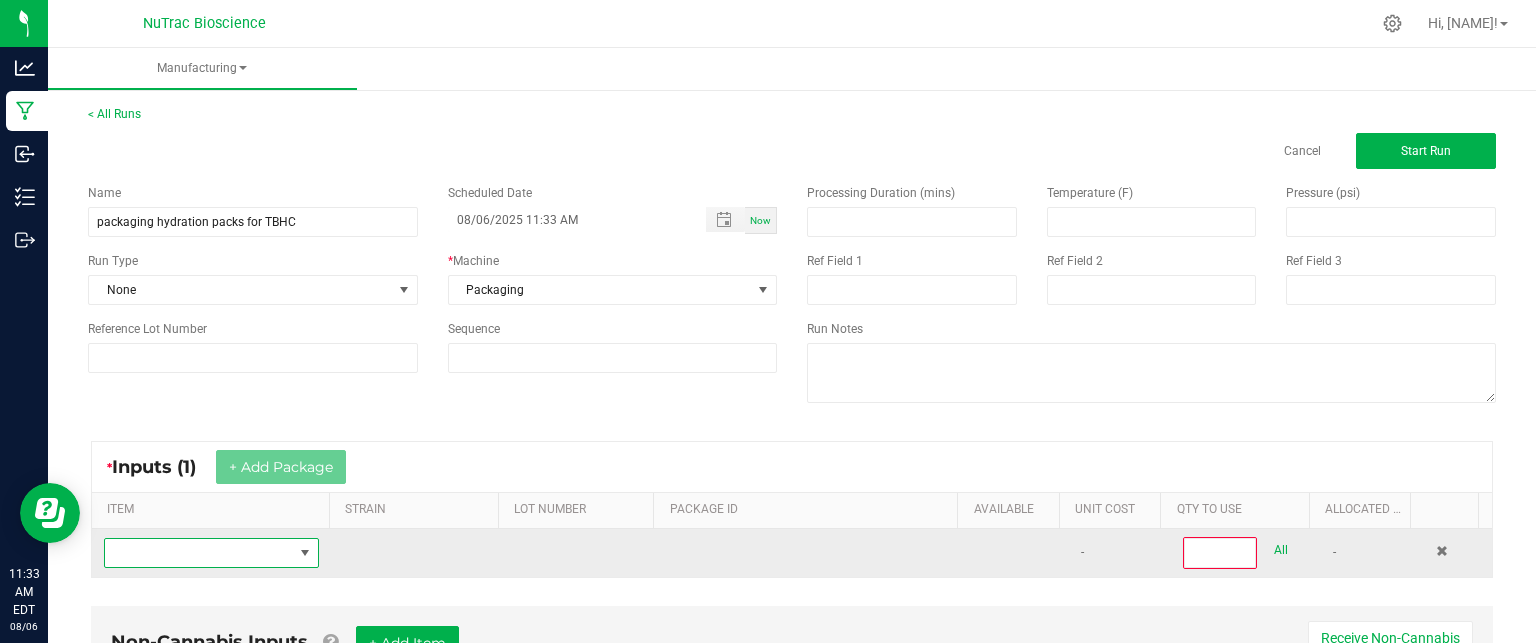 click at bounding box center (199, 553) 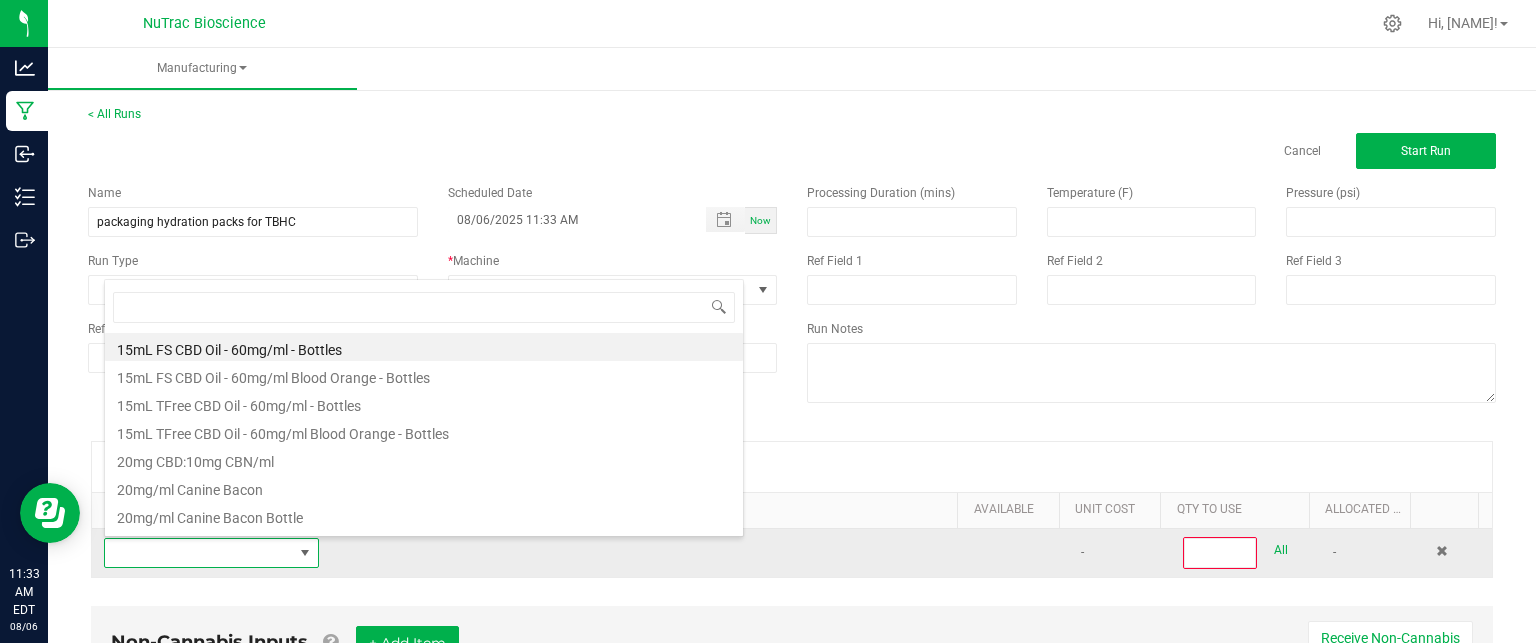 scroll, scrollTop: 99970, scrollLeft: 99790, axis: both 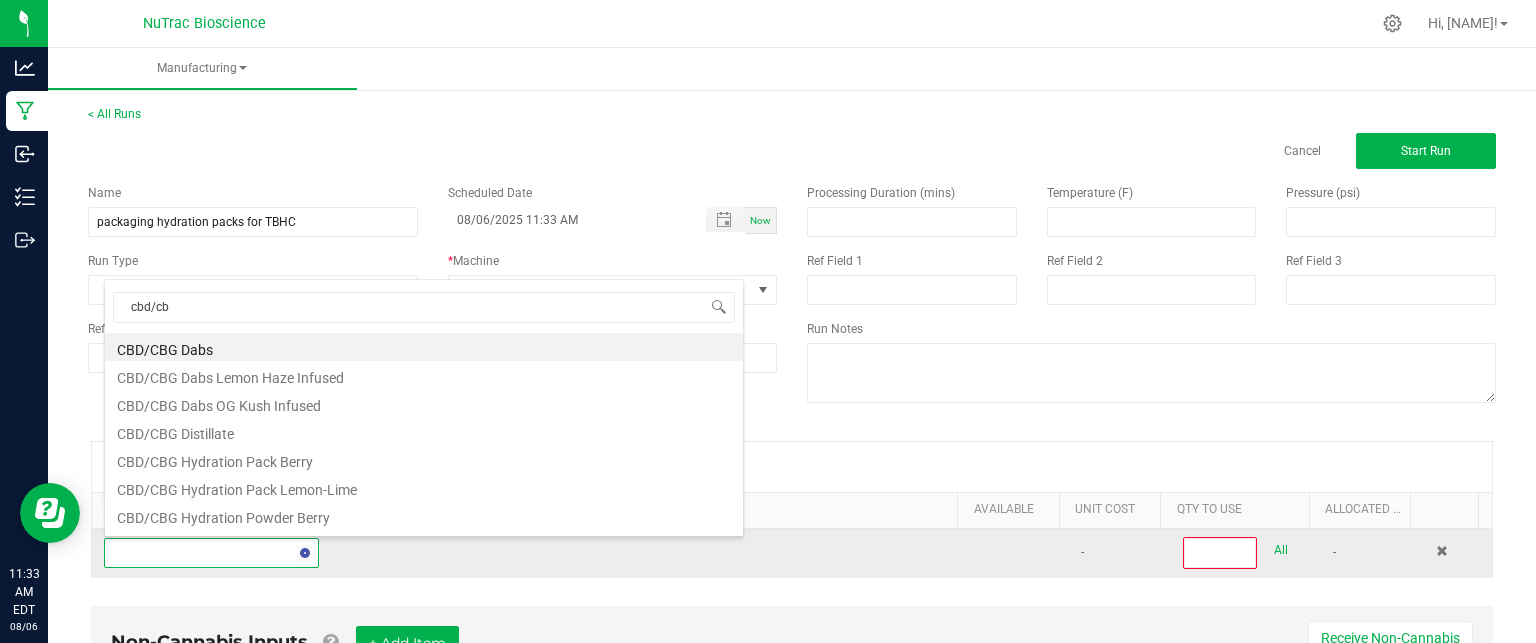 type on "cbd/cbg" 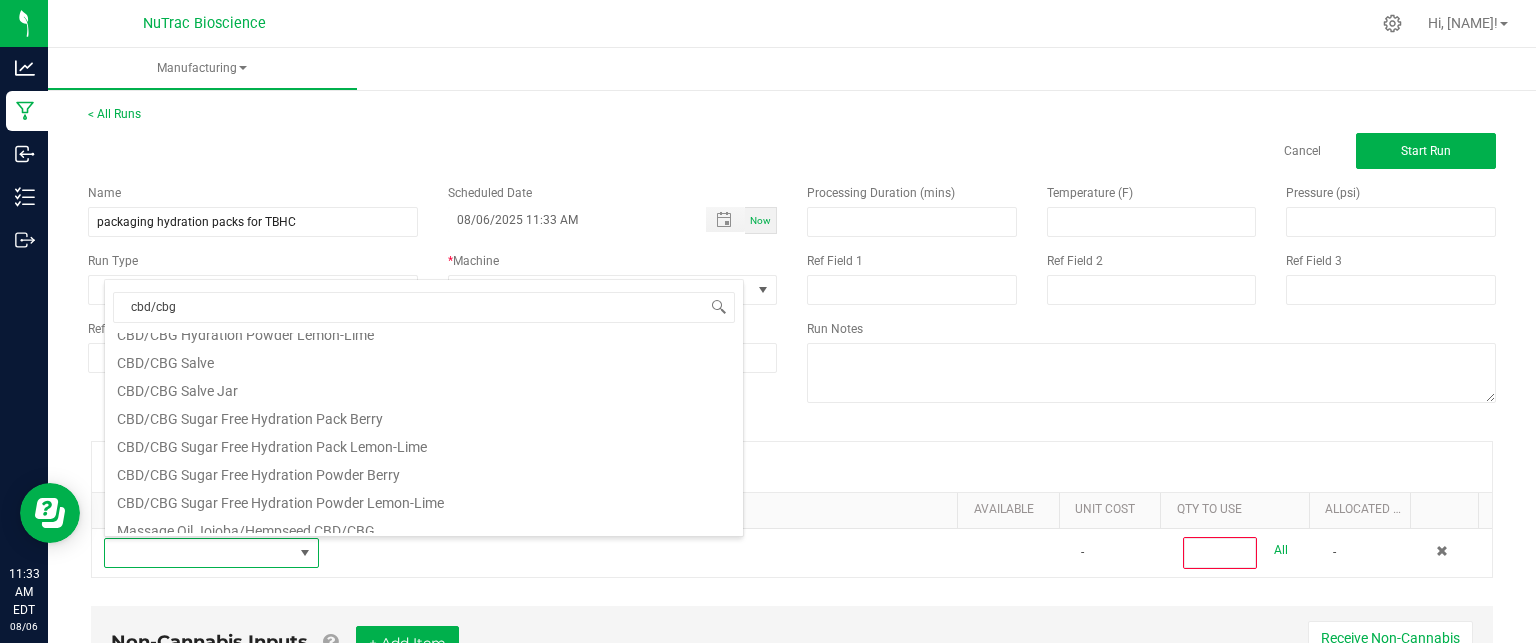 scroll, scrollTop: 212, scrollLeft: 0, axis: vertical 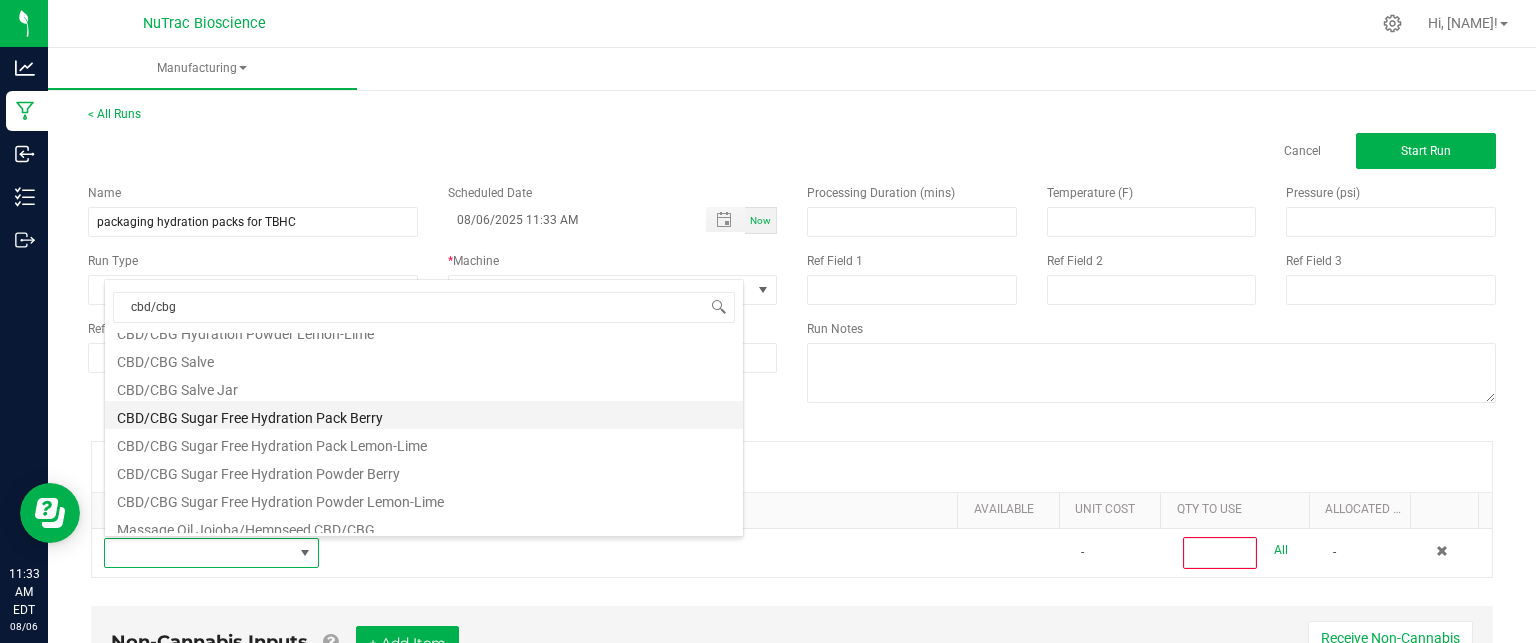 click on "CBD/CBG Sugar Free Hydration Pack Berry" at bounding box center (424, 415) 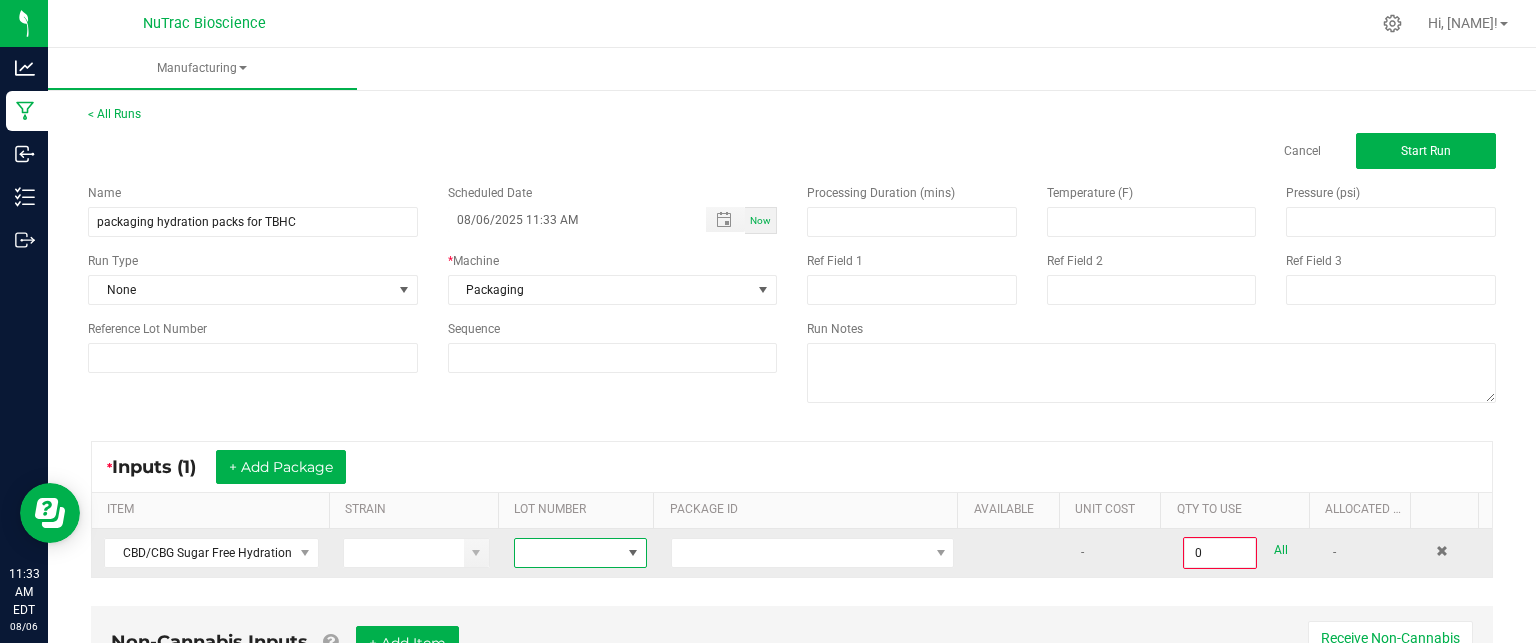 click at bounding box center [633, 553] 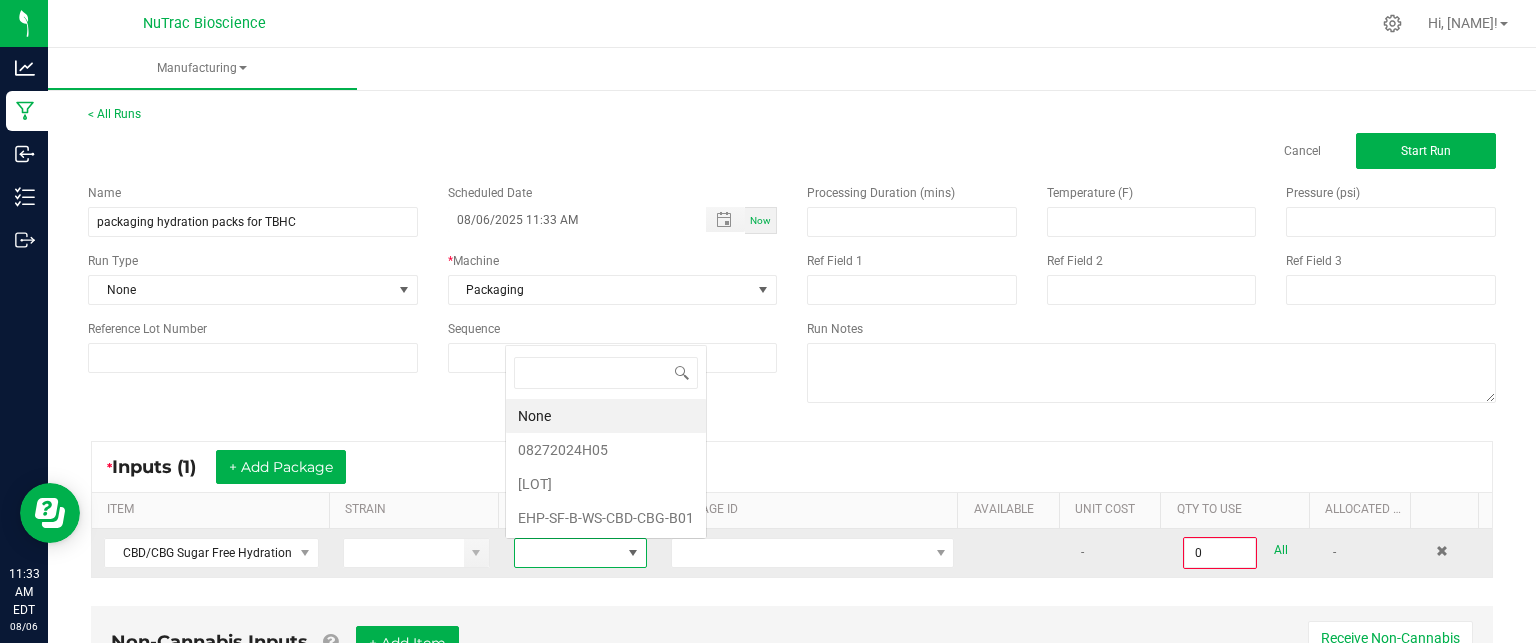 scroll, scrollTop: 0, scrollLeft: 0, axis: both 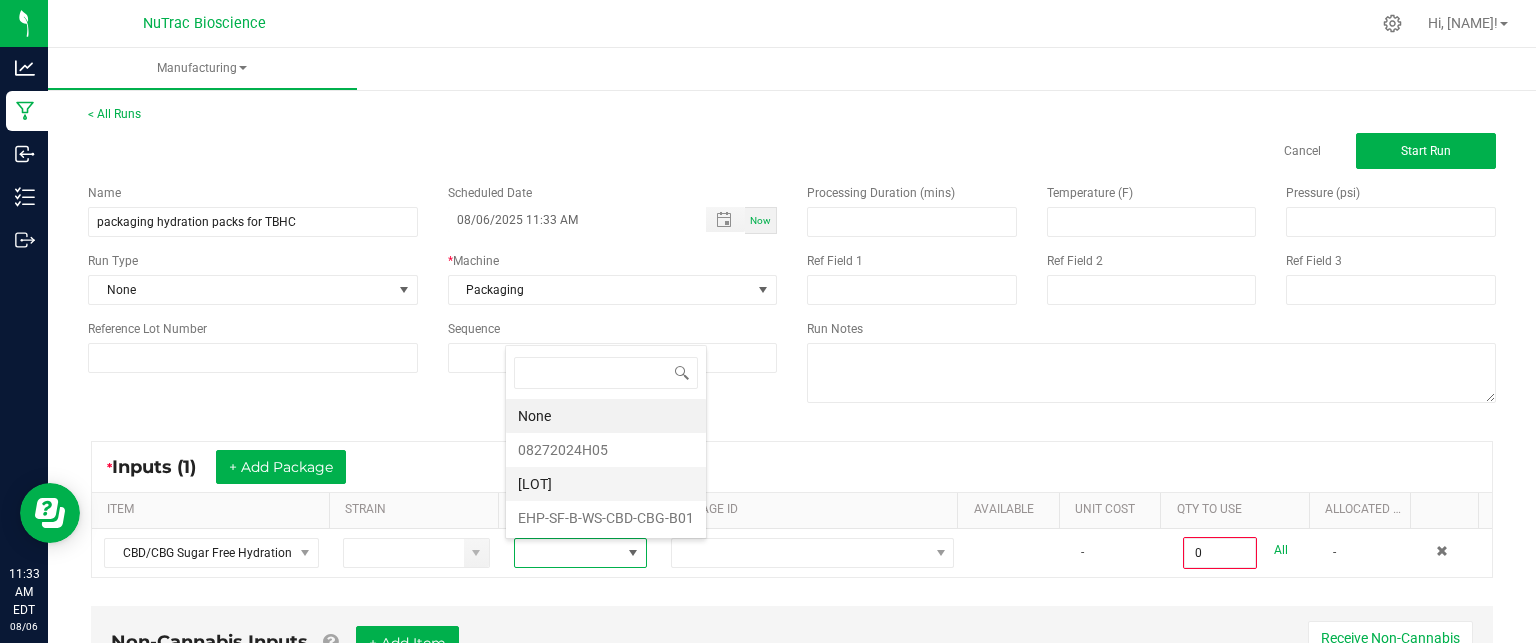 click on "[ID]" at bounding box center (606, 484) 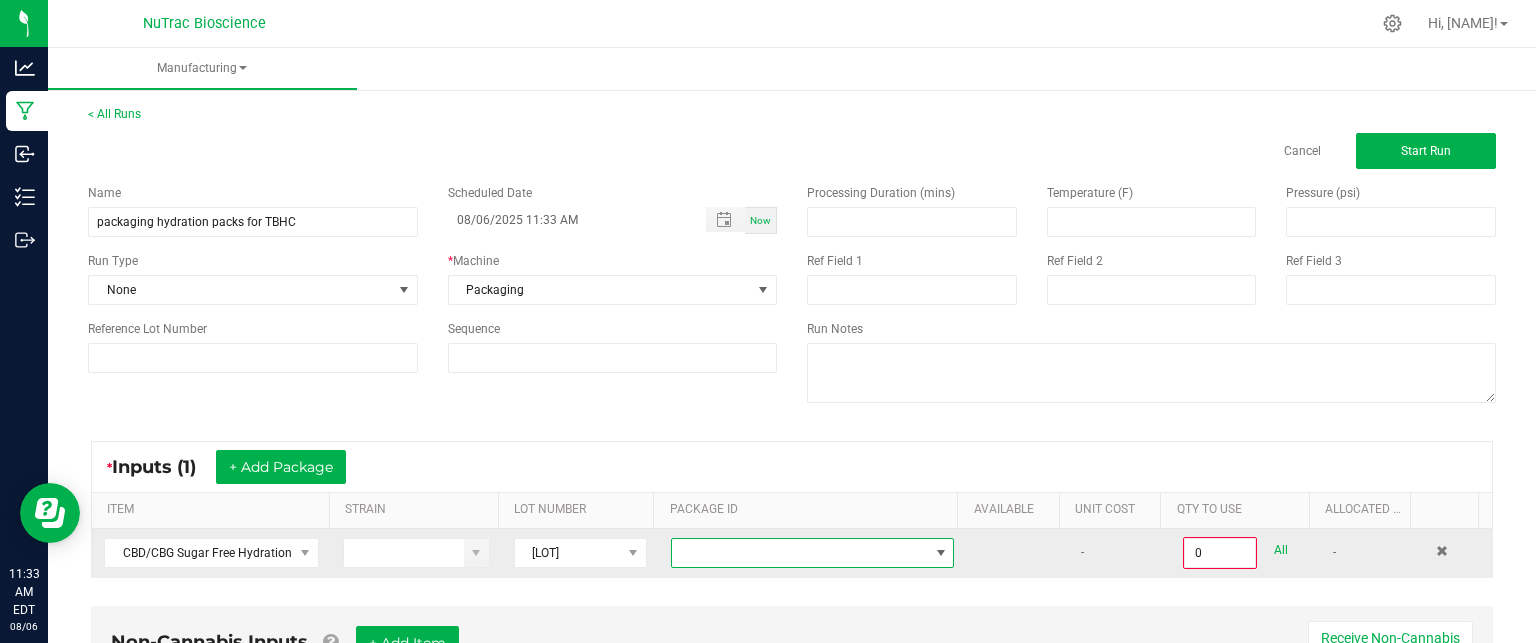 click at bounding box center (941, 553) 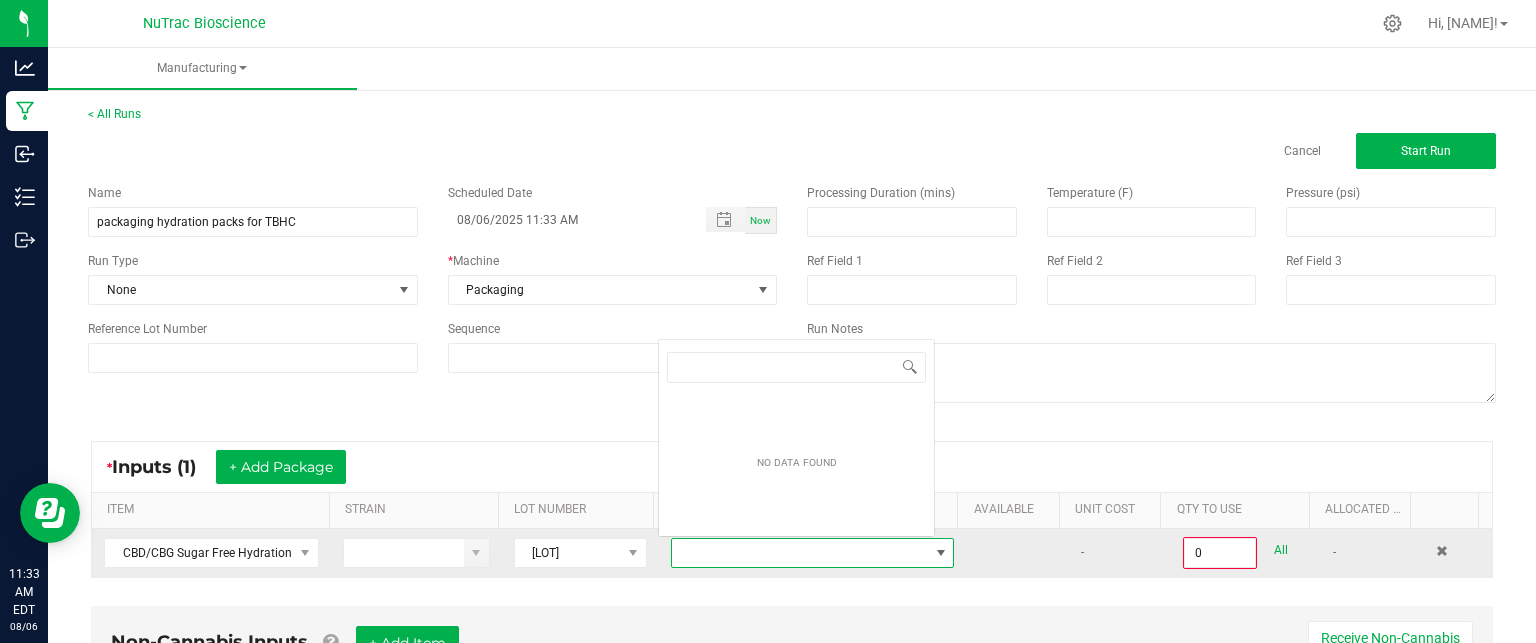 scroll, scrollTop: 0, scrollLeft: 0, axis: both 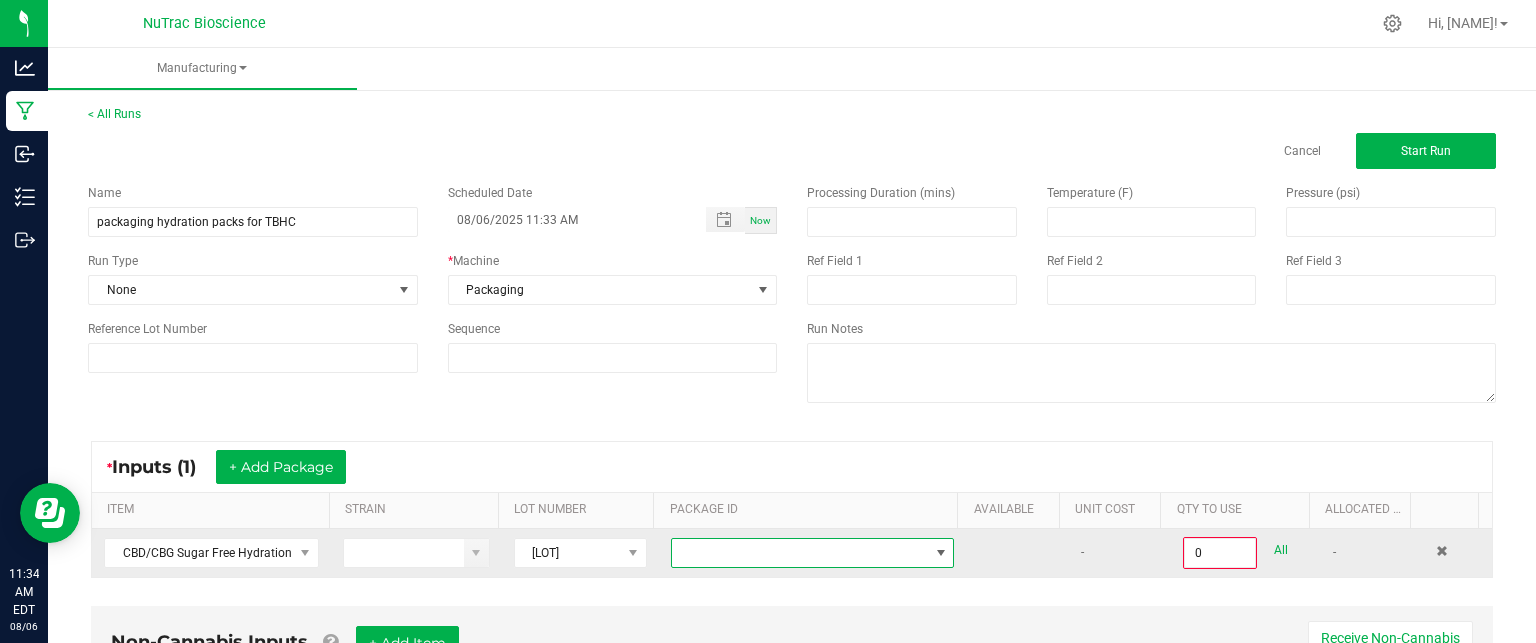 click at bounding box center (800, 553) 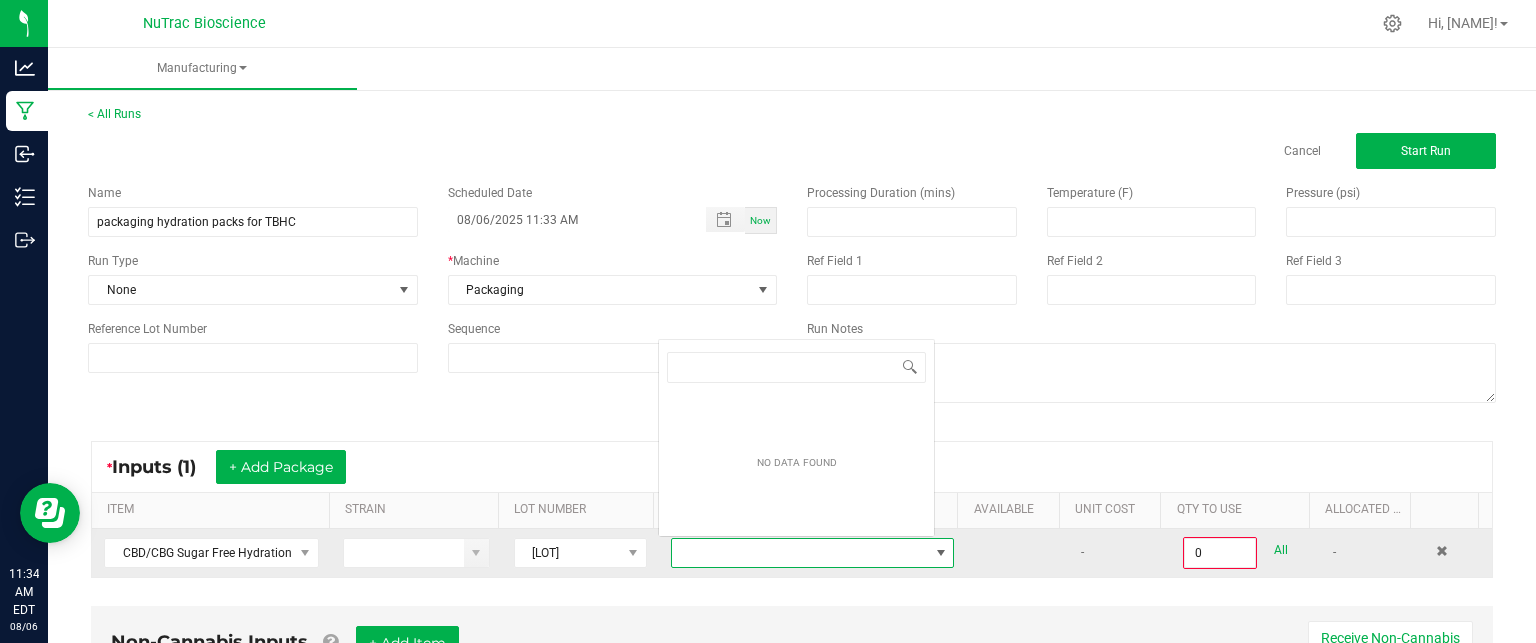 scroll, scrollTop: 0, scrollLeft: 0, axis: both 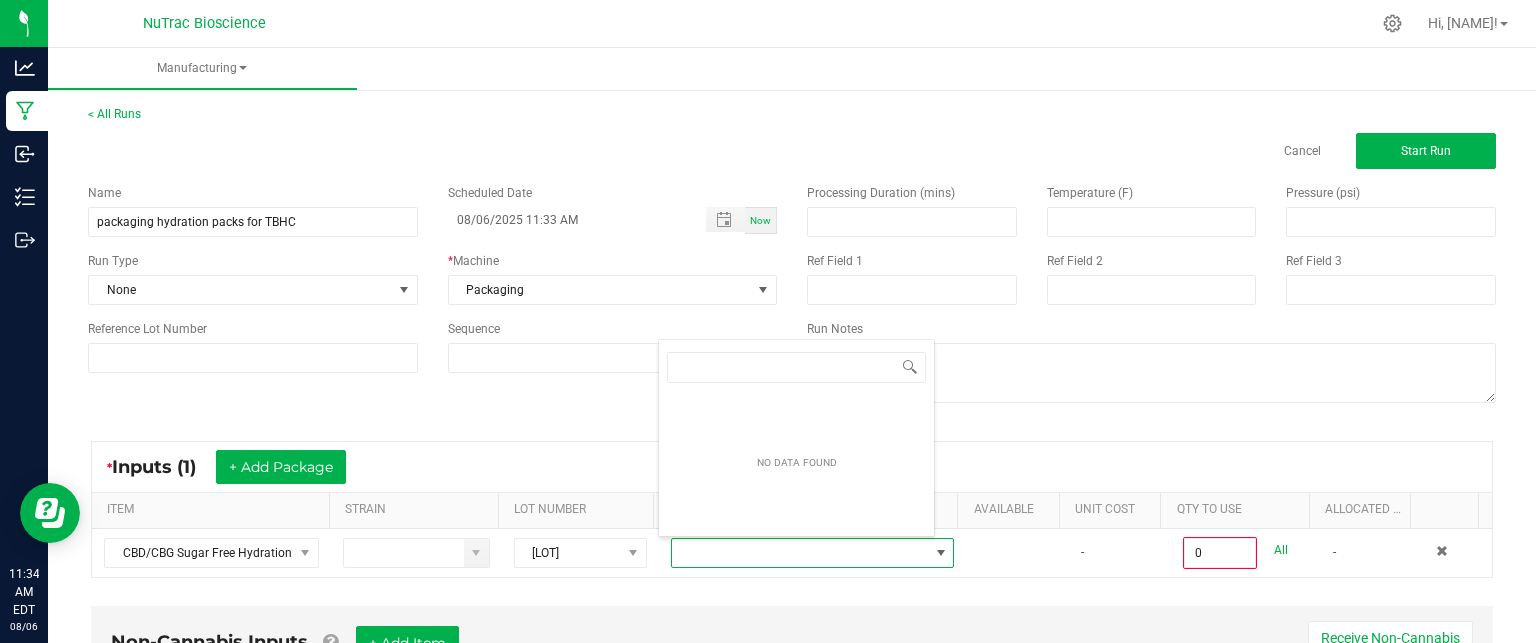 type on "VANREMF-20241218-001" 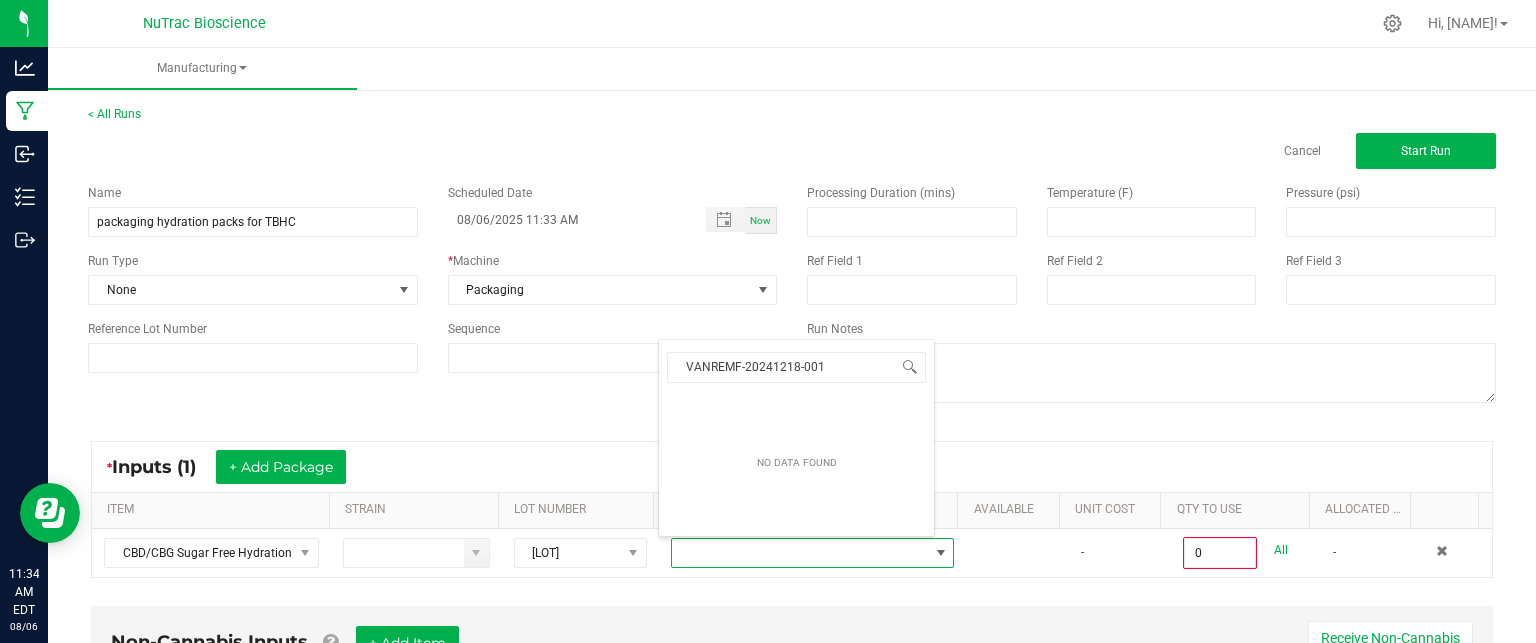 click on "*    Inputs (1)   + Add Package  ITEM STRAIN LOT NUMBER PACKAGE ID AVAILABLE Unit Cost QTY TO USE Allocated Cost CBD/CBG Sugar Free Hydration Pack Berry 12182024H01  -  0 All  -" at bounding box center (792, 509) 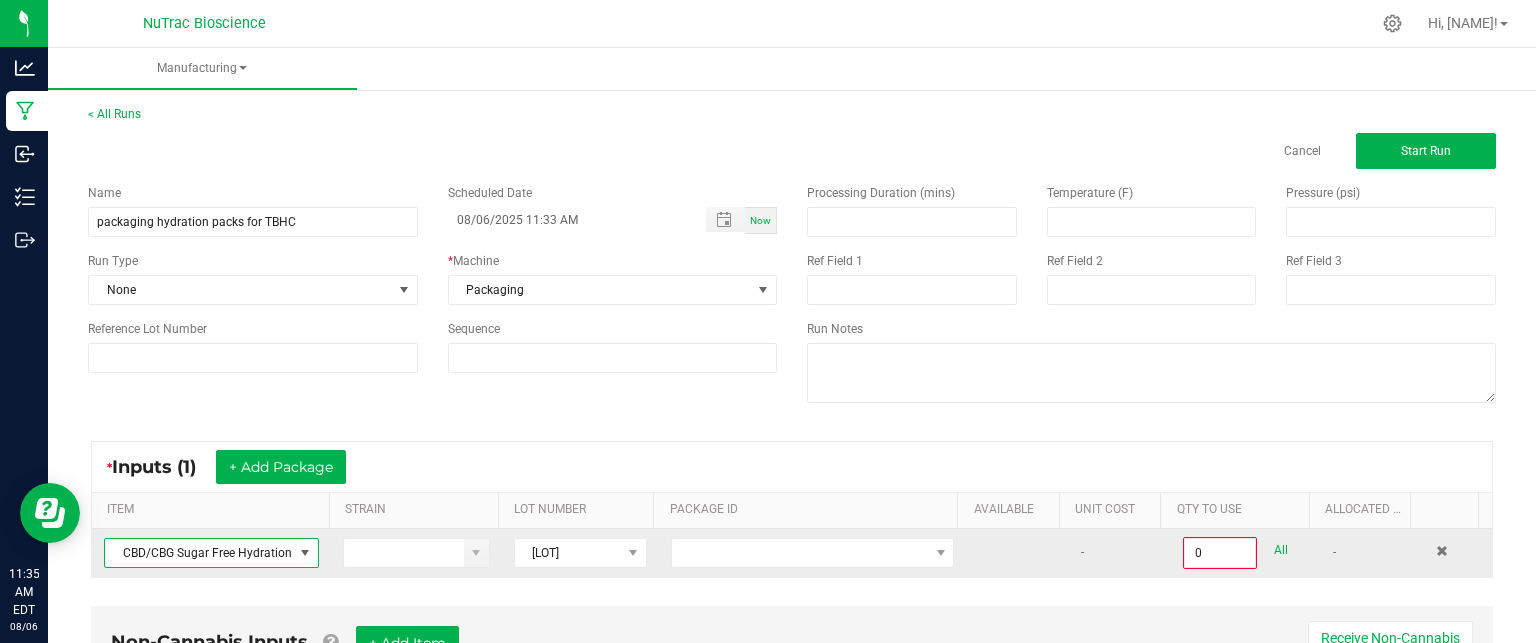 click at bounding box center [305, 553] 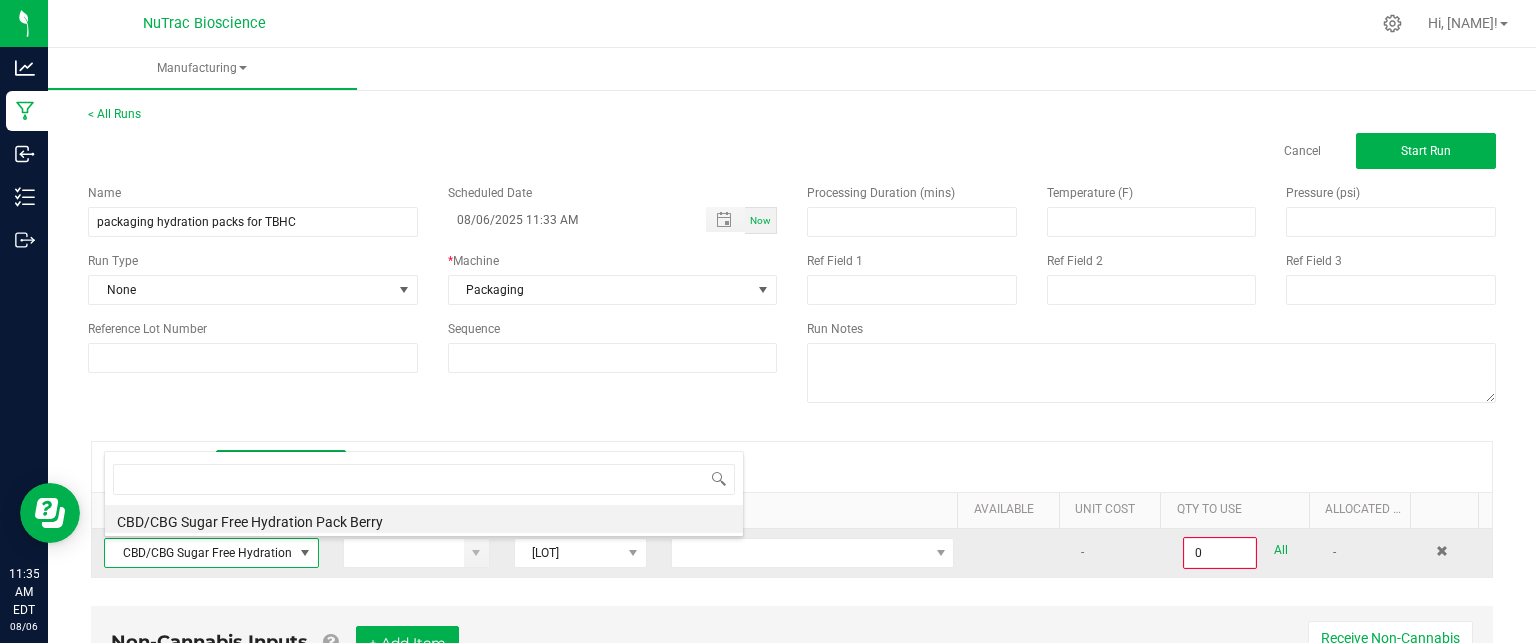scroll, scrollTop: 99970, scrollLeft: 99790, axis: both 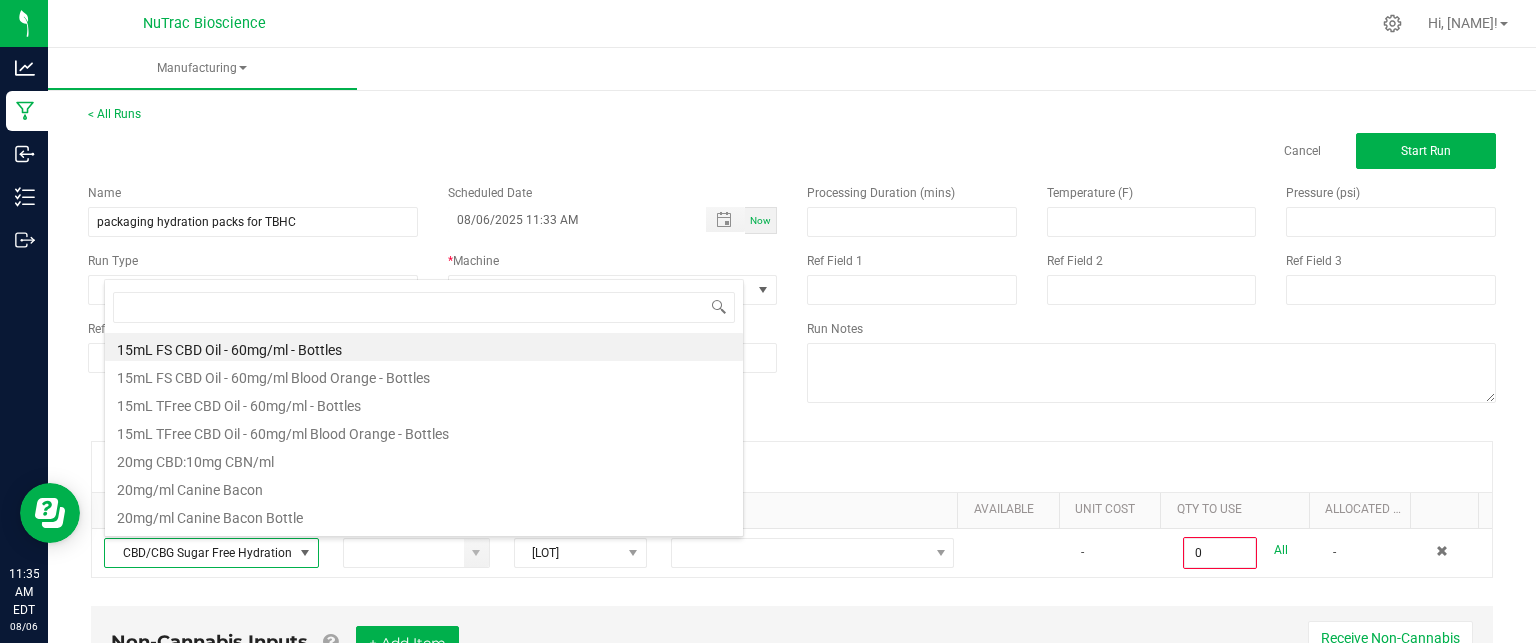 type on "CBD/CBG Sugar Free Hydration Powder Berry" 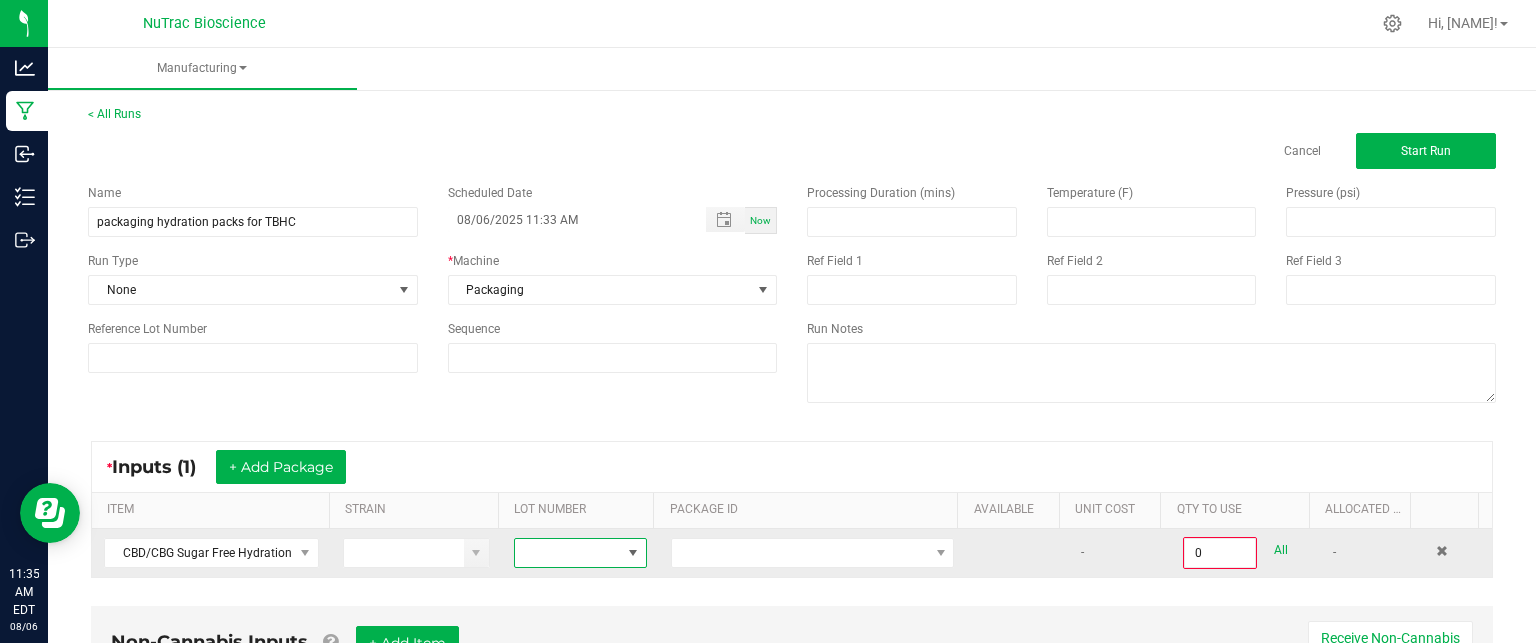 click at bounding box center (633, 553) 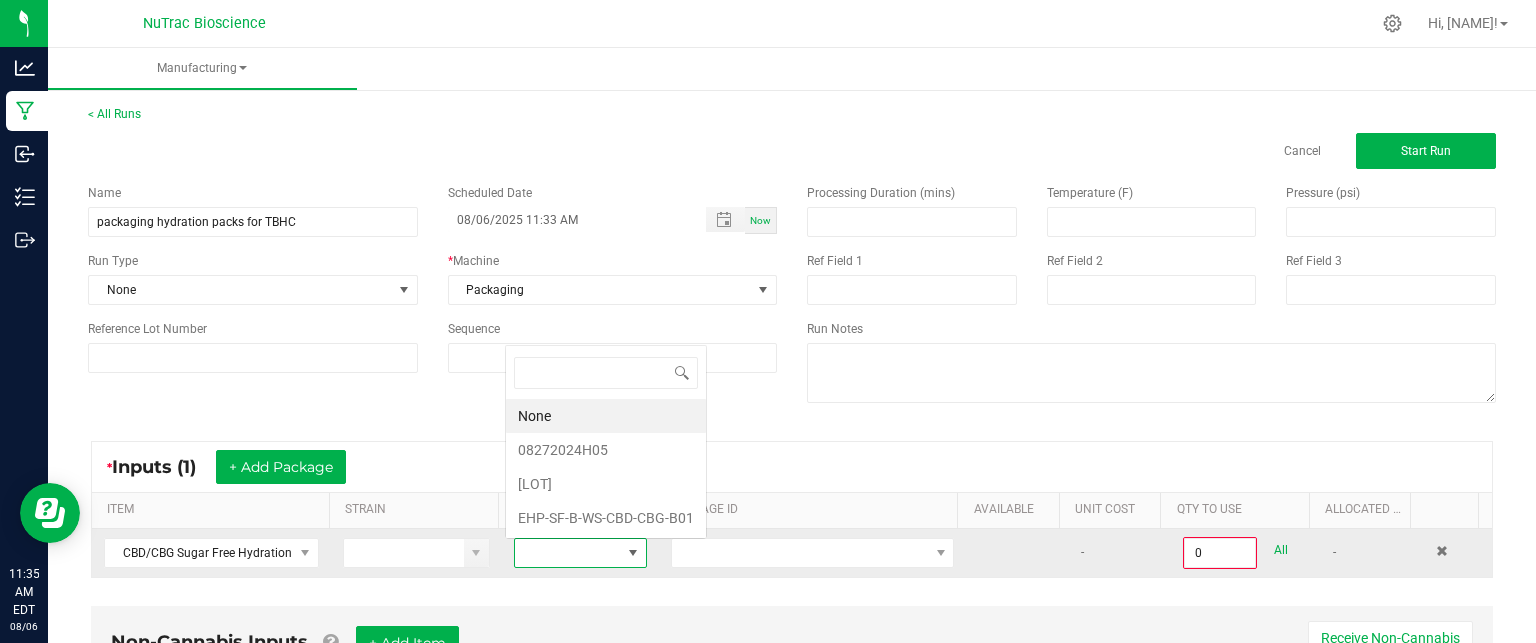 scroll, scrollTop: 0, scrollLeft: 0, axis: both 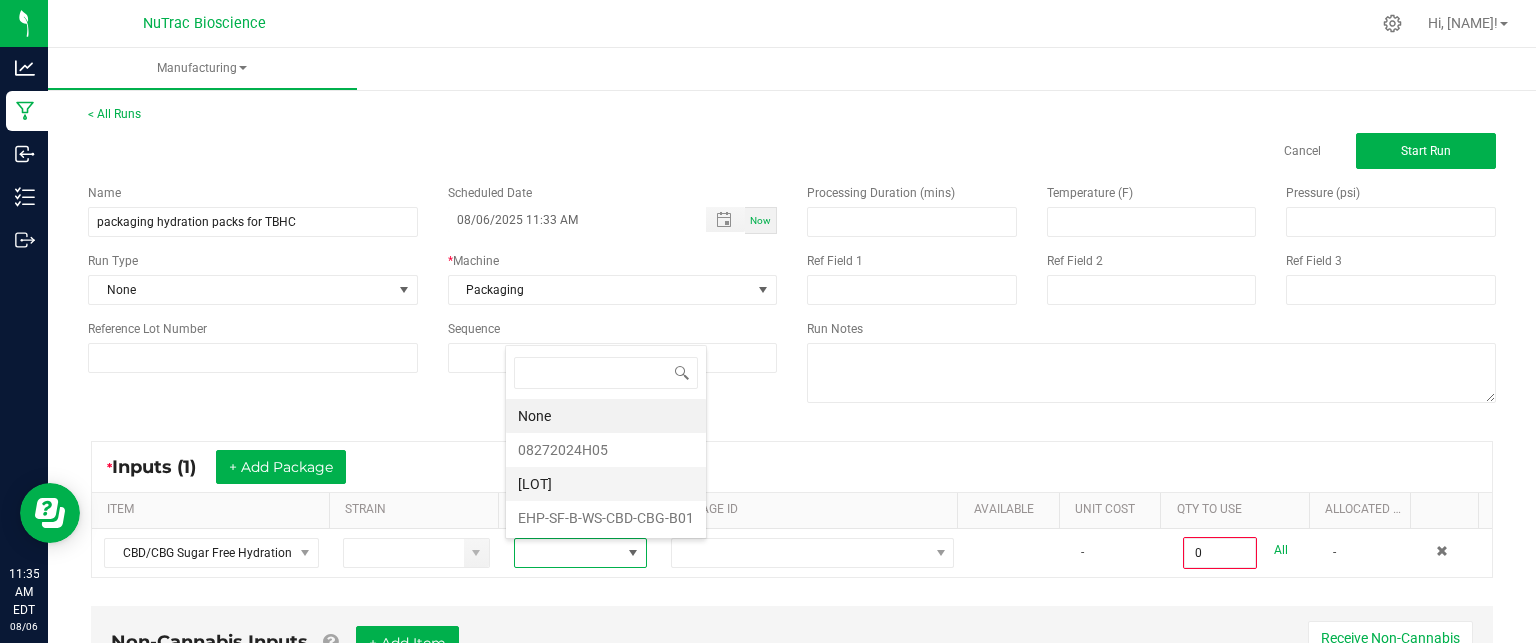 click on "[ID]" at bounding box center [606, 484] 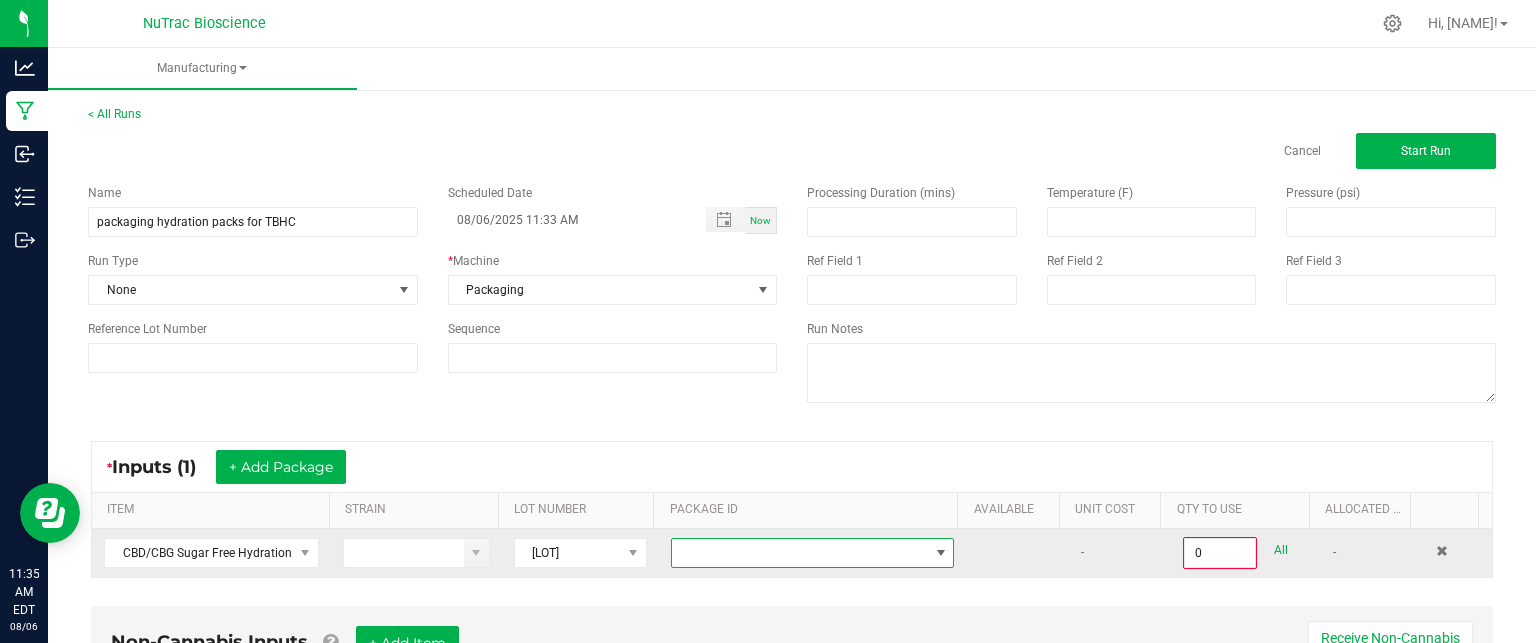 click at bounding box center [941, 553] 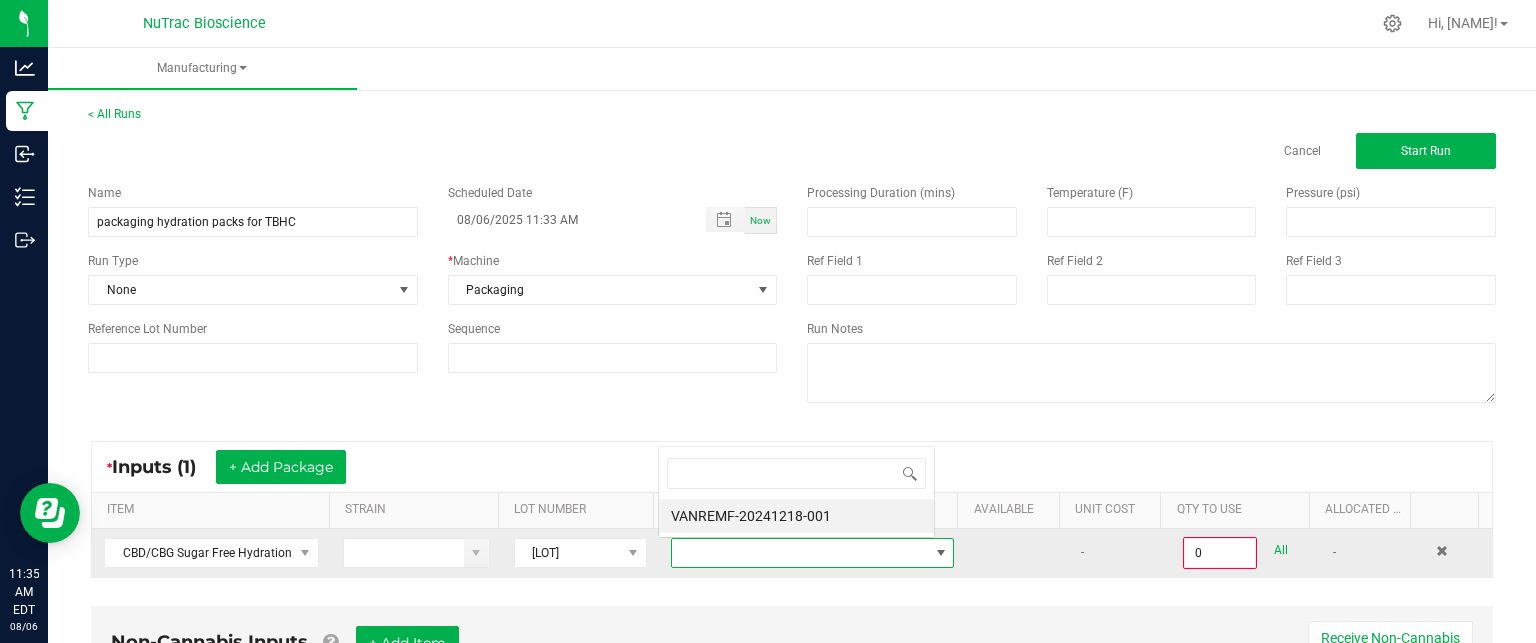 scroll, scrollTop: 0, scrollLeft: 0, axis: both 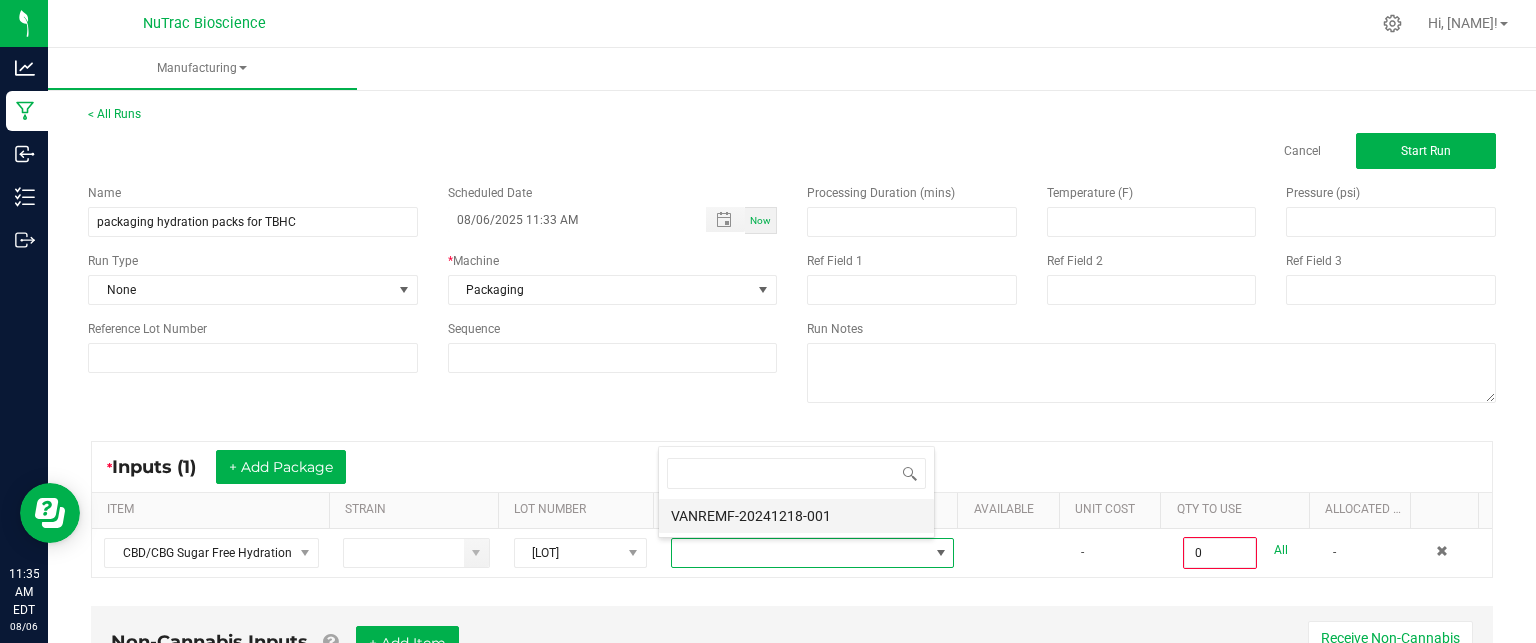 click on "VANREMF-20241218-001" at bounding box center (796, 516) 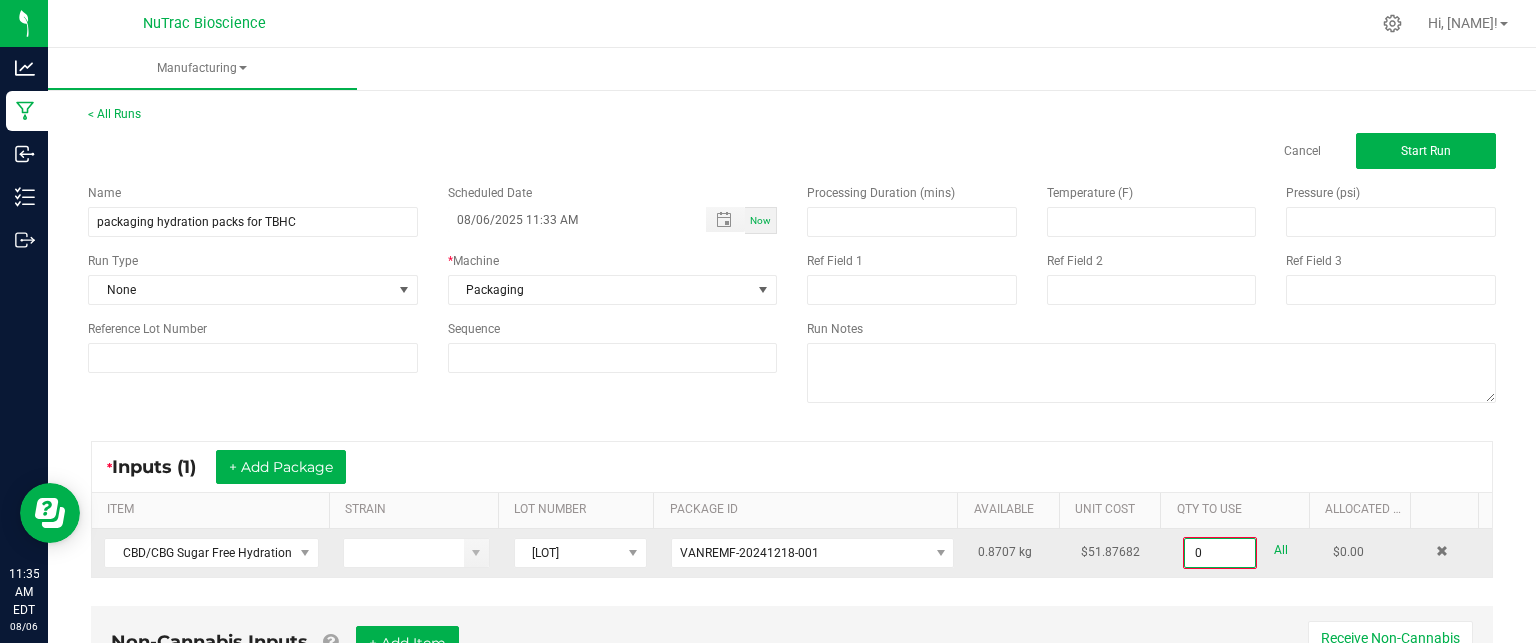 click on "0" at bounding box center [1220, 553] 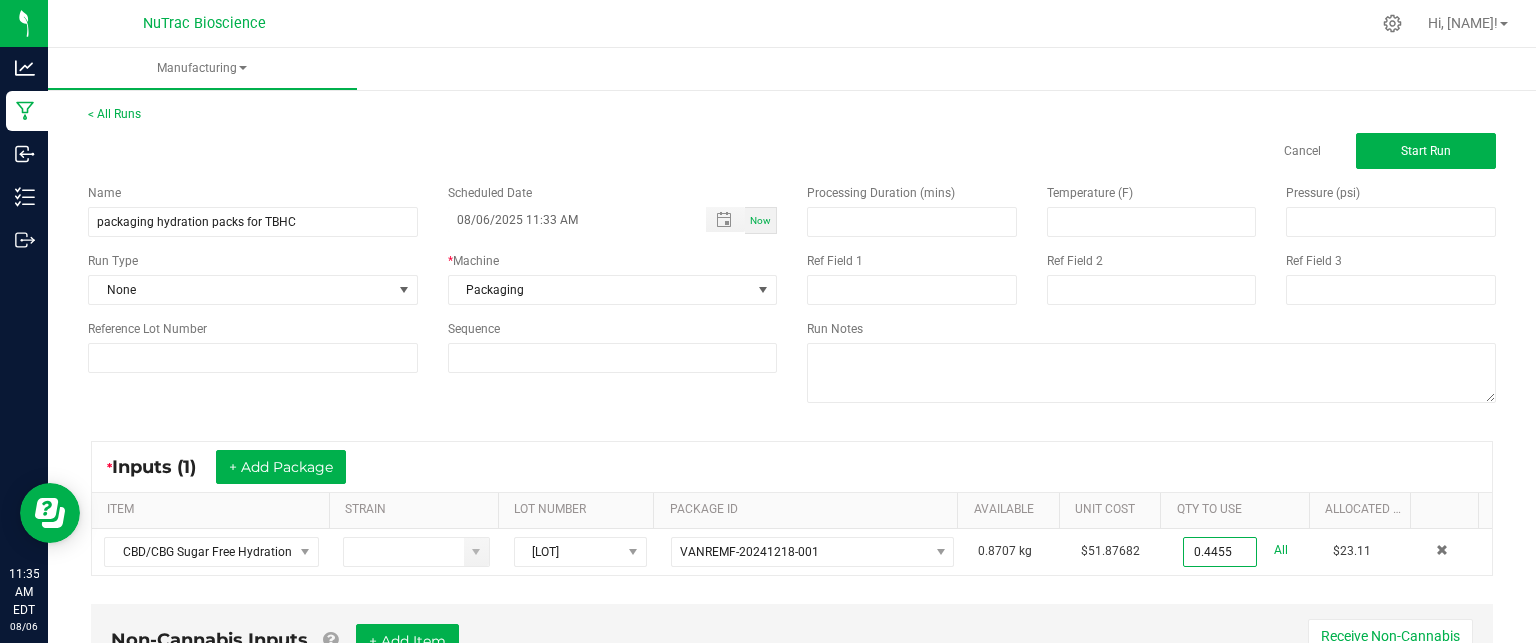 type on "0.4455 kg" 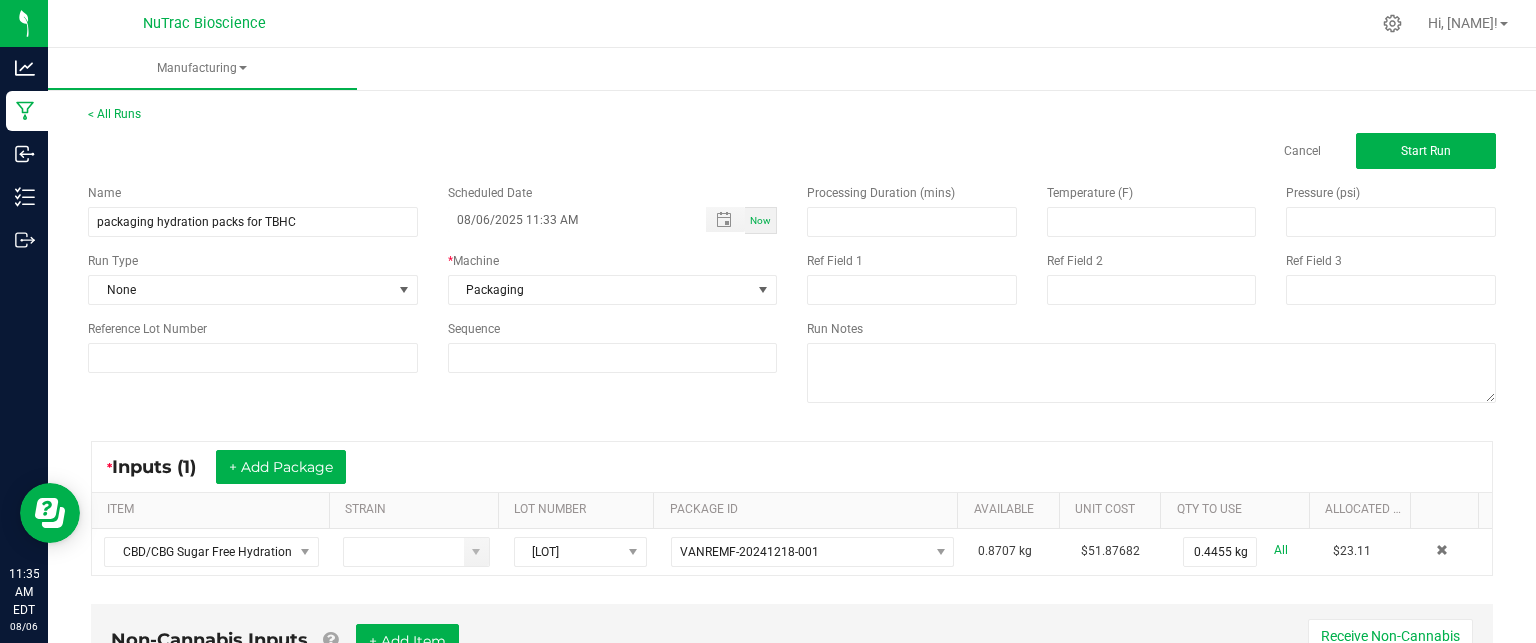 click on "Processing Duration (mins)   Temperature (F)   Pressure (psi)   Ref Field 1   Ref Field 2   Ref Field 3   Run Notes" at bounding box center (1151, 296) 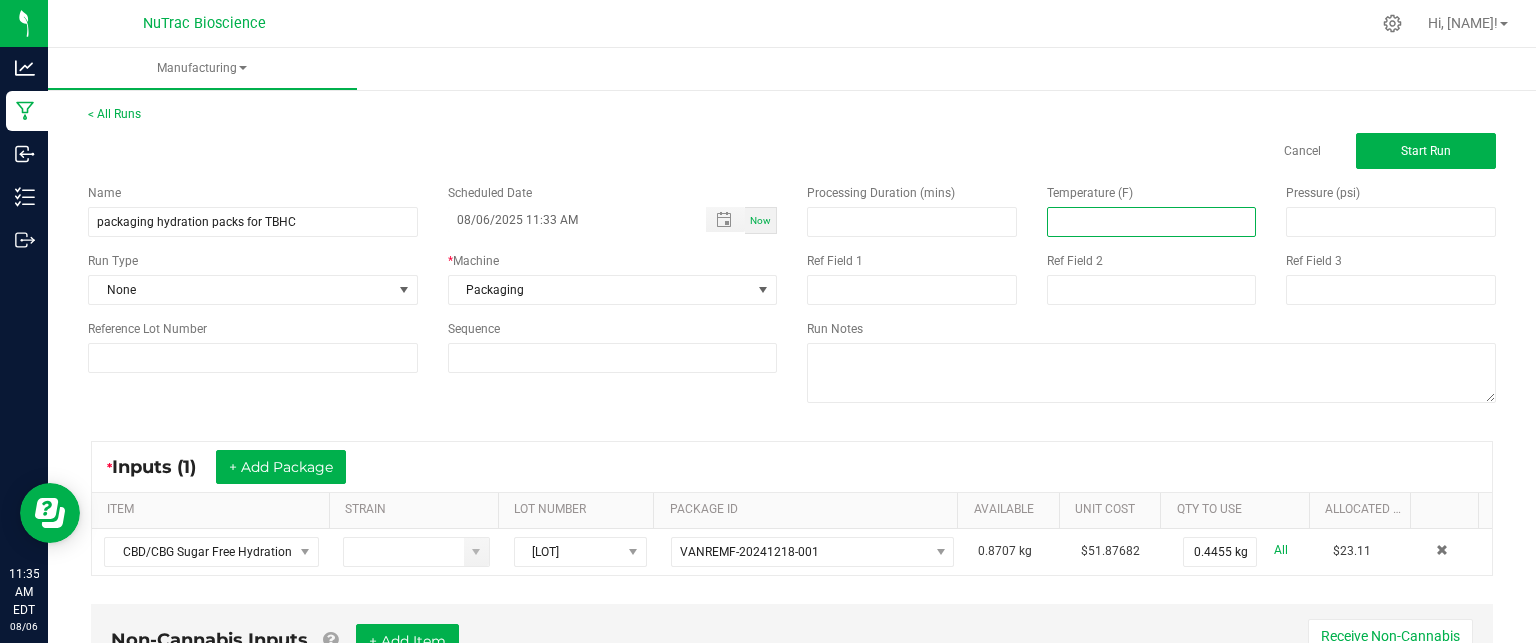 click at bounding box center [1152, 222] 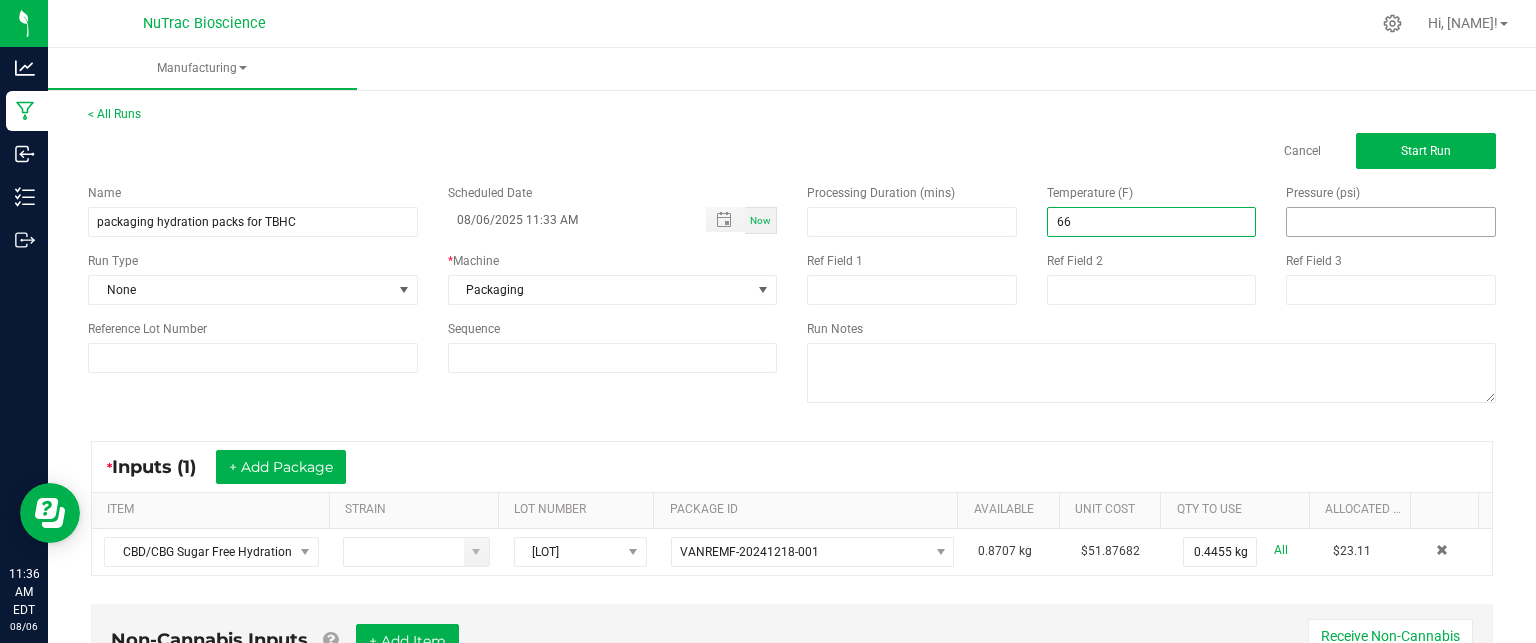 type on "66.00" 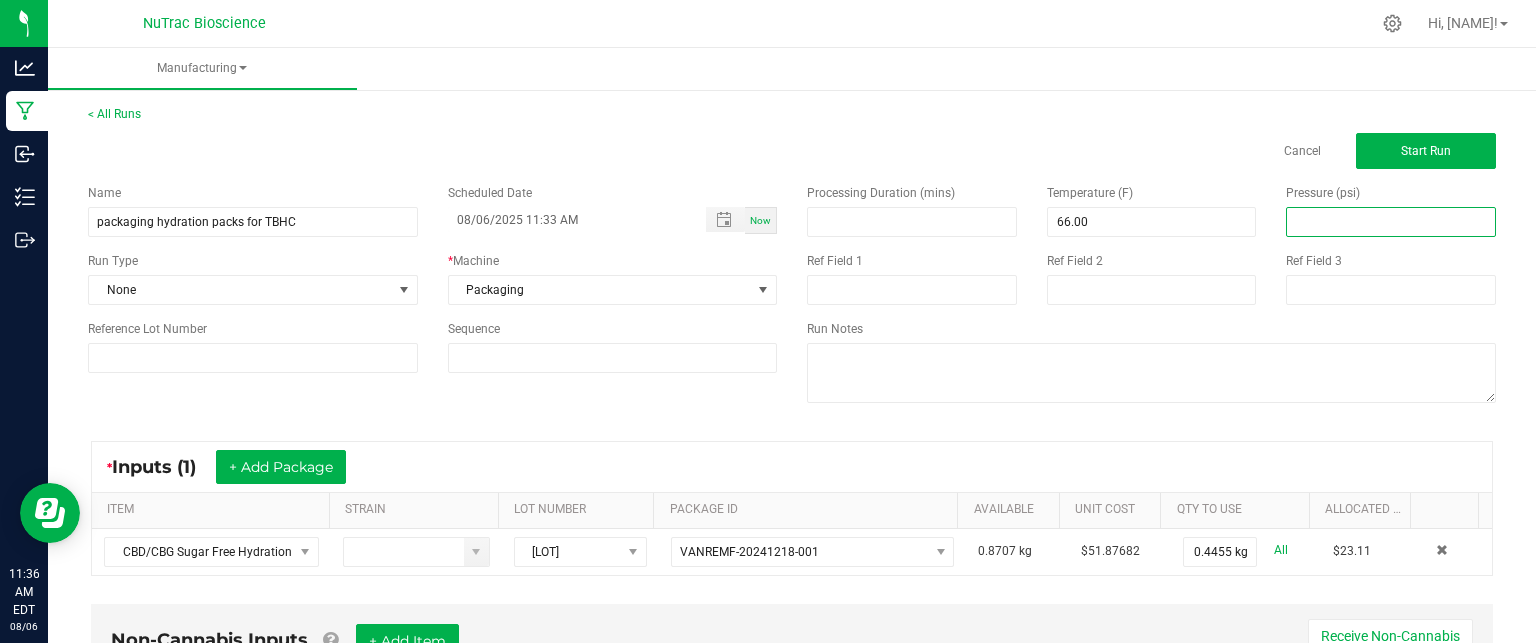 click at bounding box center [1391, 222] 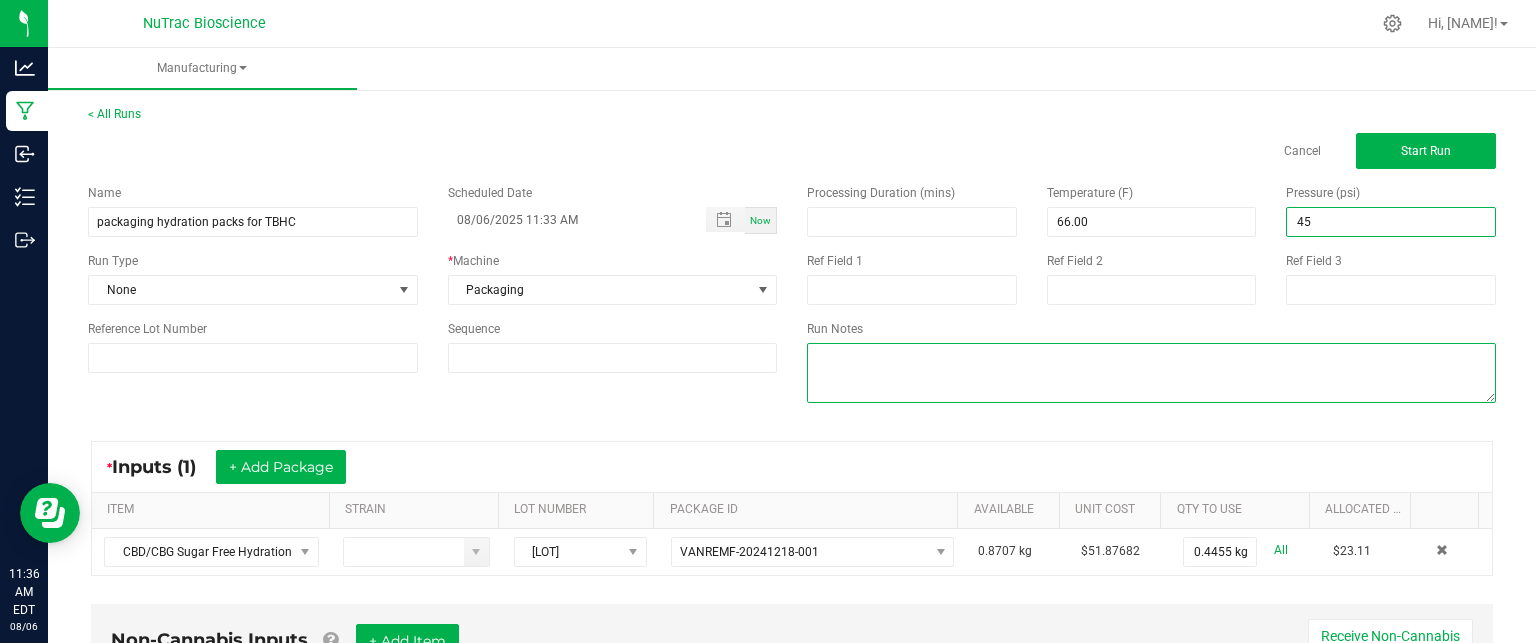 type on "45.00" 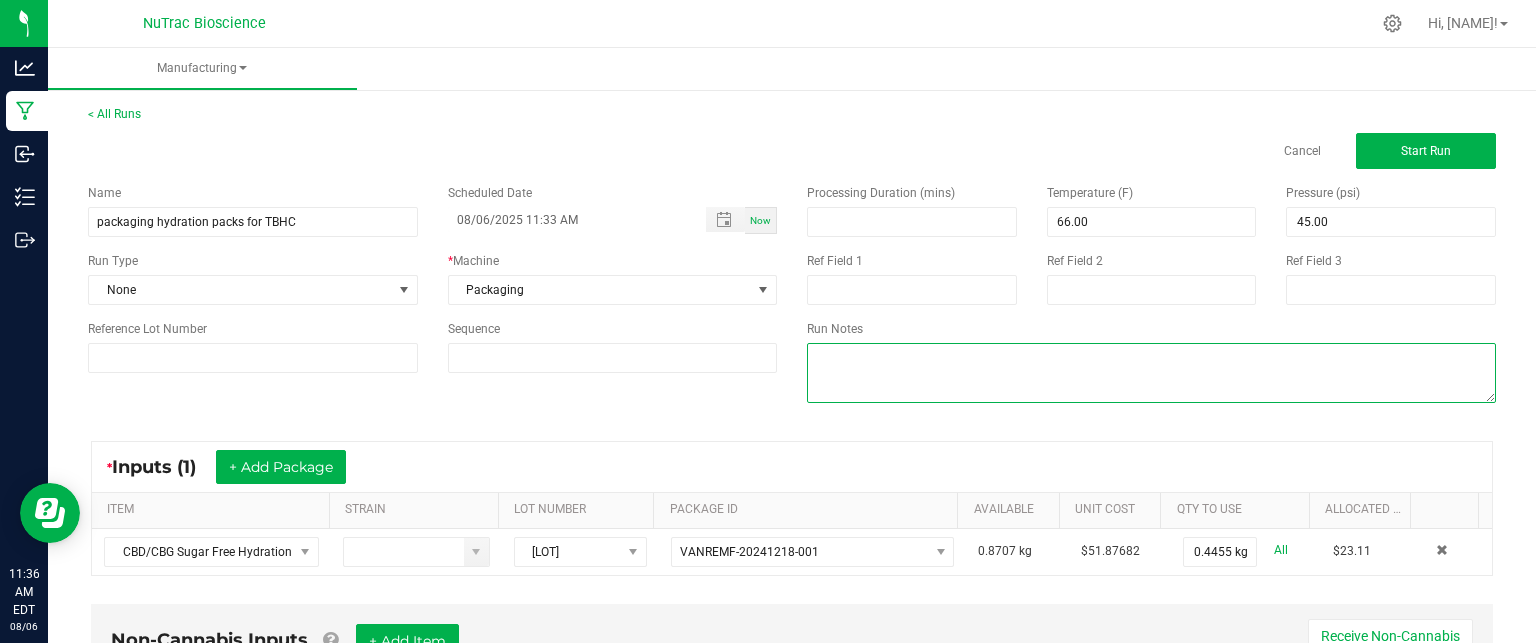 click at bounding box center (1151, 373) 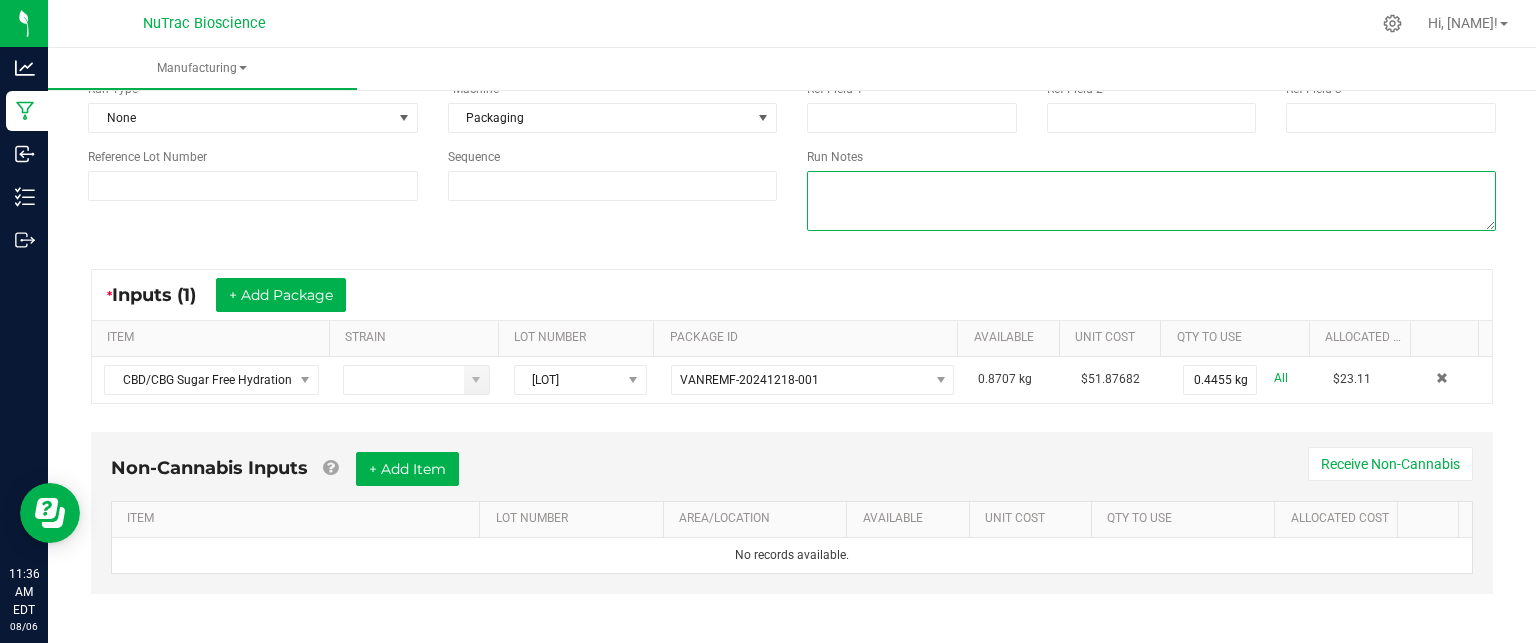 scroll, scrollTop: 177, scrollLeft: 0, axis: vertical 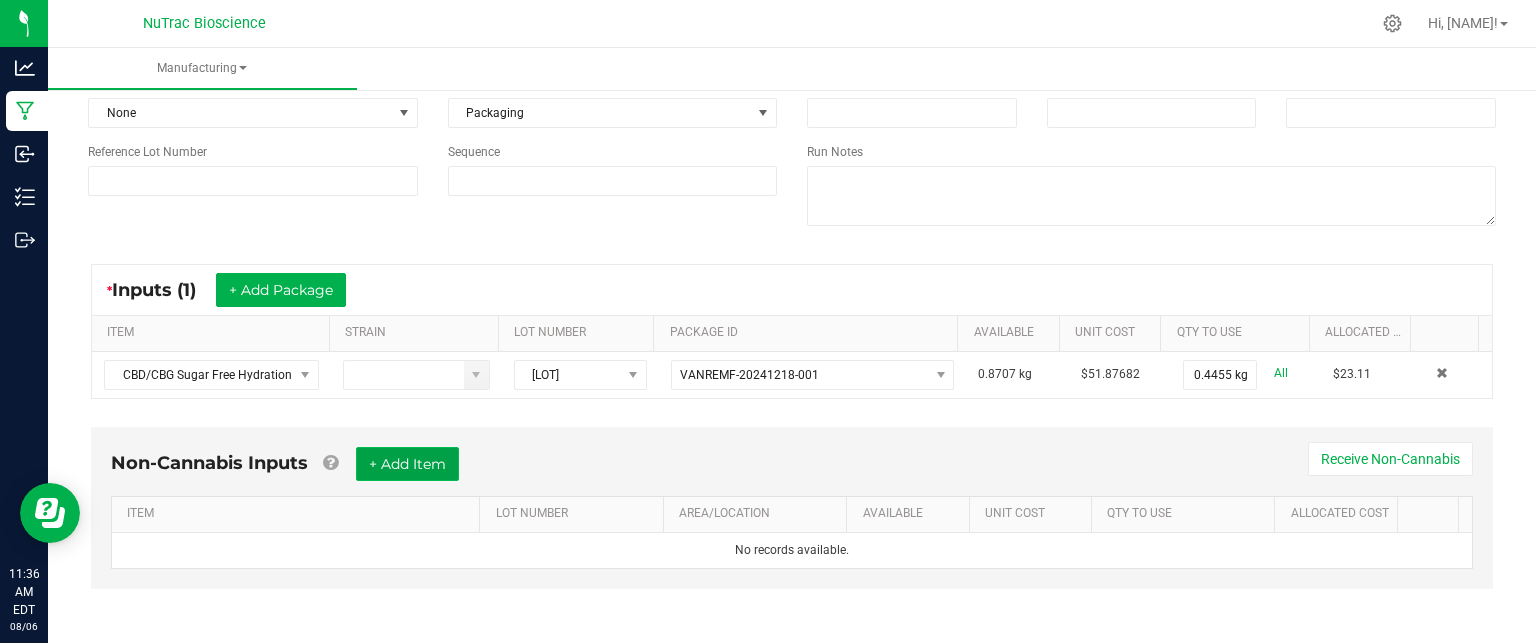 click on "+ Add Item" at bounding box center [407, 464] 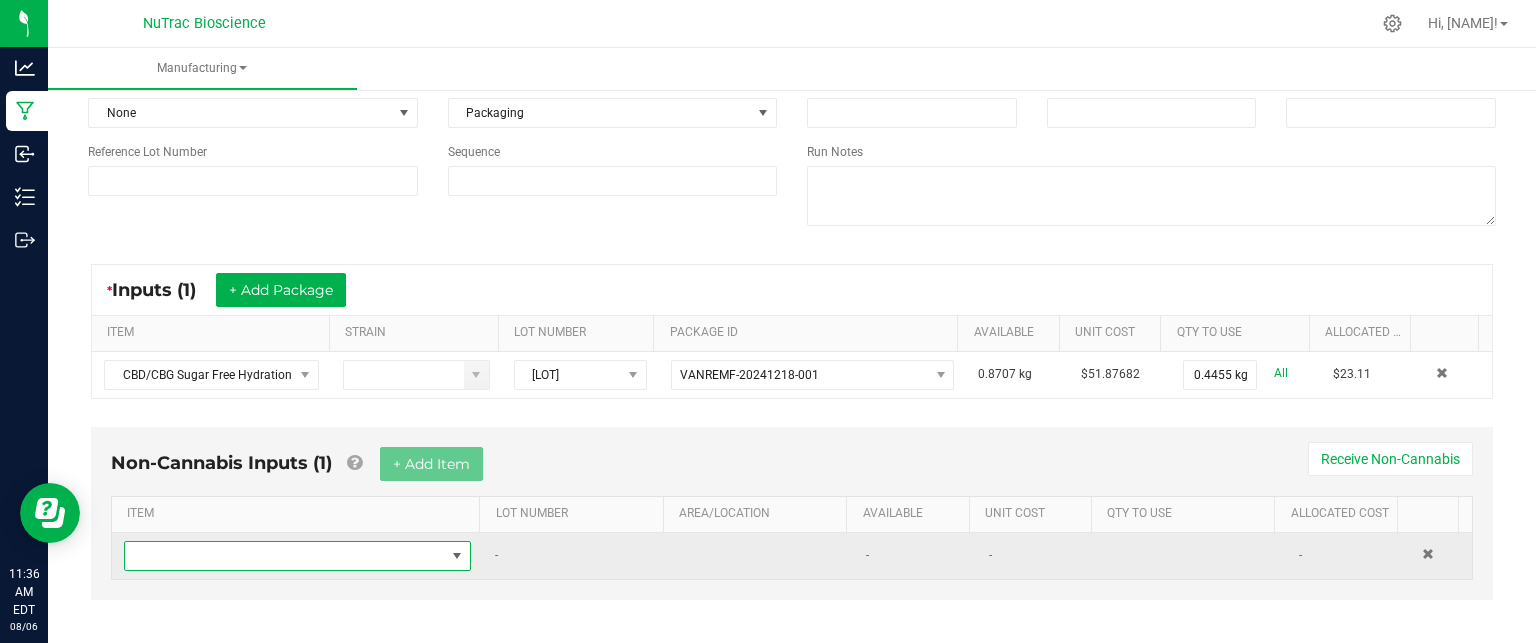 click at bounding box center (457, 556) 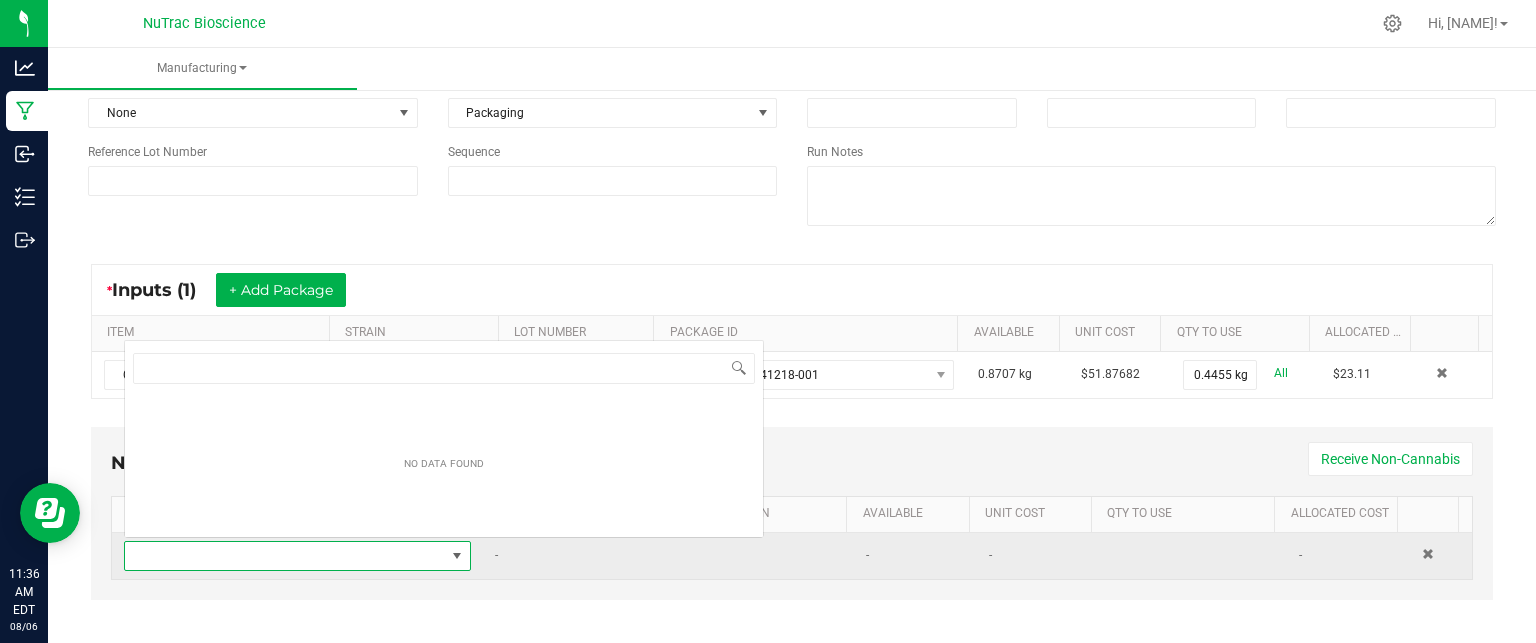 scroll, scrollTop: 0, scrollLeft: 0, axis: both 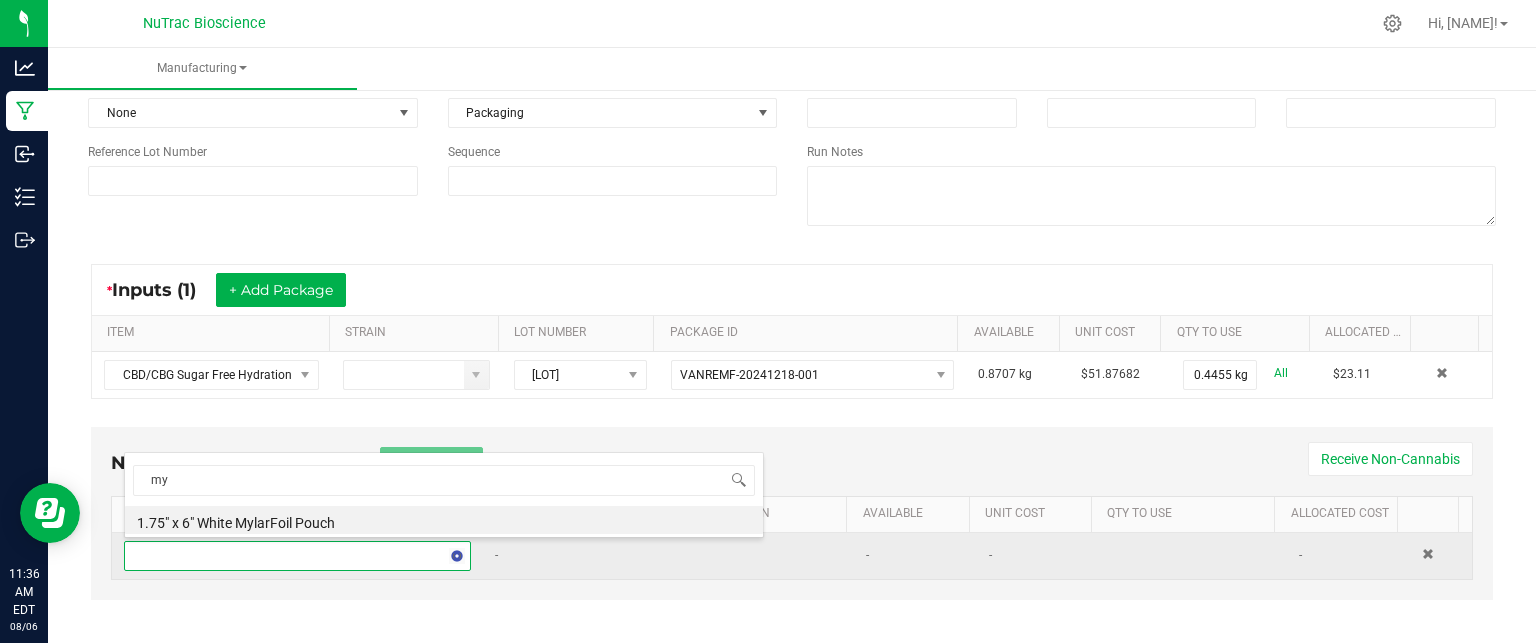 type on "m" 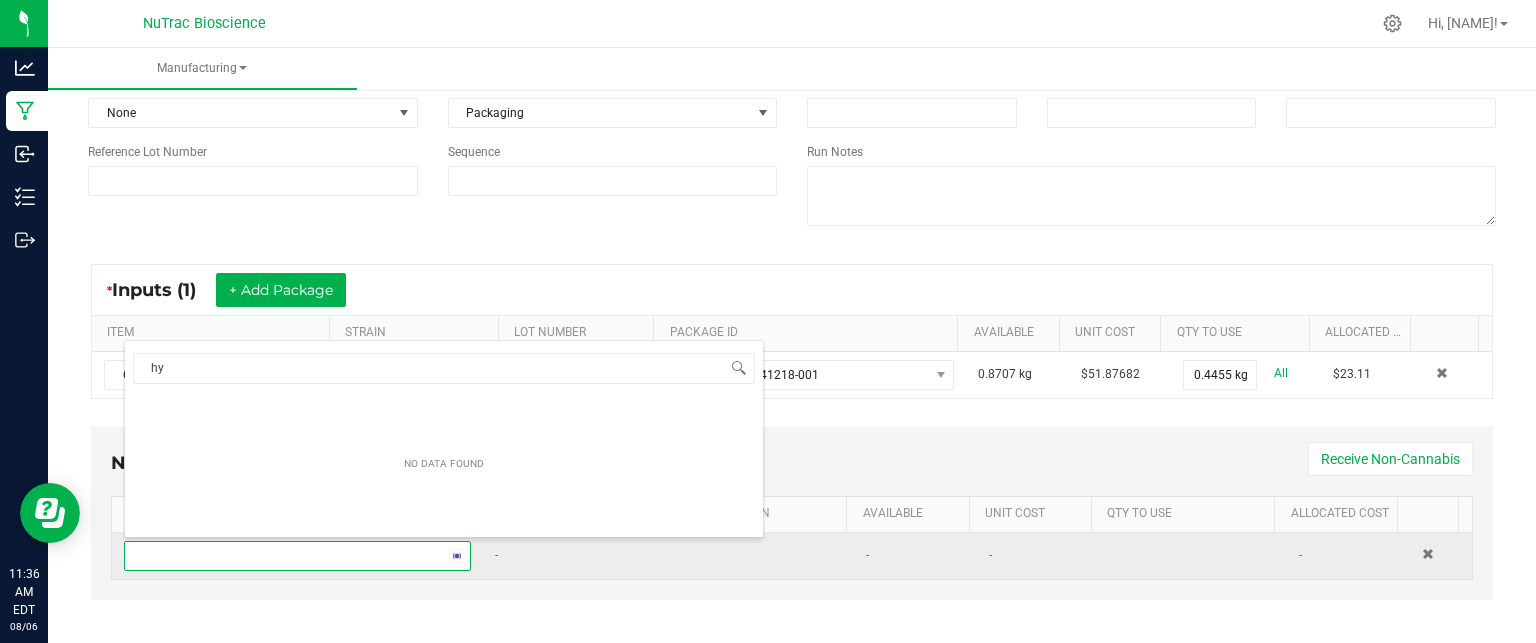 type on "h" 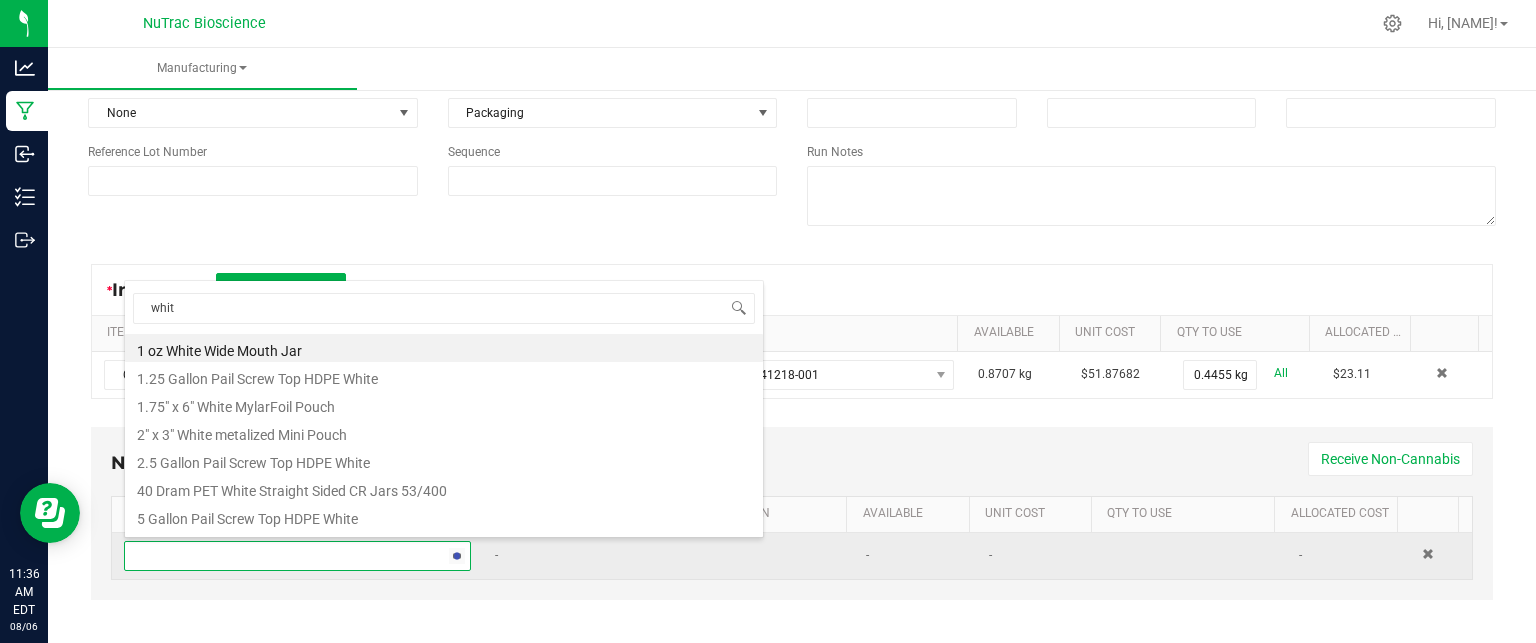 type on "white" 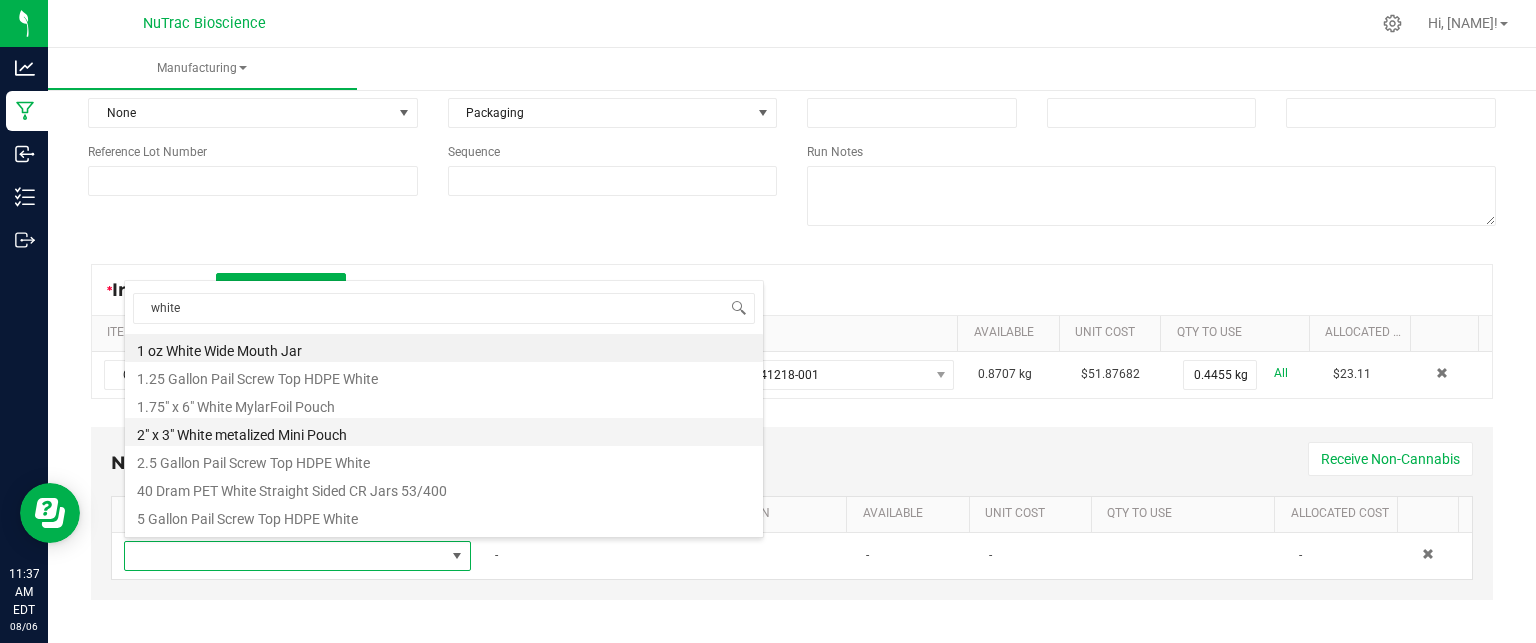 click on "2" x 3" White metalized Mini Pouch" at bounding box center [444, 432] 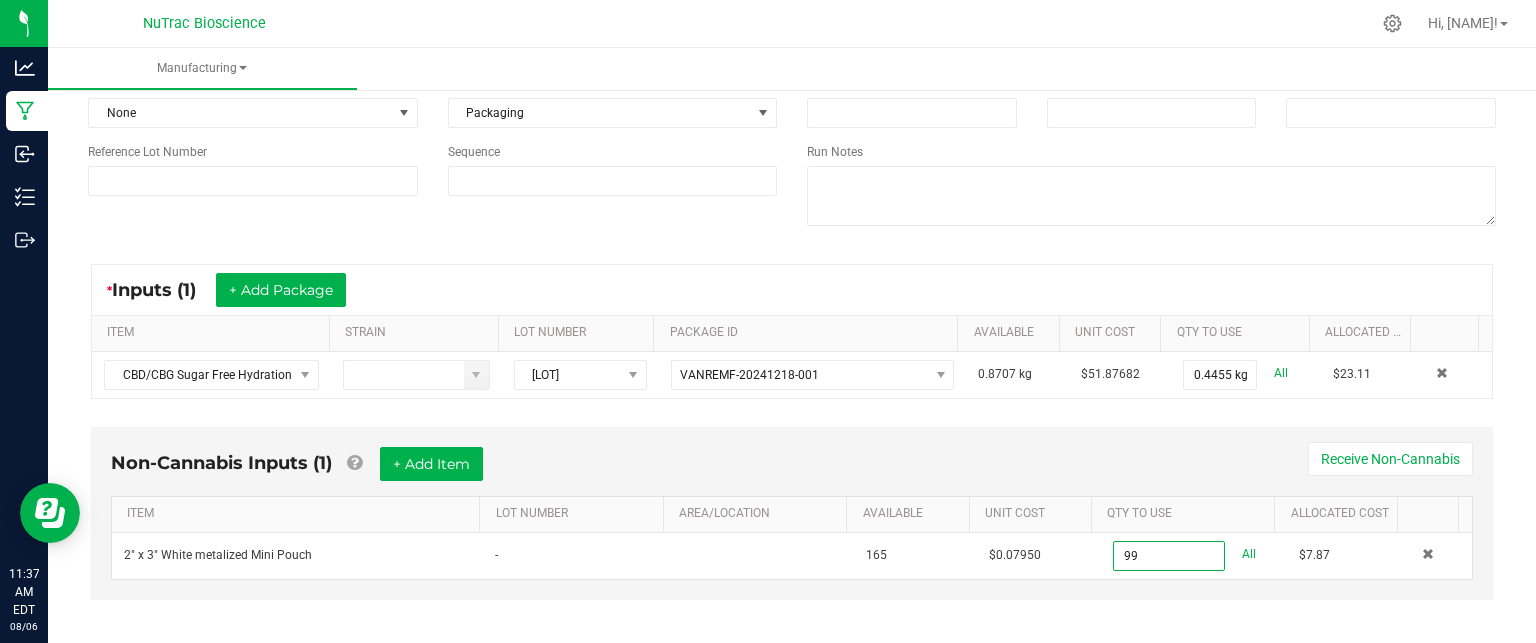 type on "99 ea" 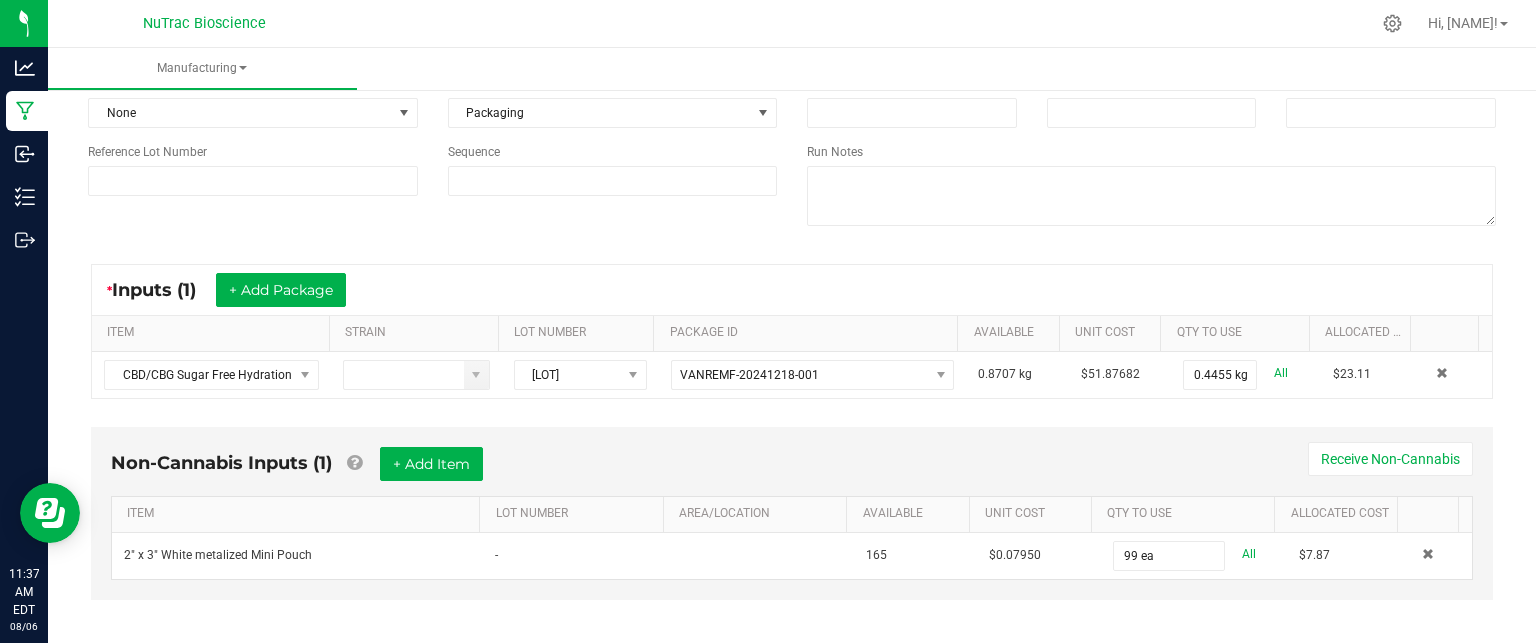 click on "Non-Cannabis Inputs (1)  + Add Item   Receive Non-Cannabis  ITEM LOT NUMBER AREA/LOCATION AVAILABLE Unit Cost QTY TO USE Allocated Cost  2" x 3" White metalized Mini Pouch   -      165    $0.07950  99 ea All  $7.87" at bounding box center (792, 527) 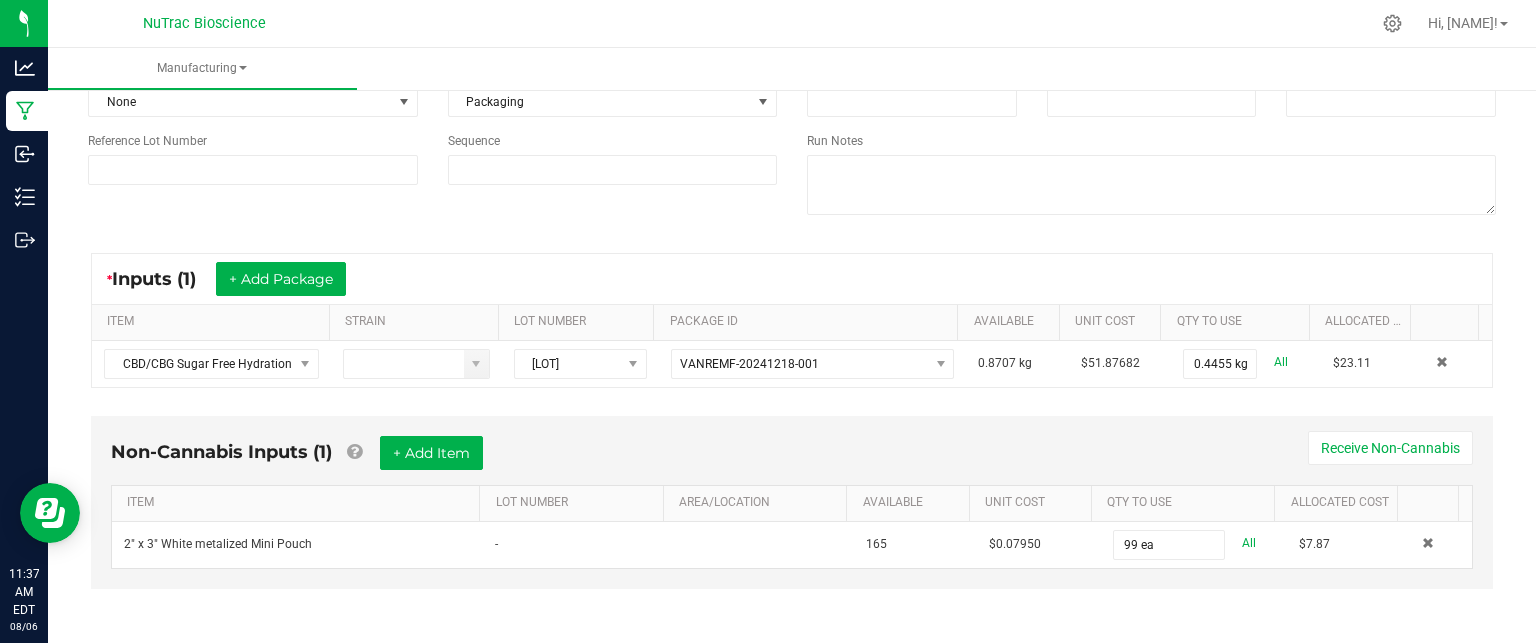 scroll, scrollTop: 0, scrollLeft: 0, axis: both 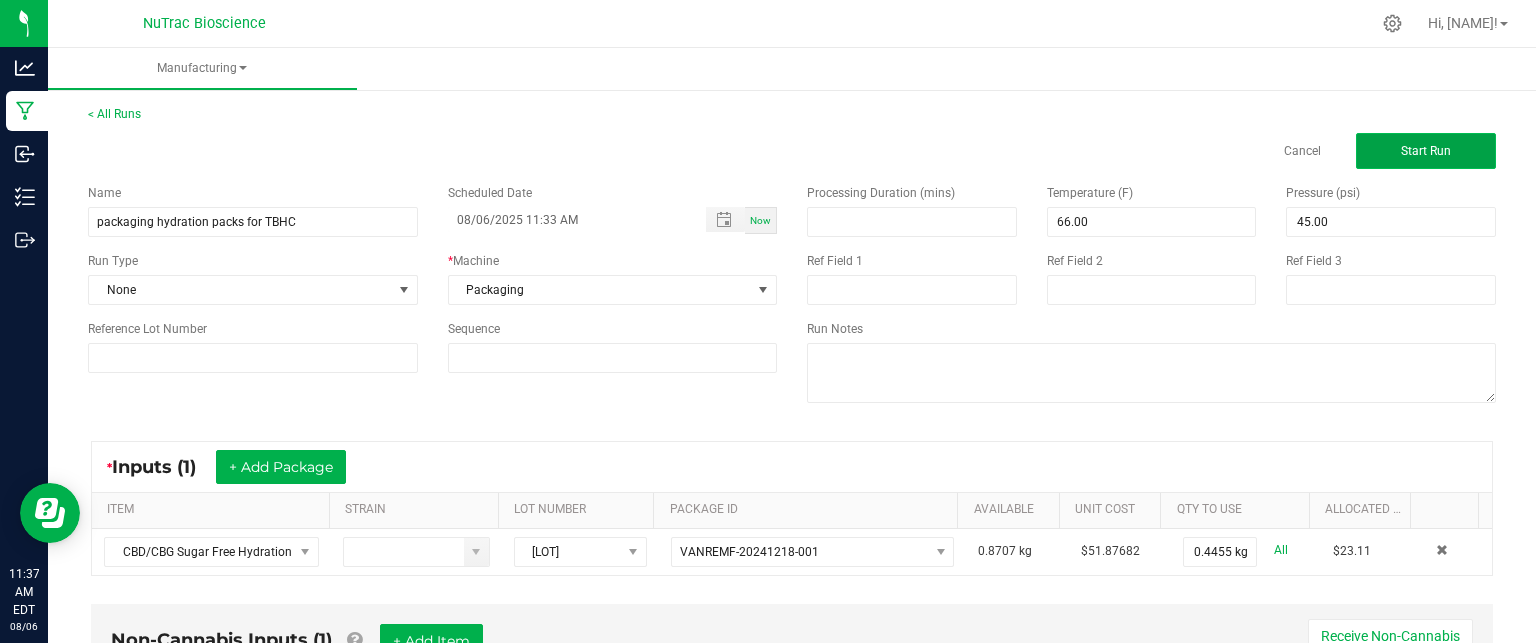 click on "Start Run" 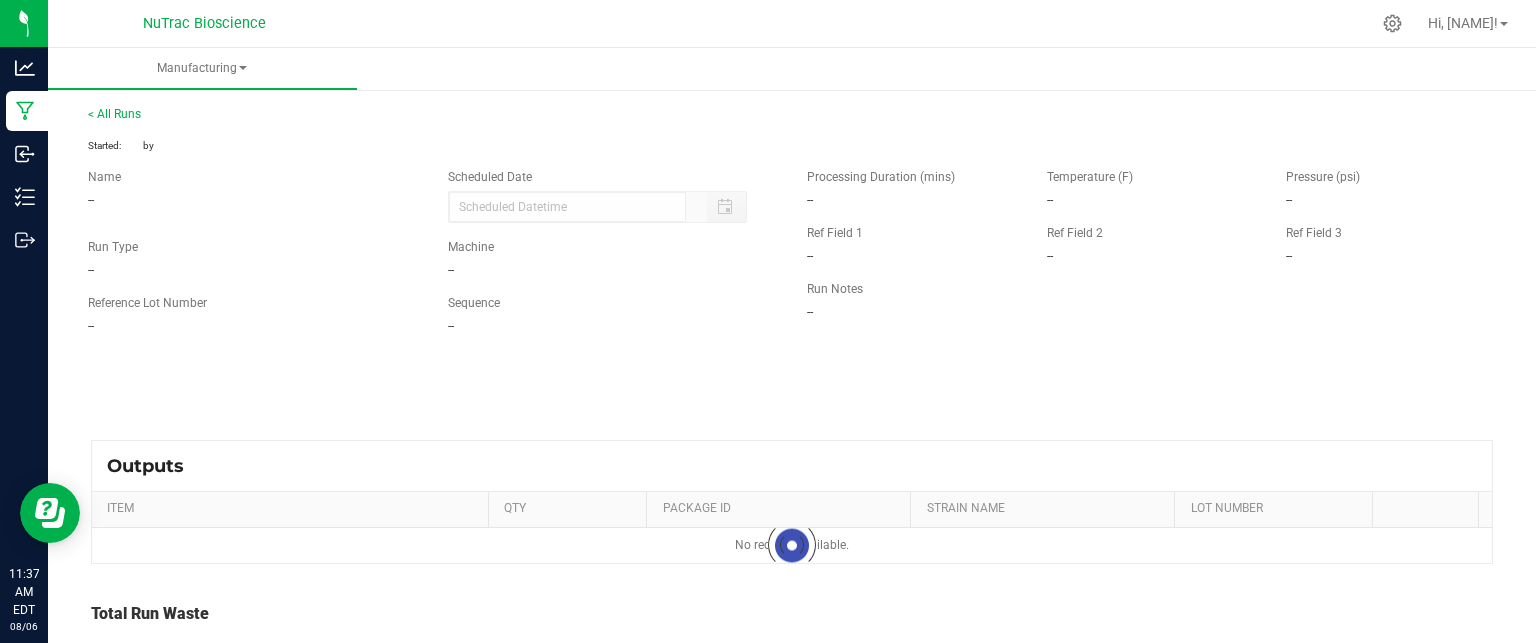 type on "08/06/2025 11:33 AM" 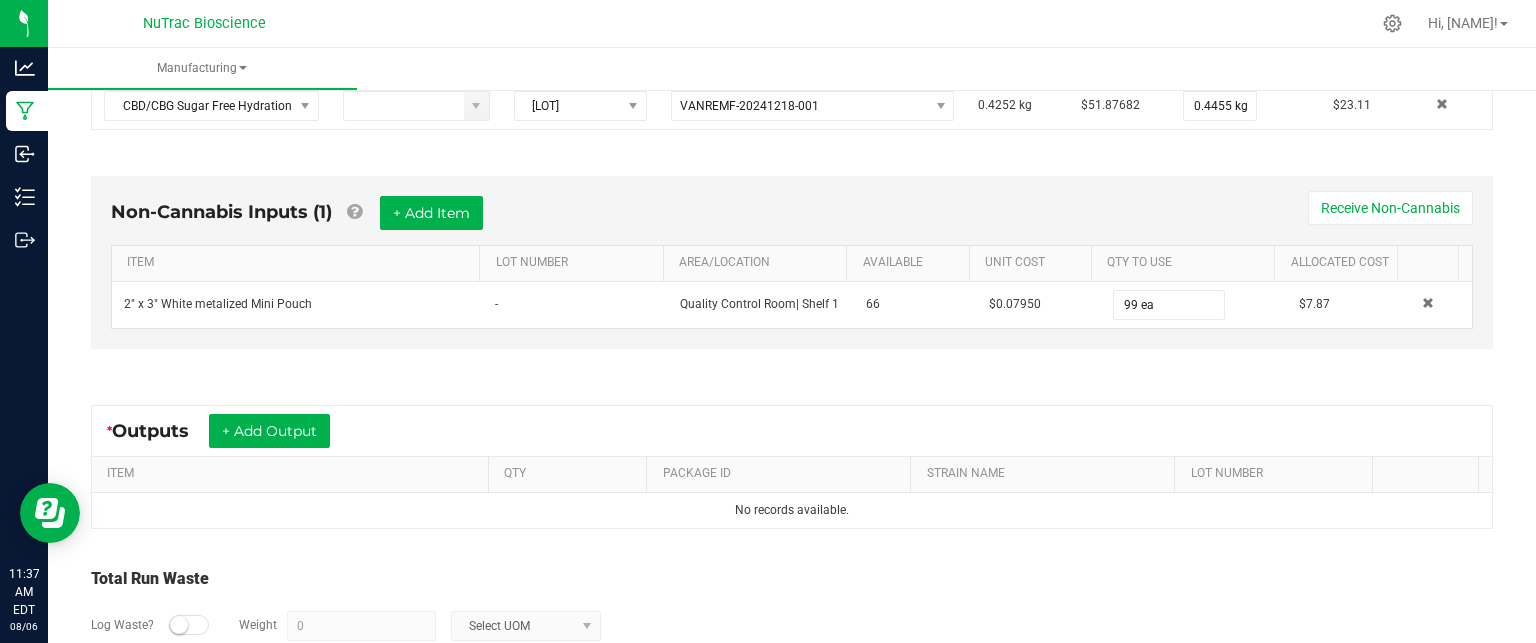 scroll, scrollTop: 480, scrollLeft: 0, axis: vertical 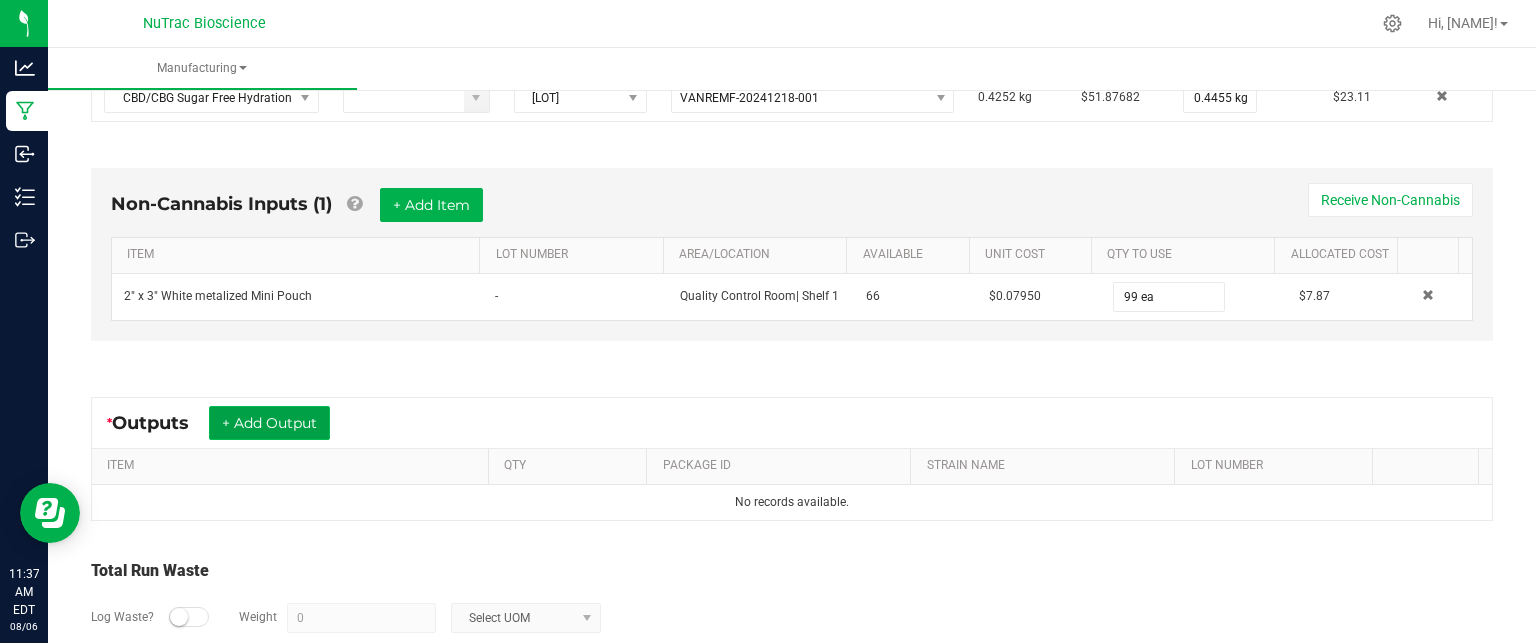 click on "+ Add Output" at bounding box center (269, 423) 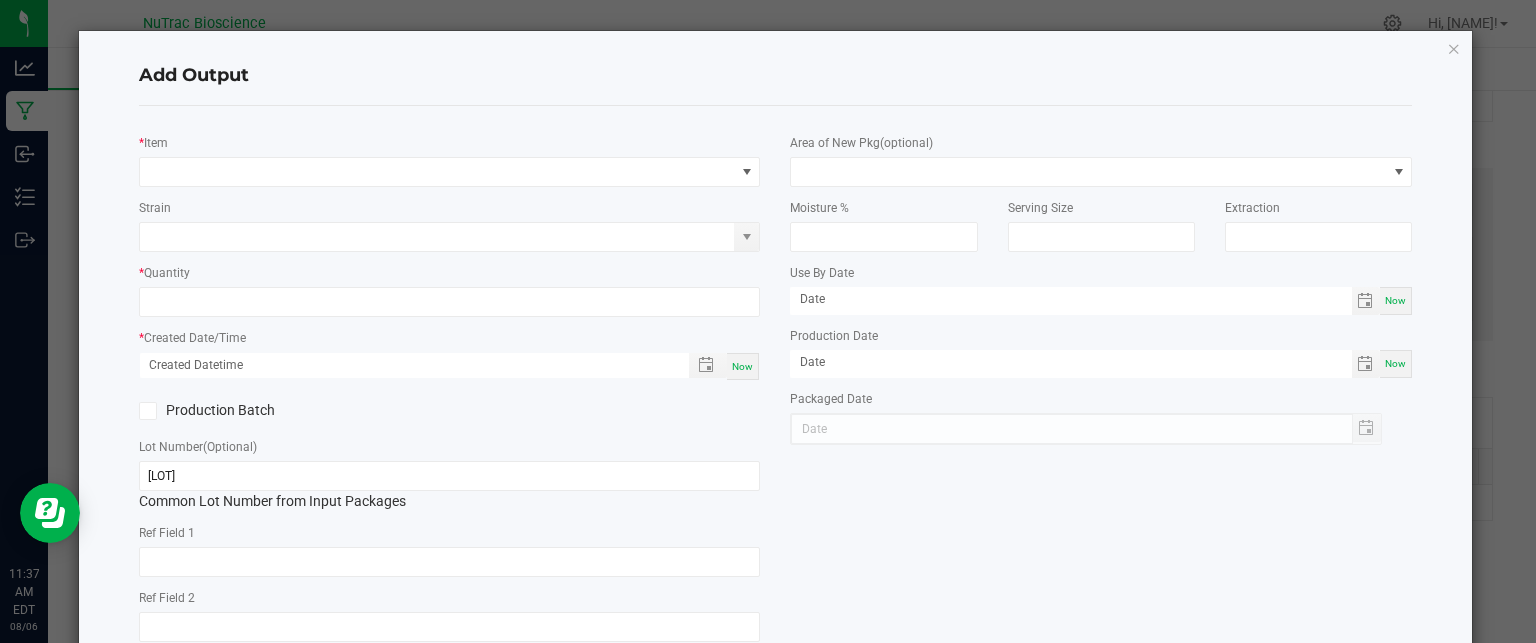 type 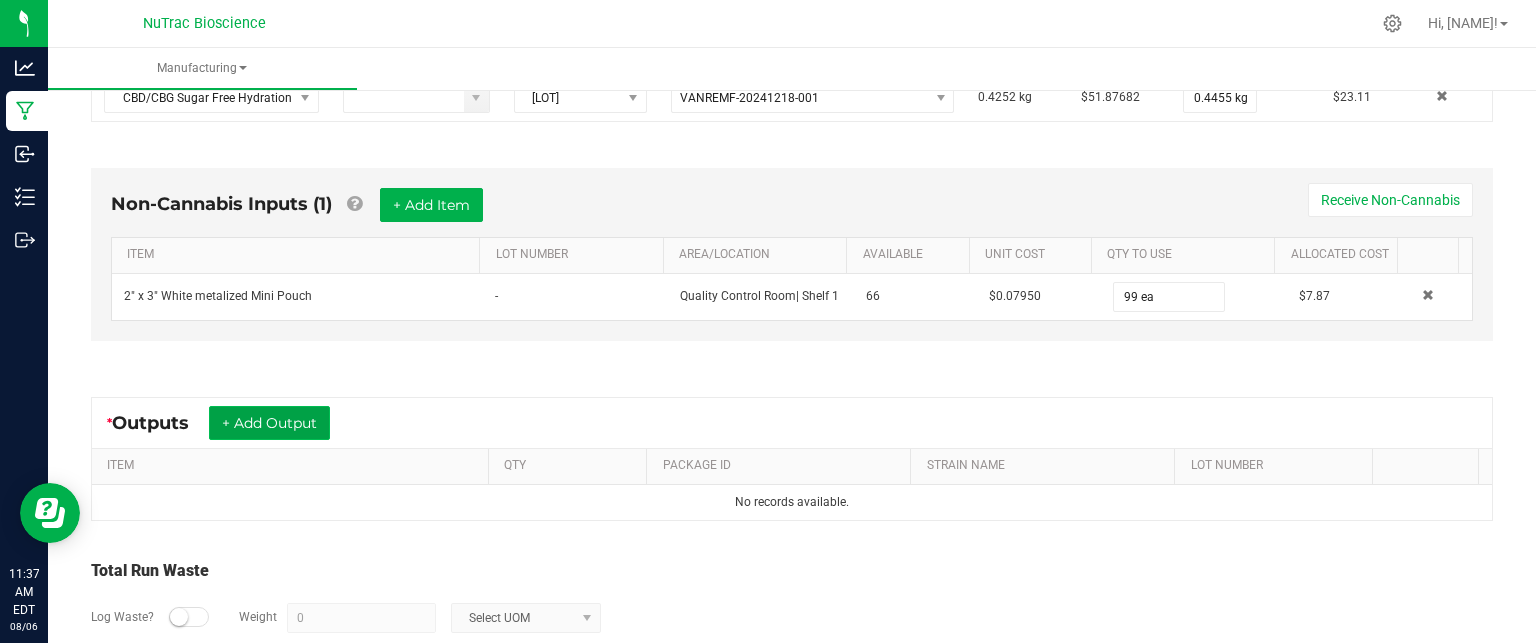 type 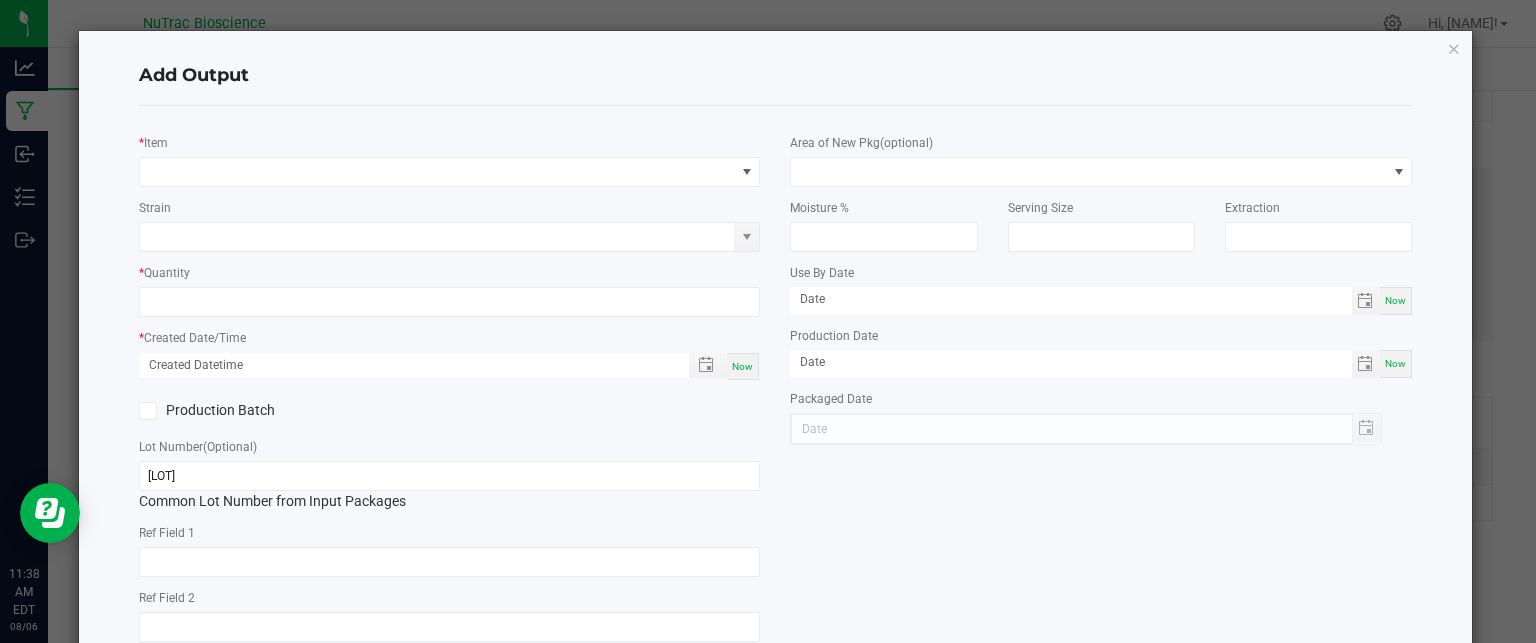 type 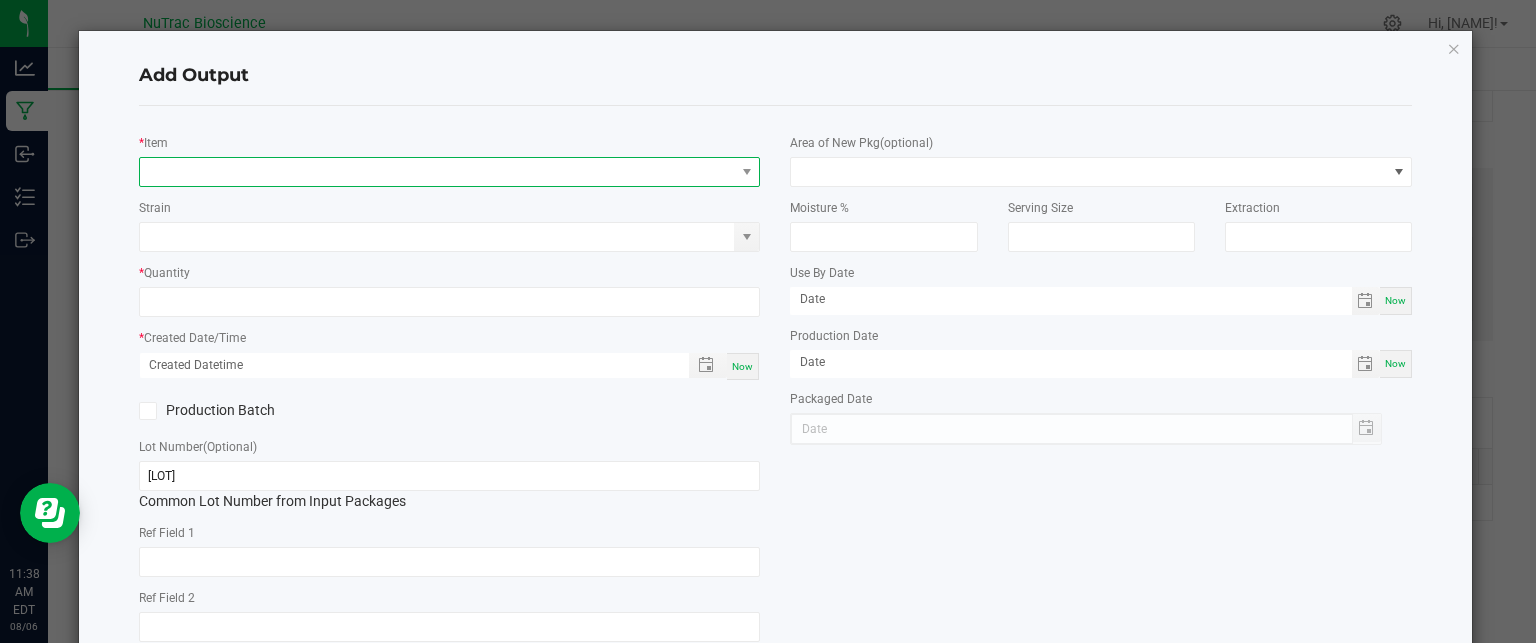 click at bounding box center (437, 172) 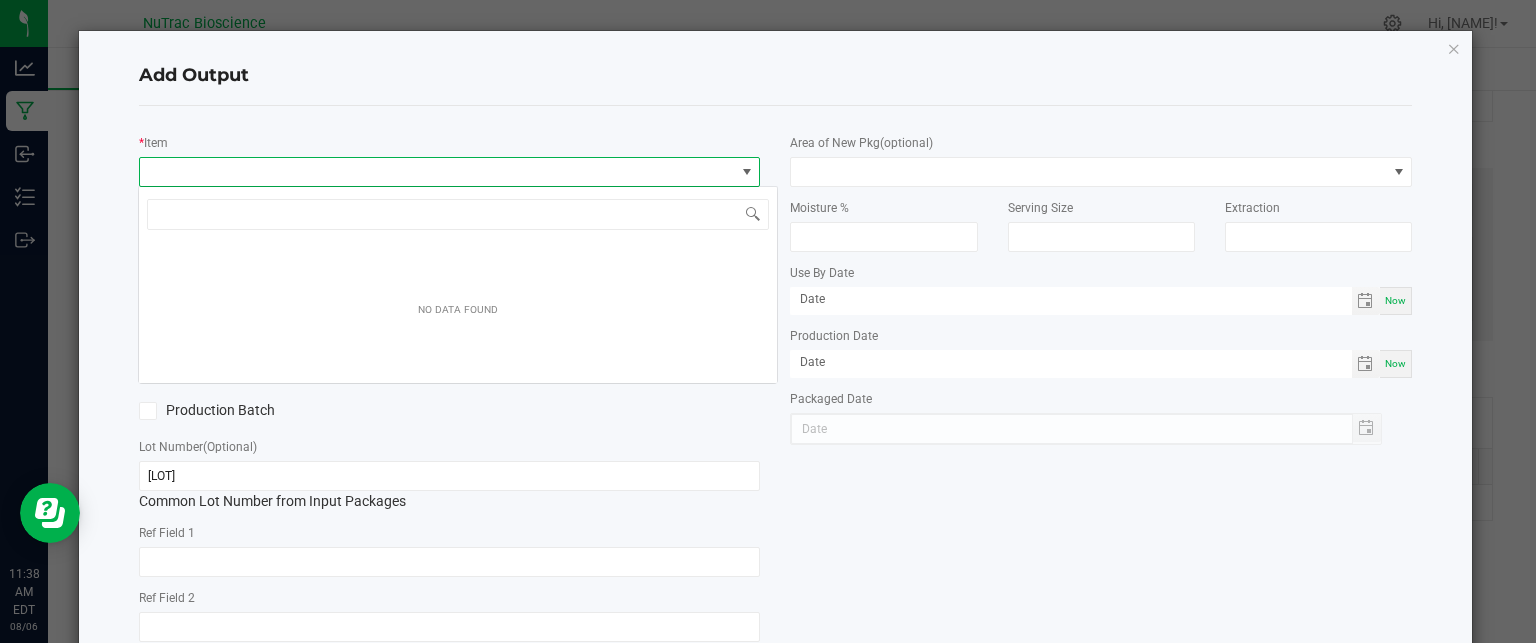 scroll, scrollTop: 99970, scrollLeft: 99384, axis: both 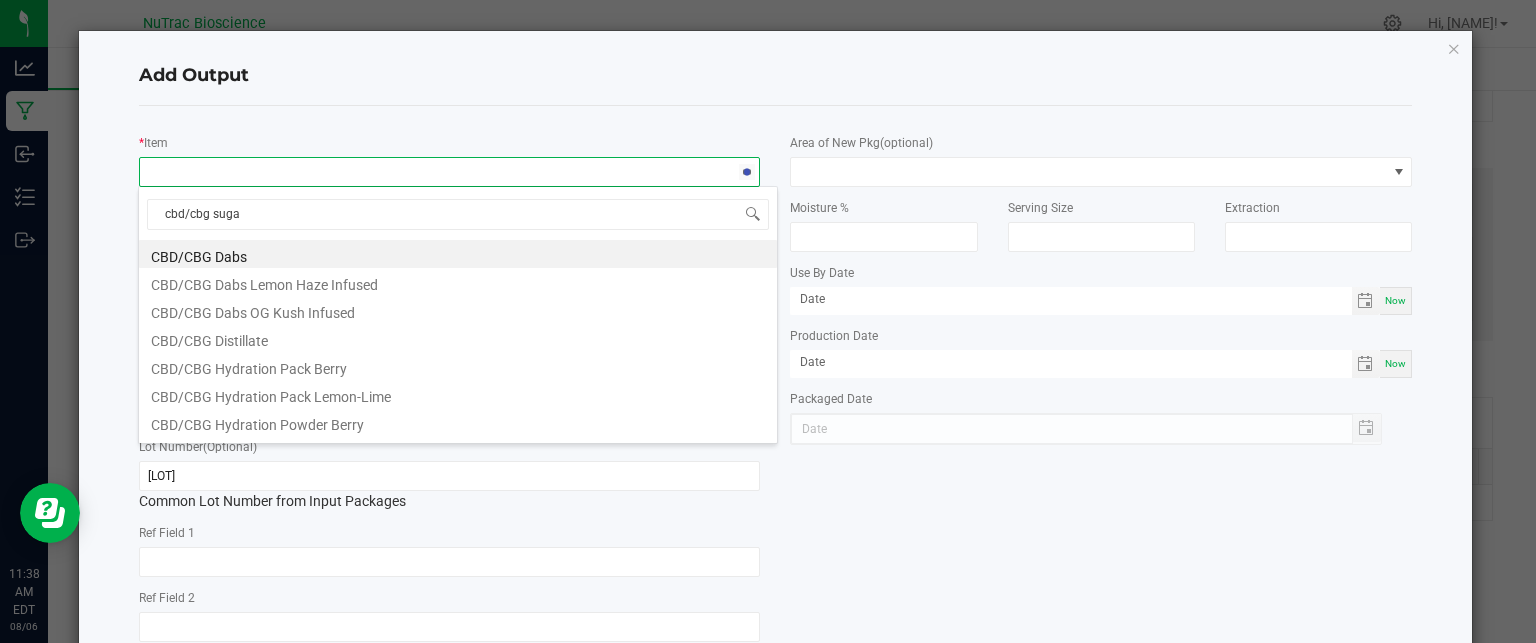 type on "cbd/cbg sugar" 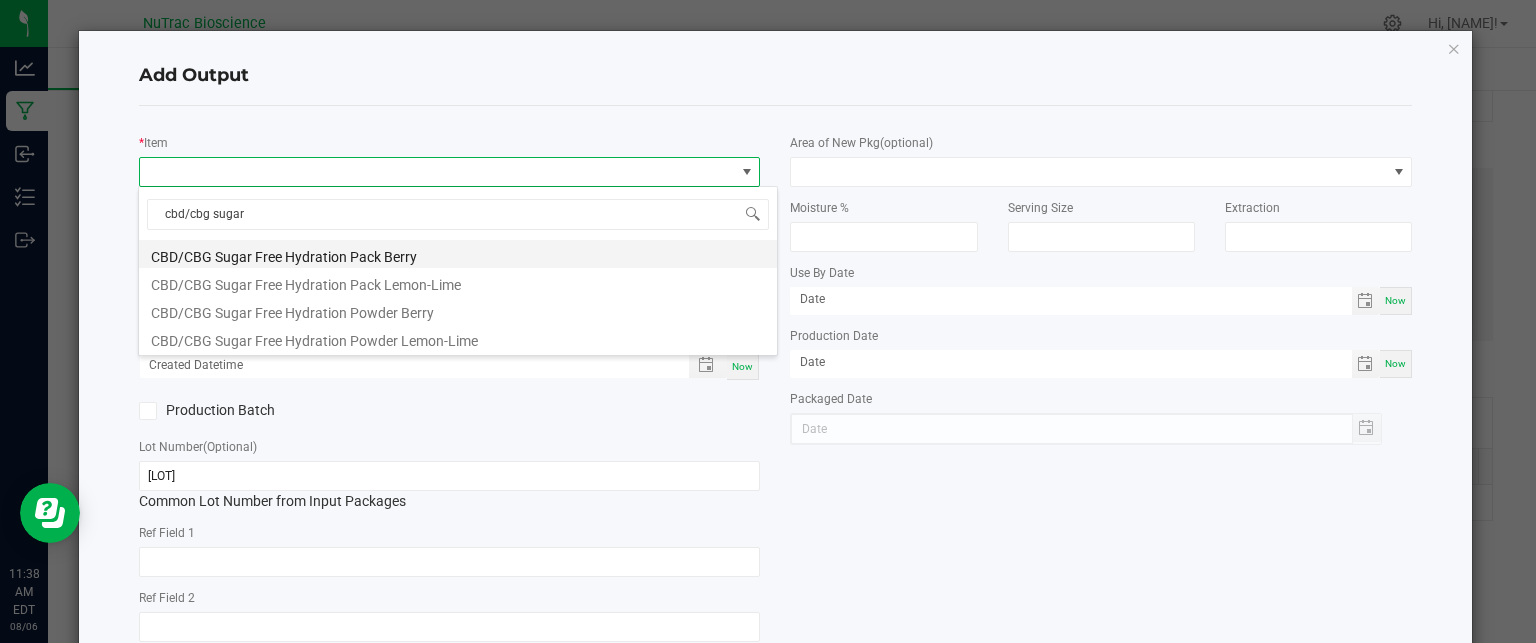 click on "CBD/CBG Sugar Free Hydration Pack Berry" at bounding box center (458, 254) 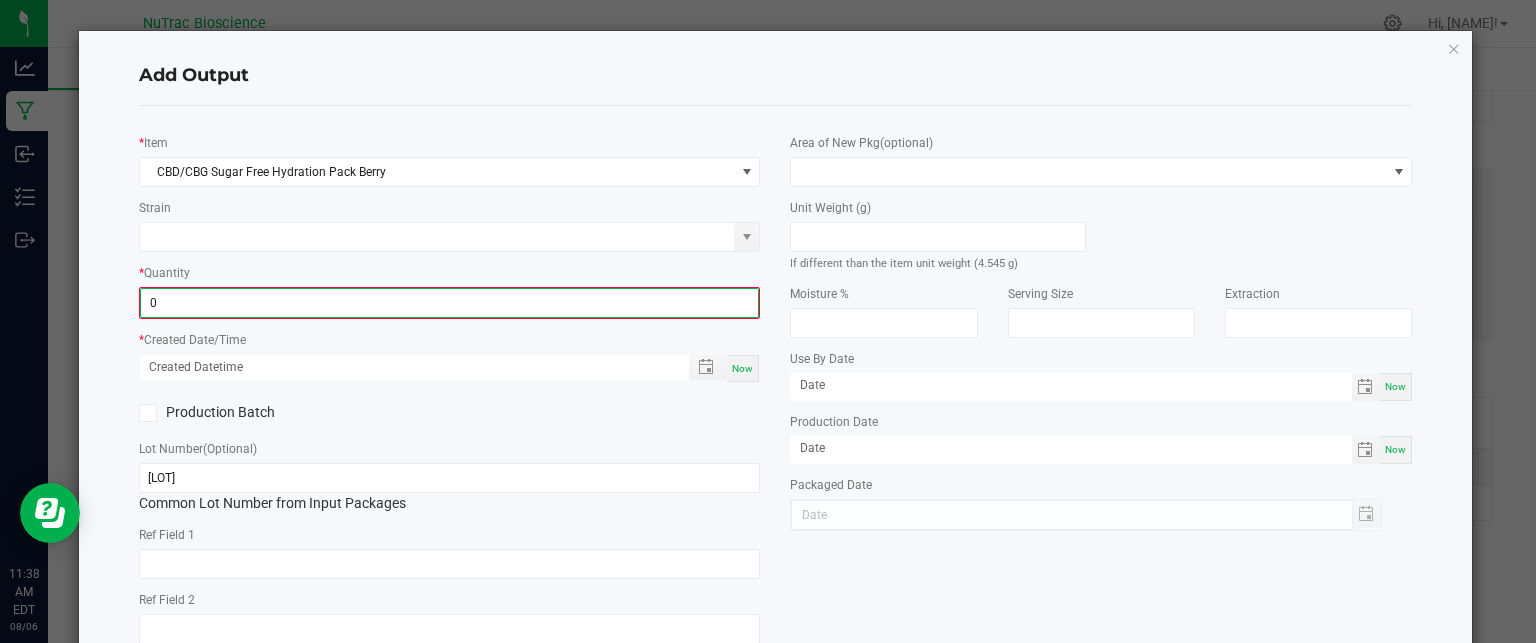 click on "0" at bounding box center (450, 303) 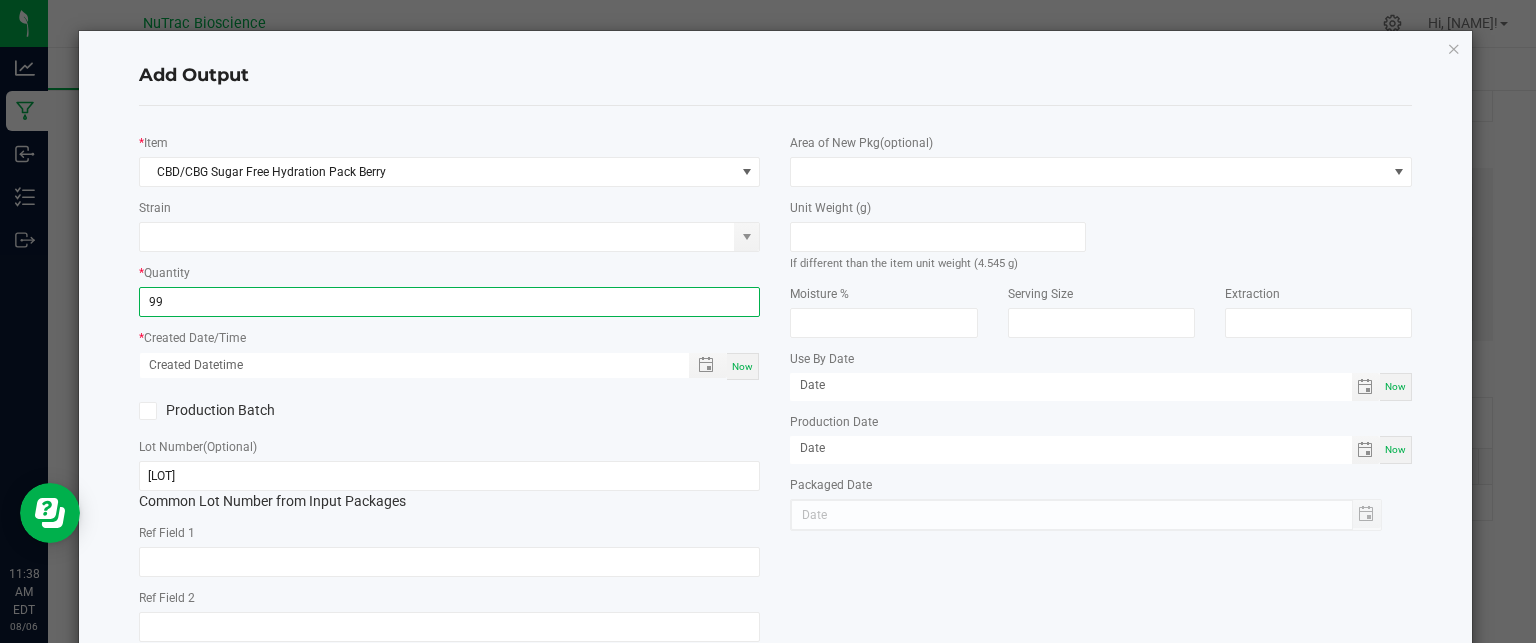 type on "99 ea" 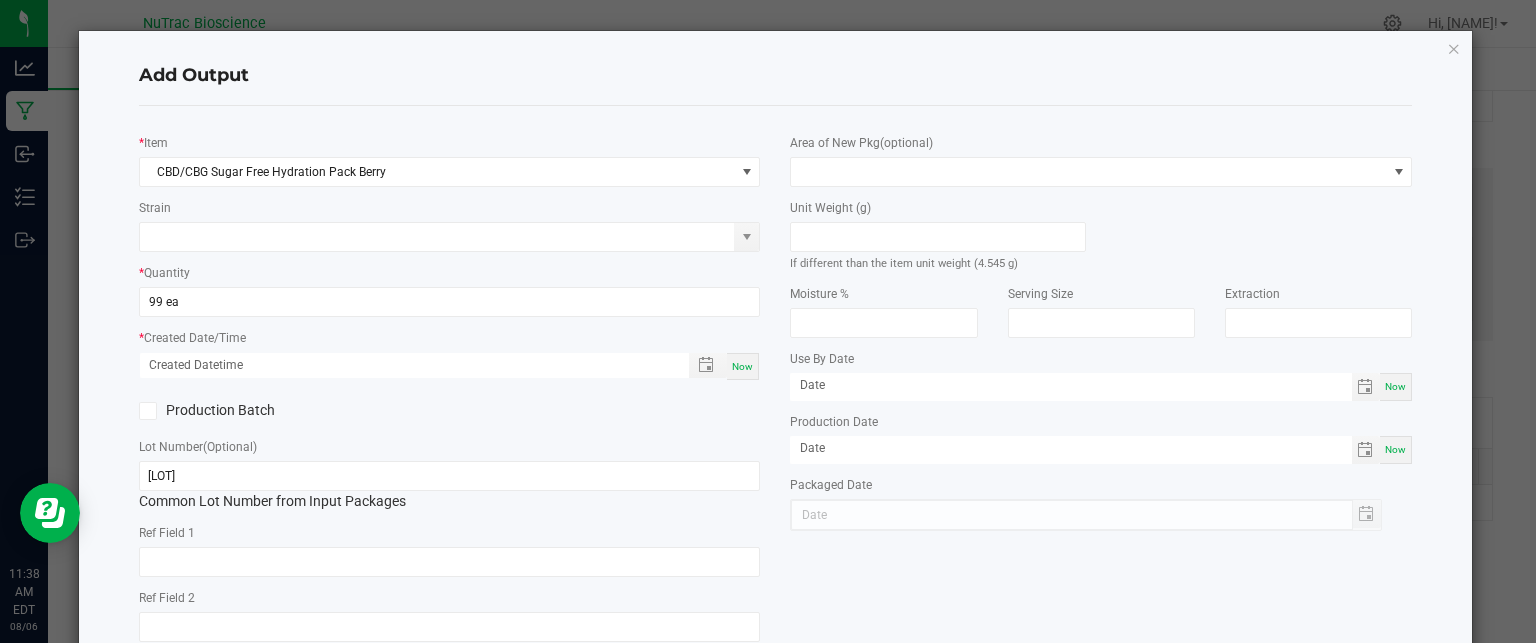 click on "*   Item  CBD/CBG Sugar Free Hydration Pack Berry  Strain   *   Quantity  99 ea  *   Created Date/Time  Now  Production Batch   Lot Number  (Optional) 12182024H01  Common Lot Number from Input Packages   Ref Field 1   Ref Field 2   Release Notes/Ref Field 3   Area of New Pkg  (optional)  Unit Weight (g)   If different than the item unit weight (4.545 g)   Moisture %   Serving Size   Extraction   Use By Date  Now  Production Date  Now  Packaged Date" 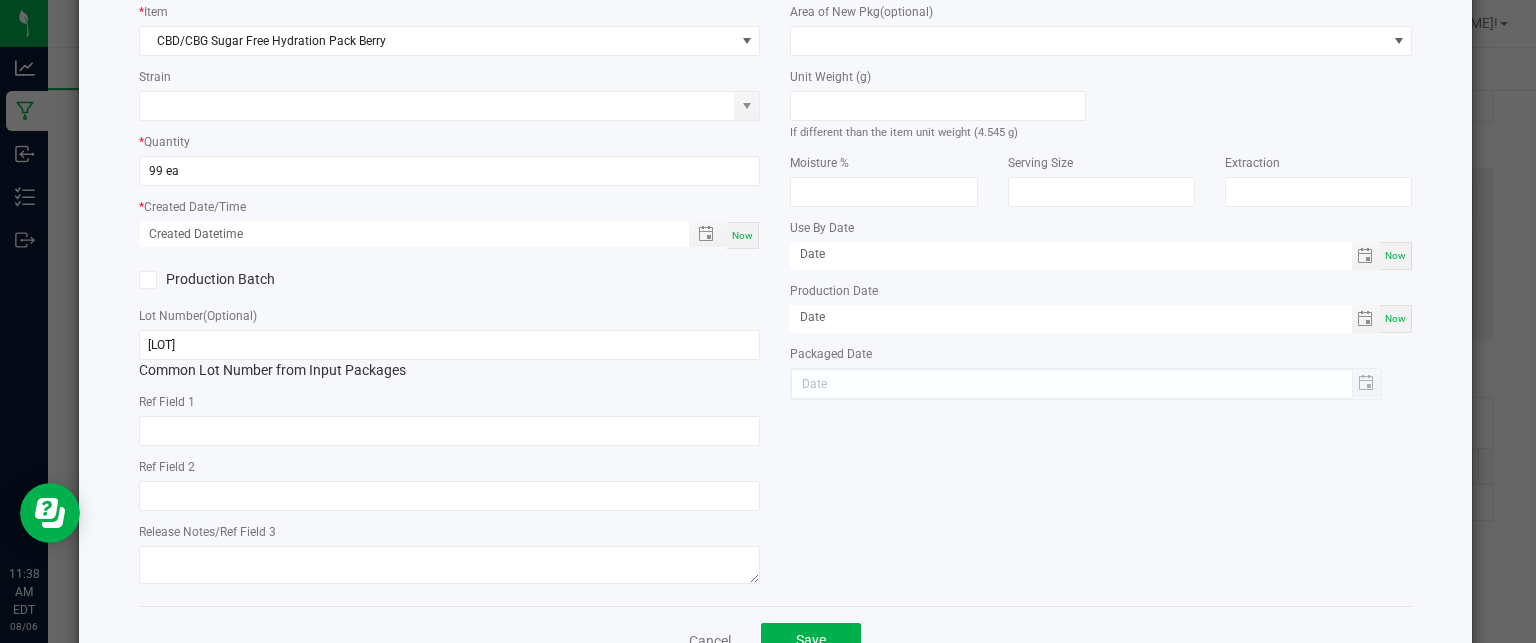 scroll, scrollTop: 194, scrollLeft: 0, axis: vertical 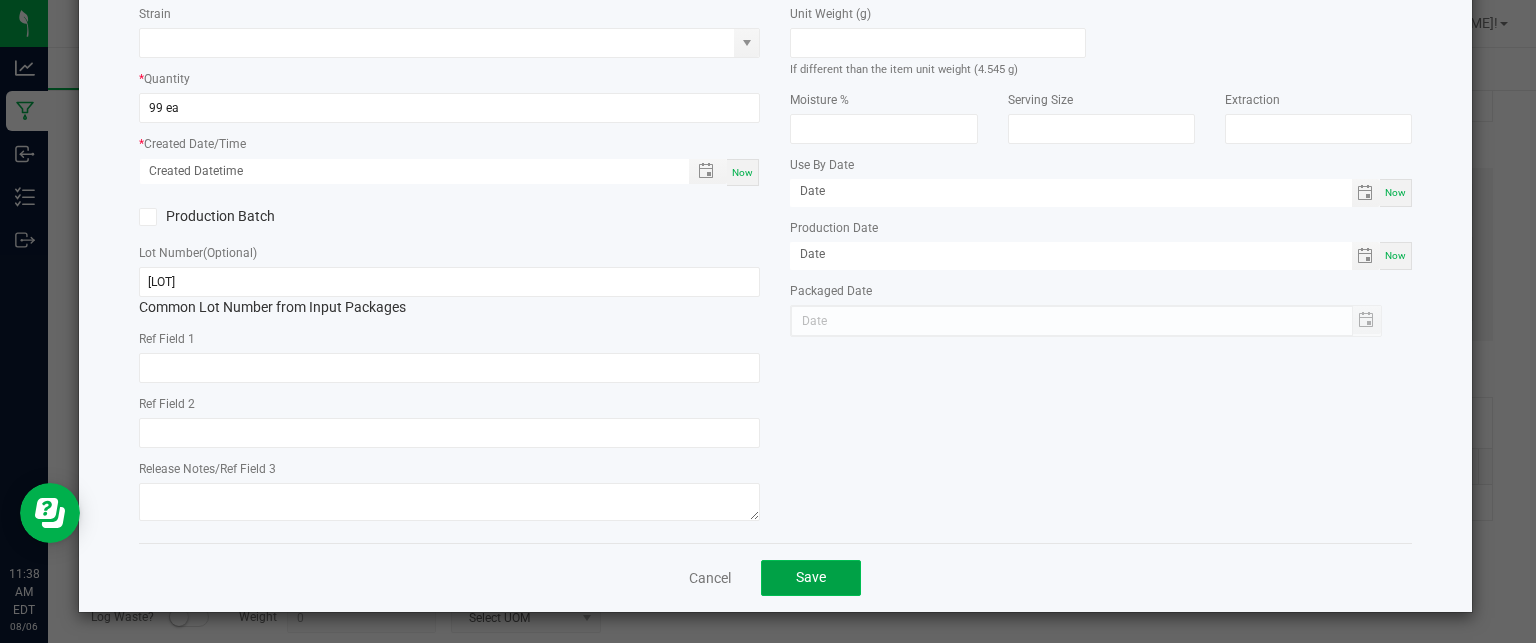 click on "Save" 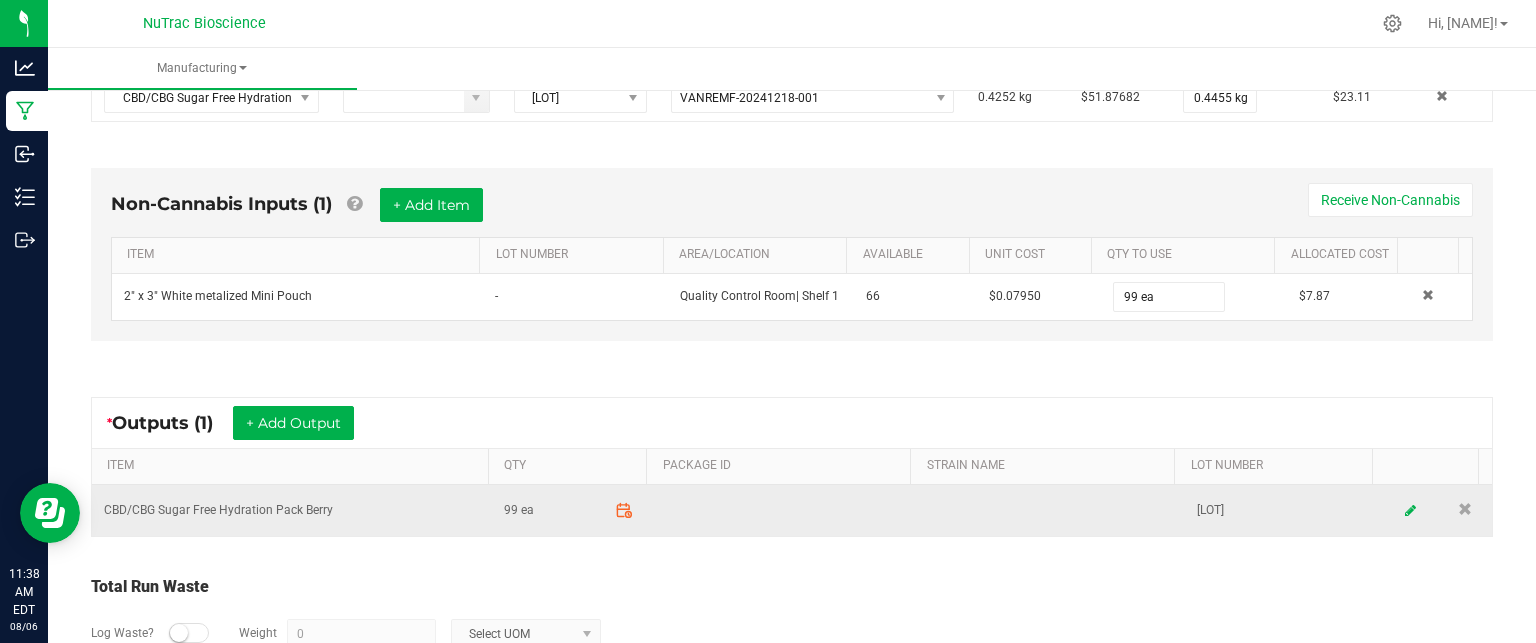 click 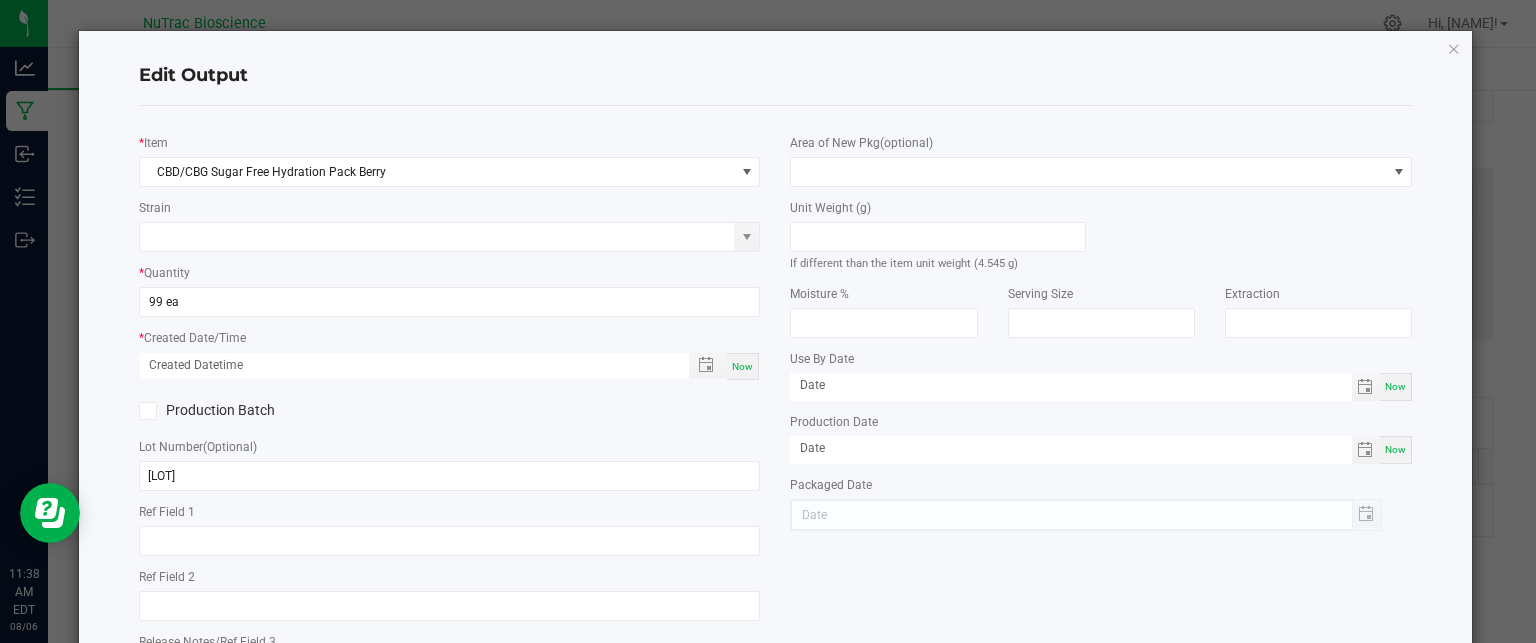 click on "Now" at bounding box center [742, 366] 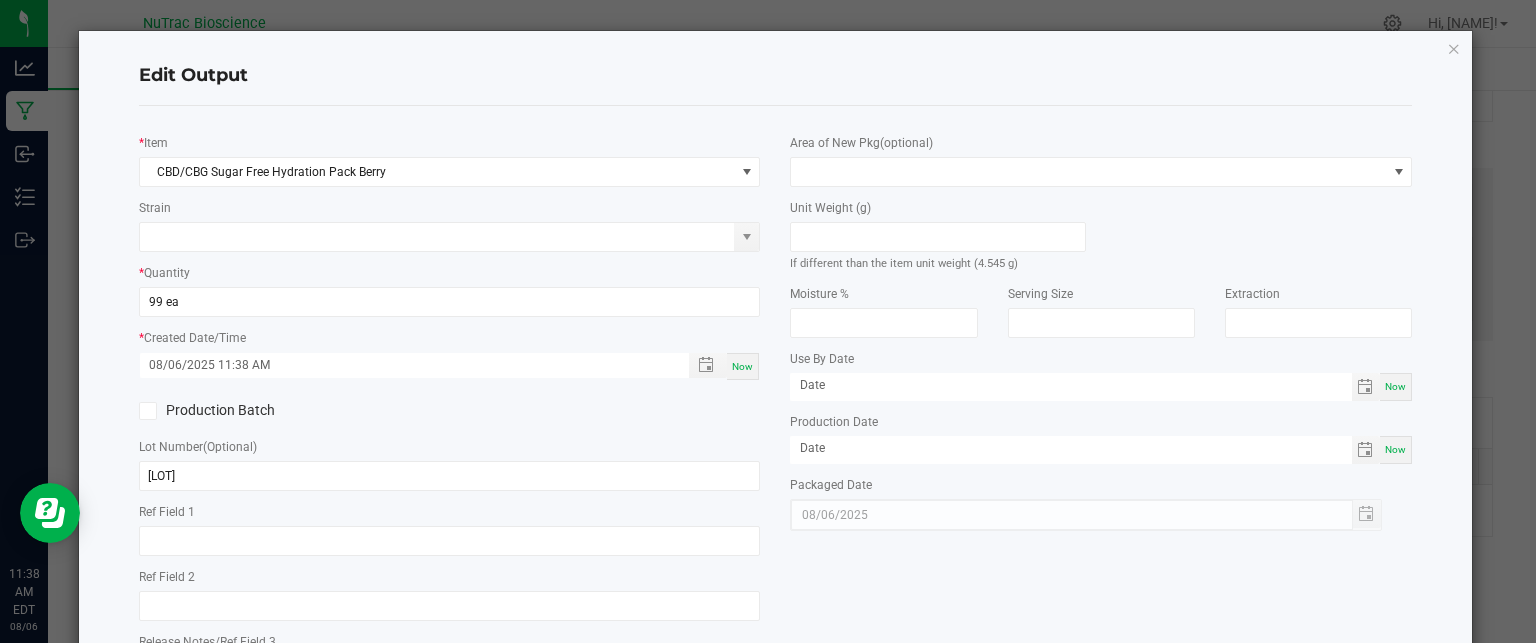 scroll, scrollTop: 173, scrollLeft: 0, axis: vertical 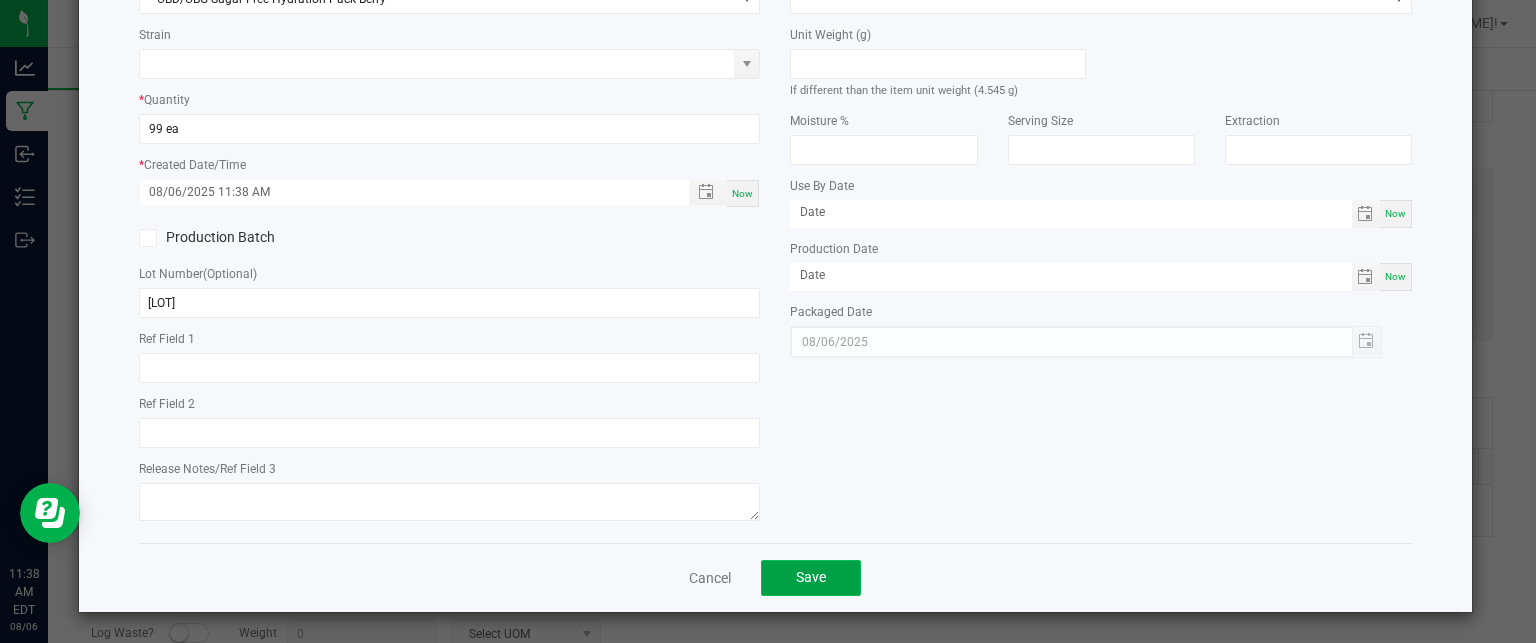 click on "Save" 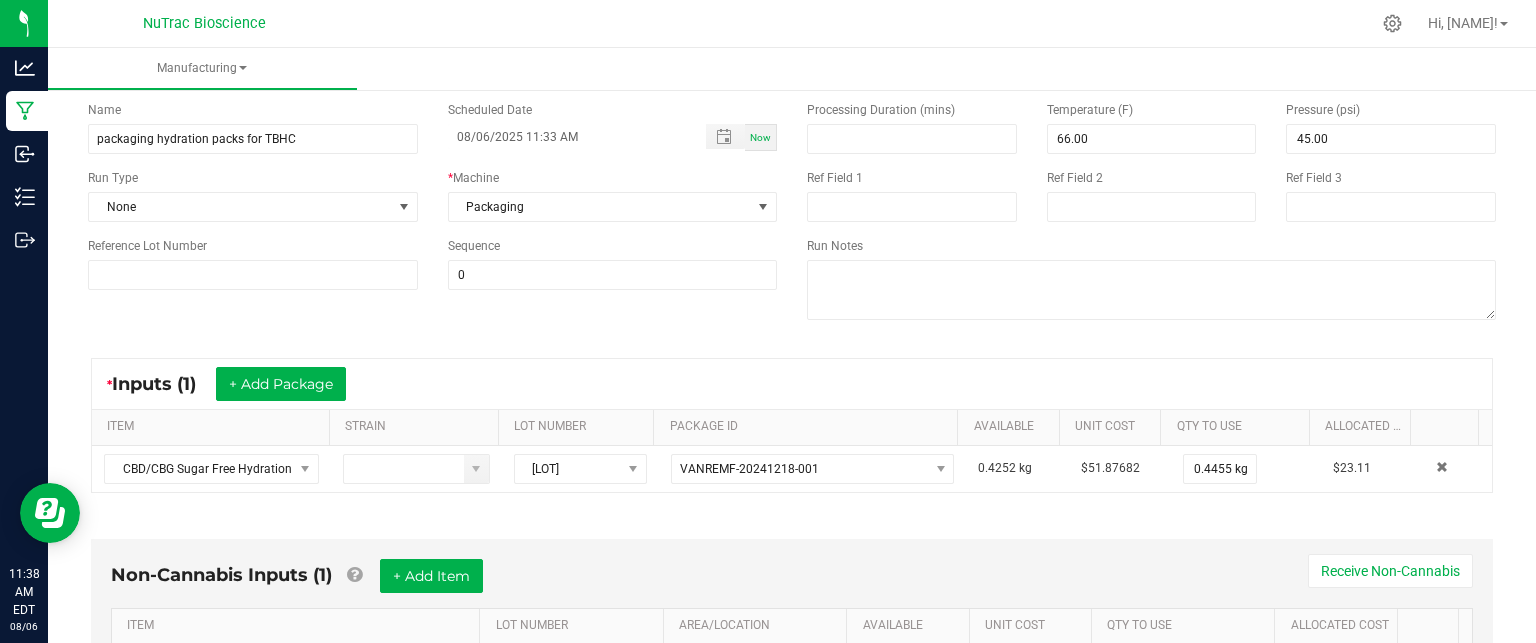 scroll, scrollTop: 0, scrollLeft: 0, axis: both 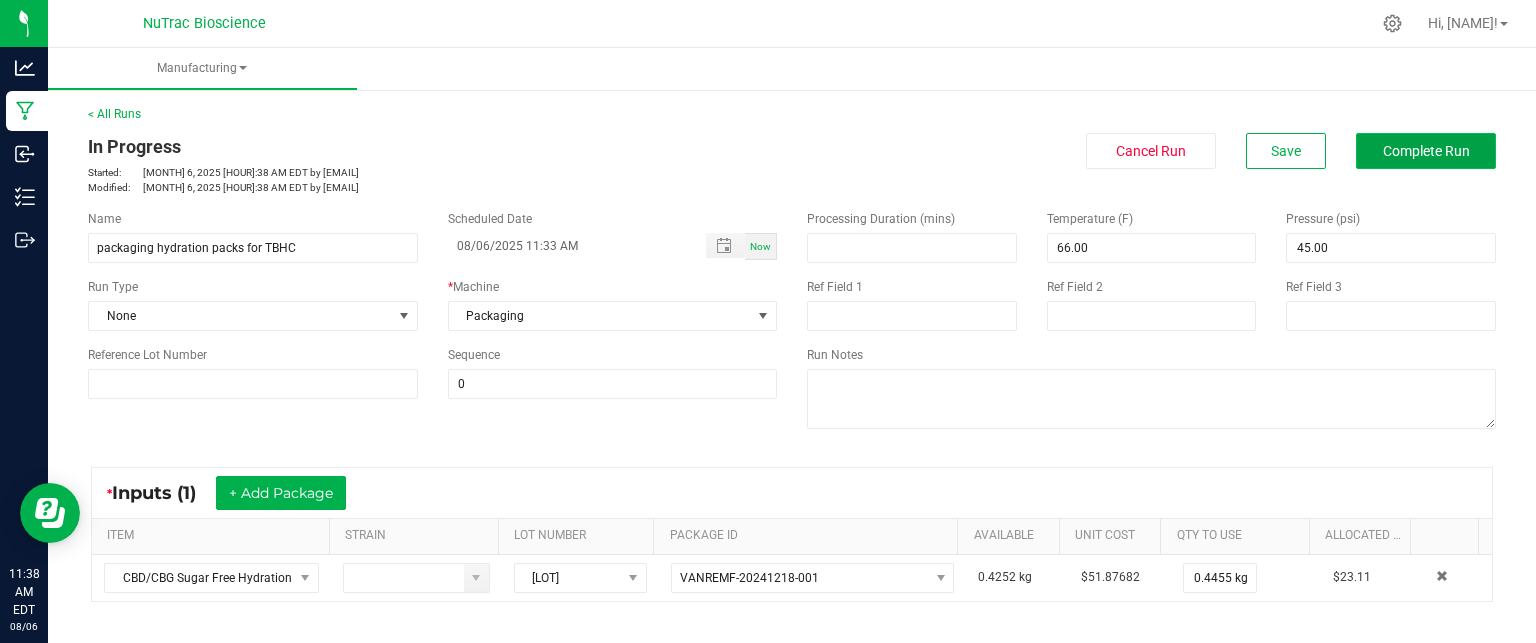 click on "Complete Run" at bounding box center (1426, 151) 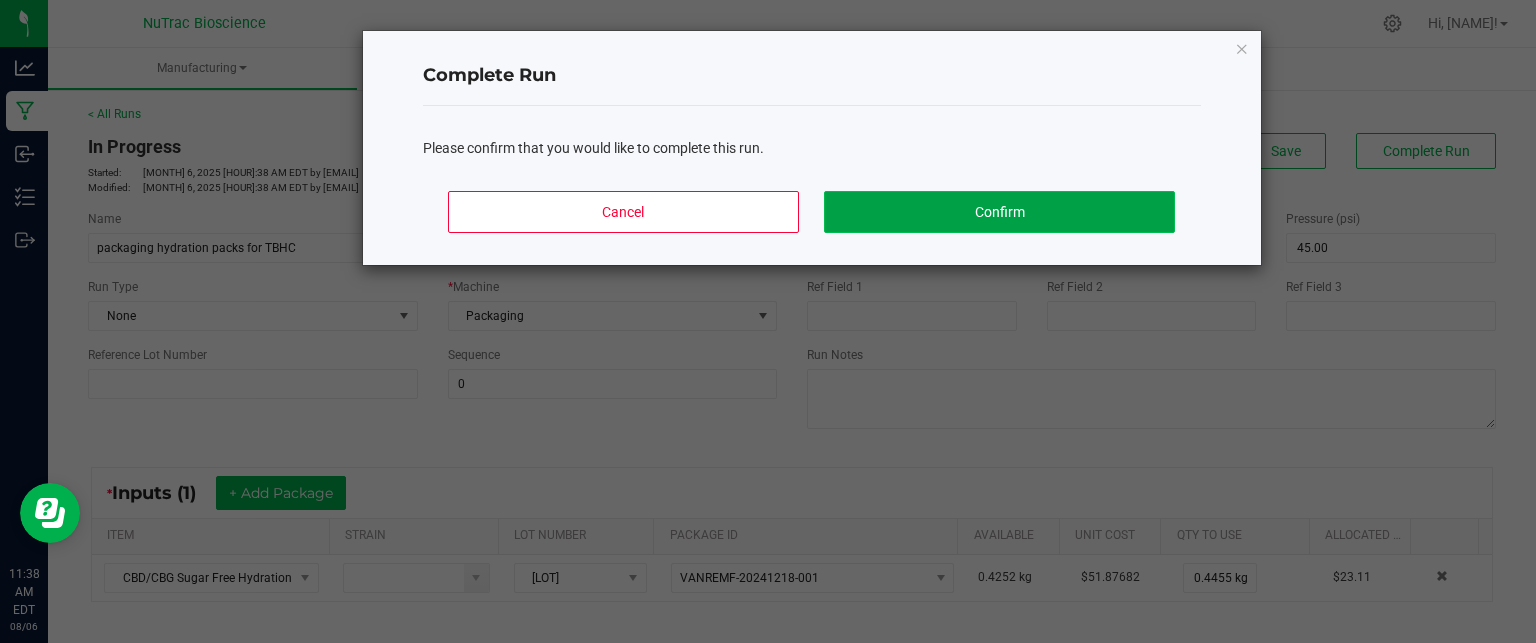 click on "Confirm" 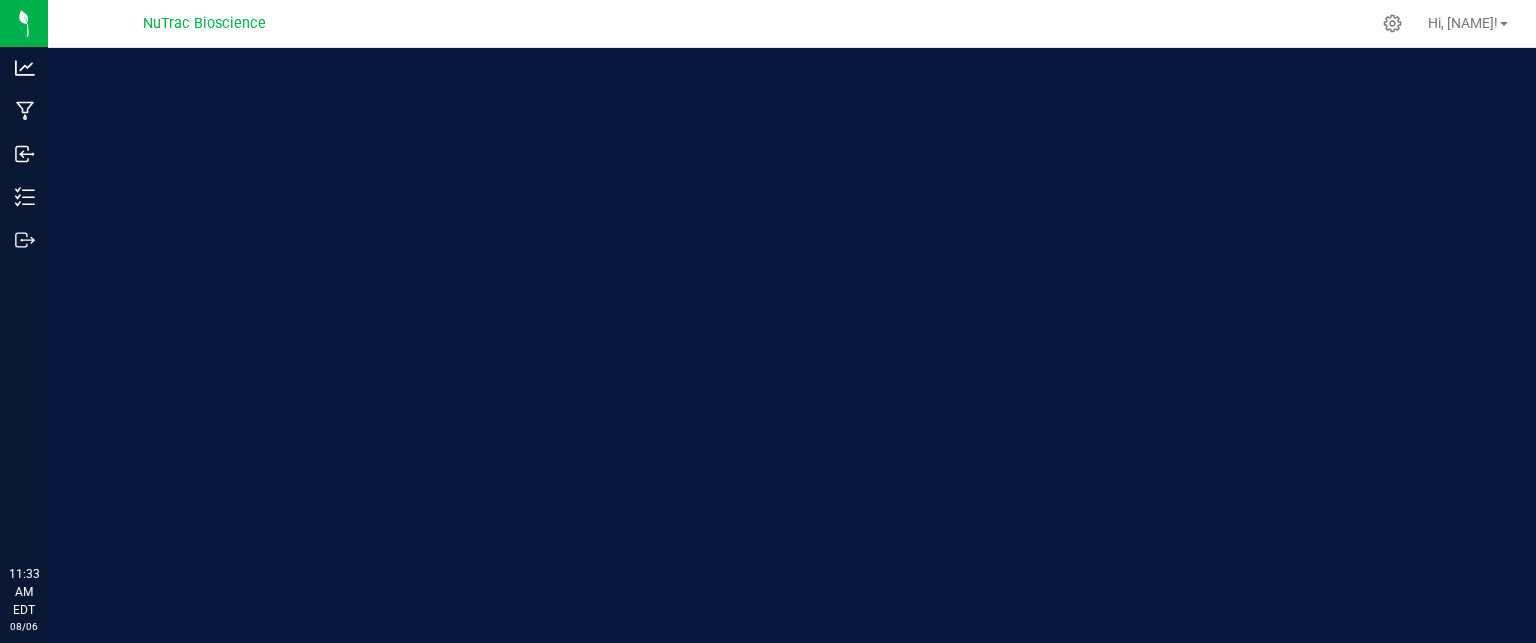 scroll, scrollTop: 0, scrollLeft: 0, axis: both 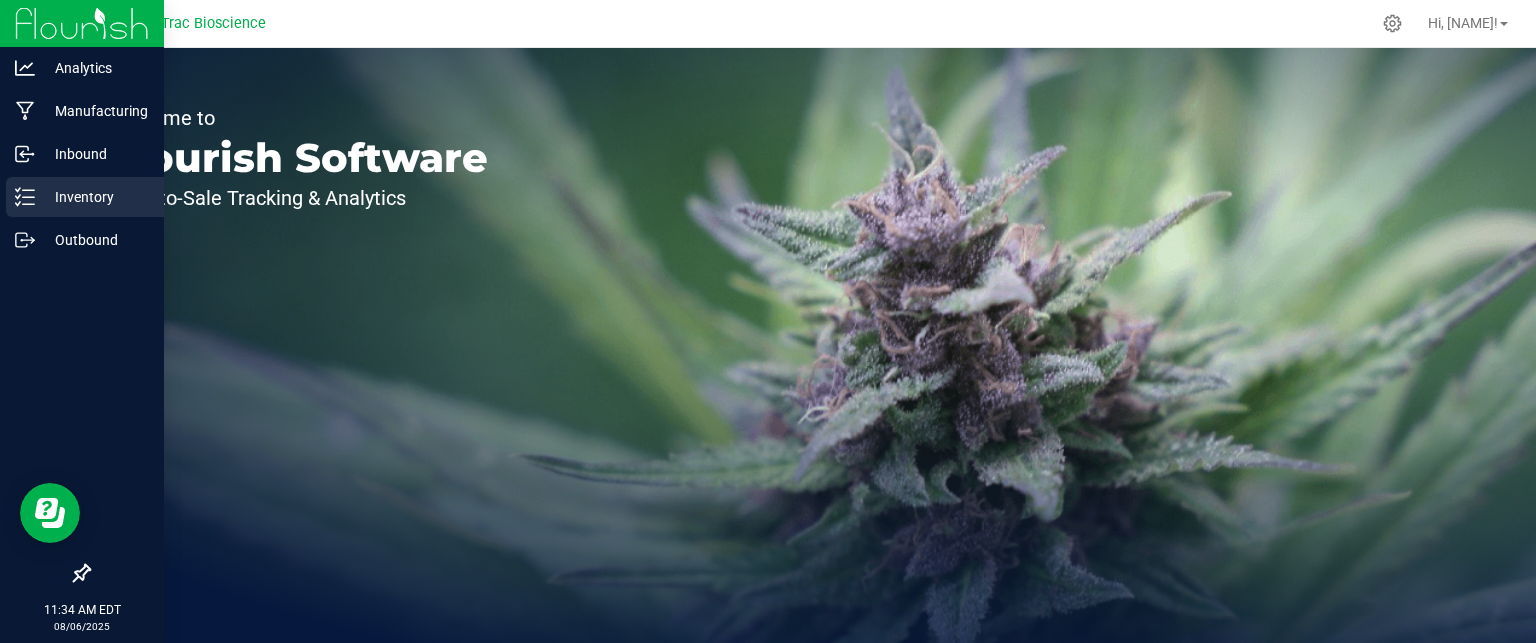click on "Inventory" at bounding box center [95, 197] 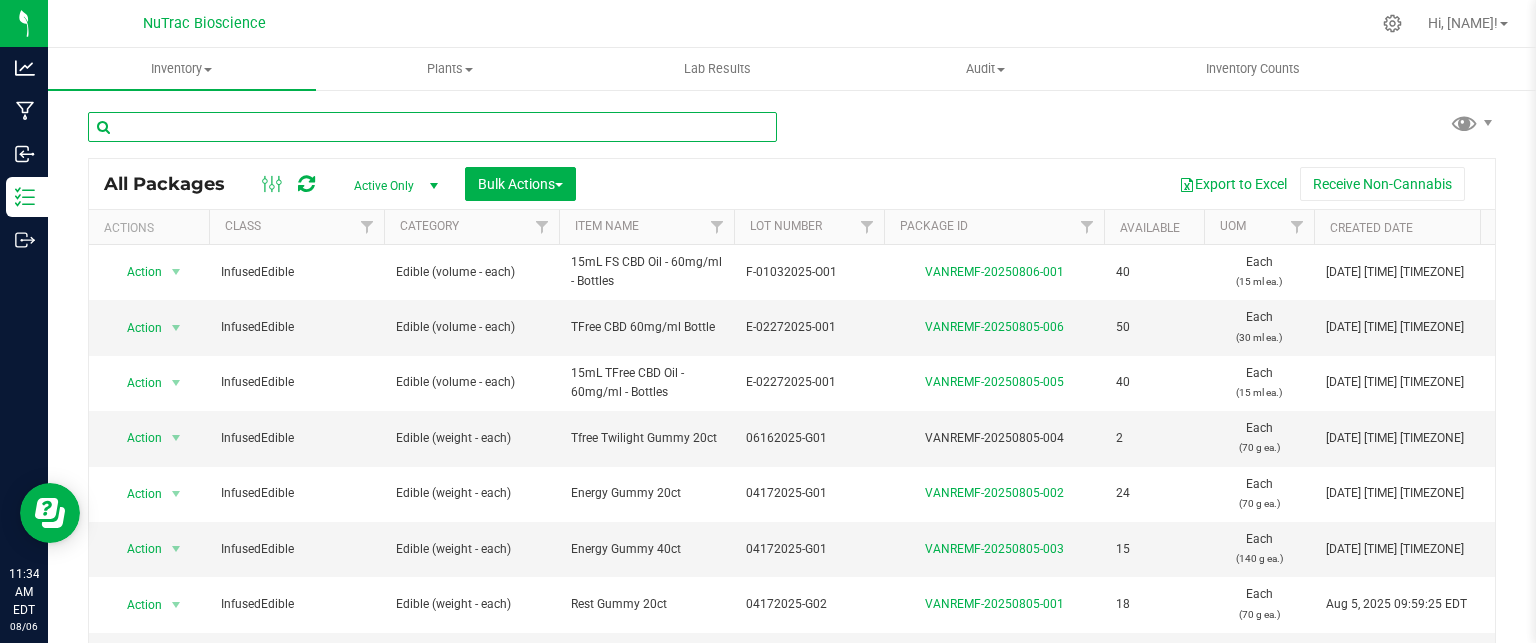 click at bounding box center (432, 127) 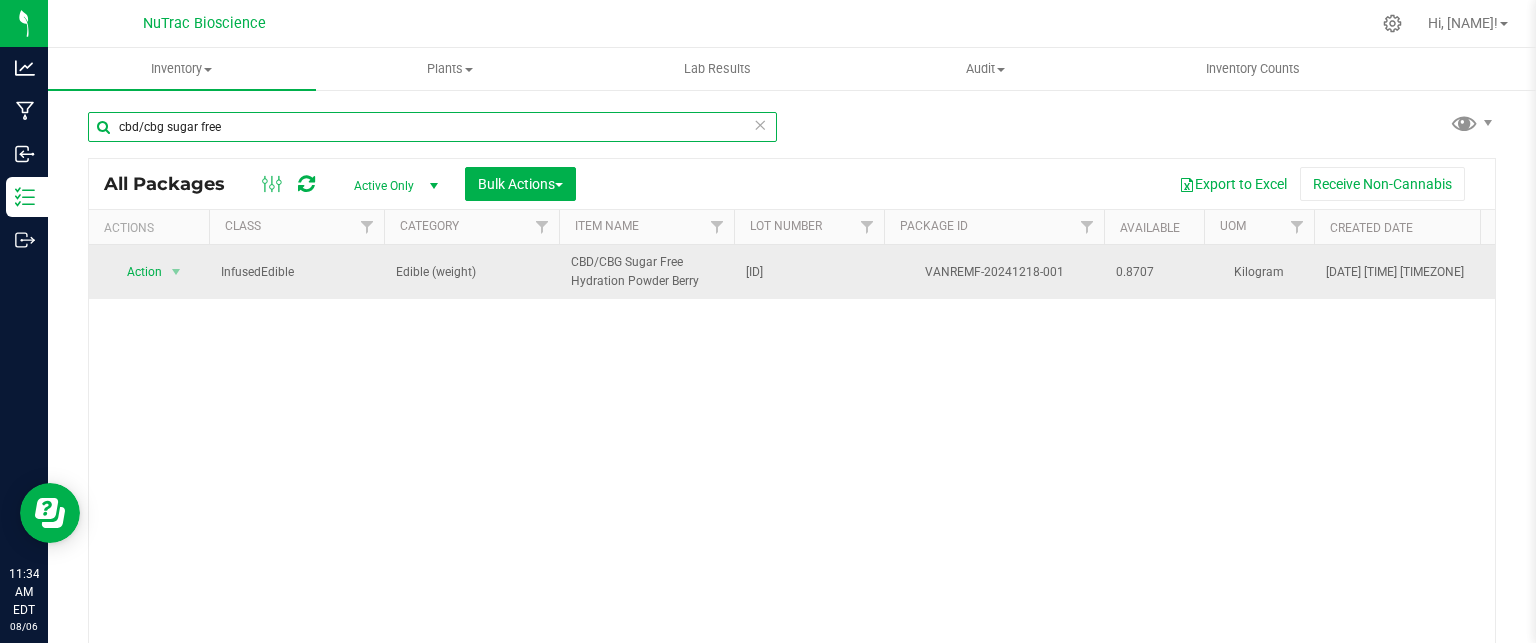 type on "cbd/cbg sugar free" 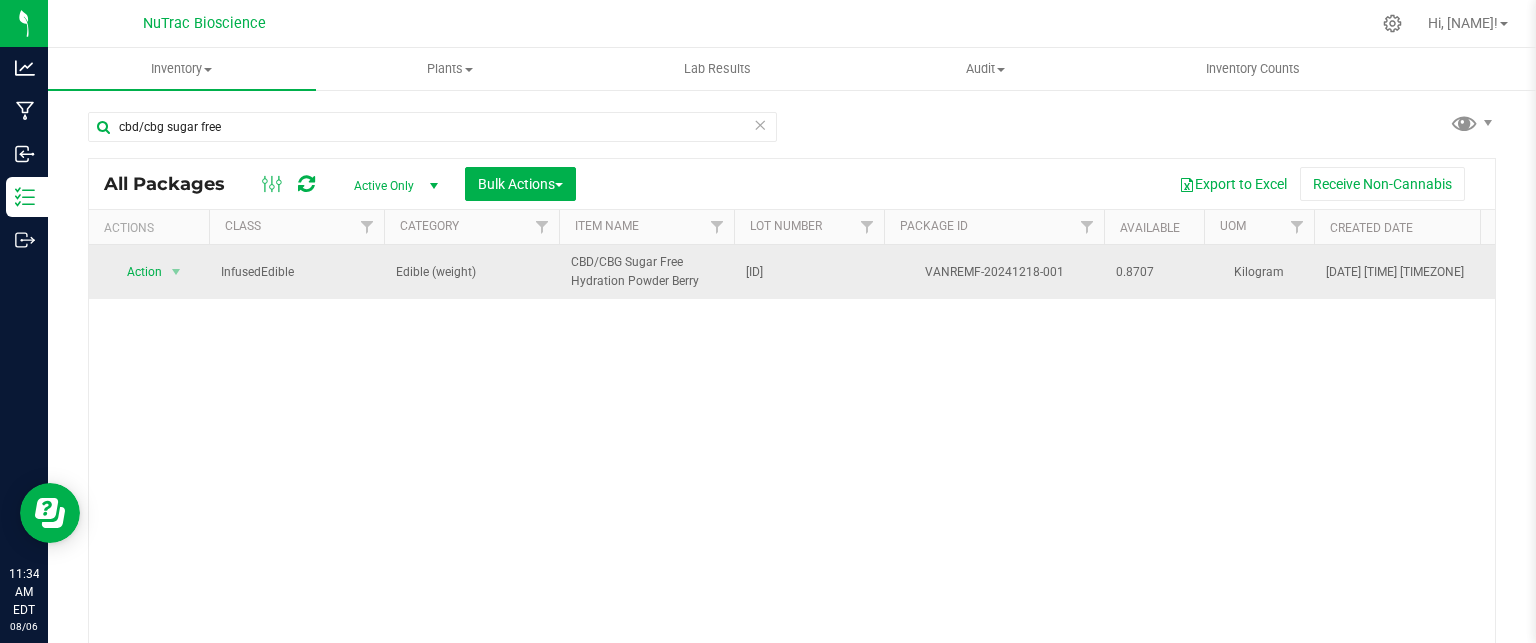 drag, startPoint x: 928, startPoint y: 274, endPoint x: 1066, endPoint y: 279, distance: 138.09055 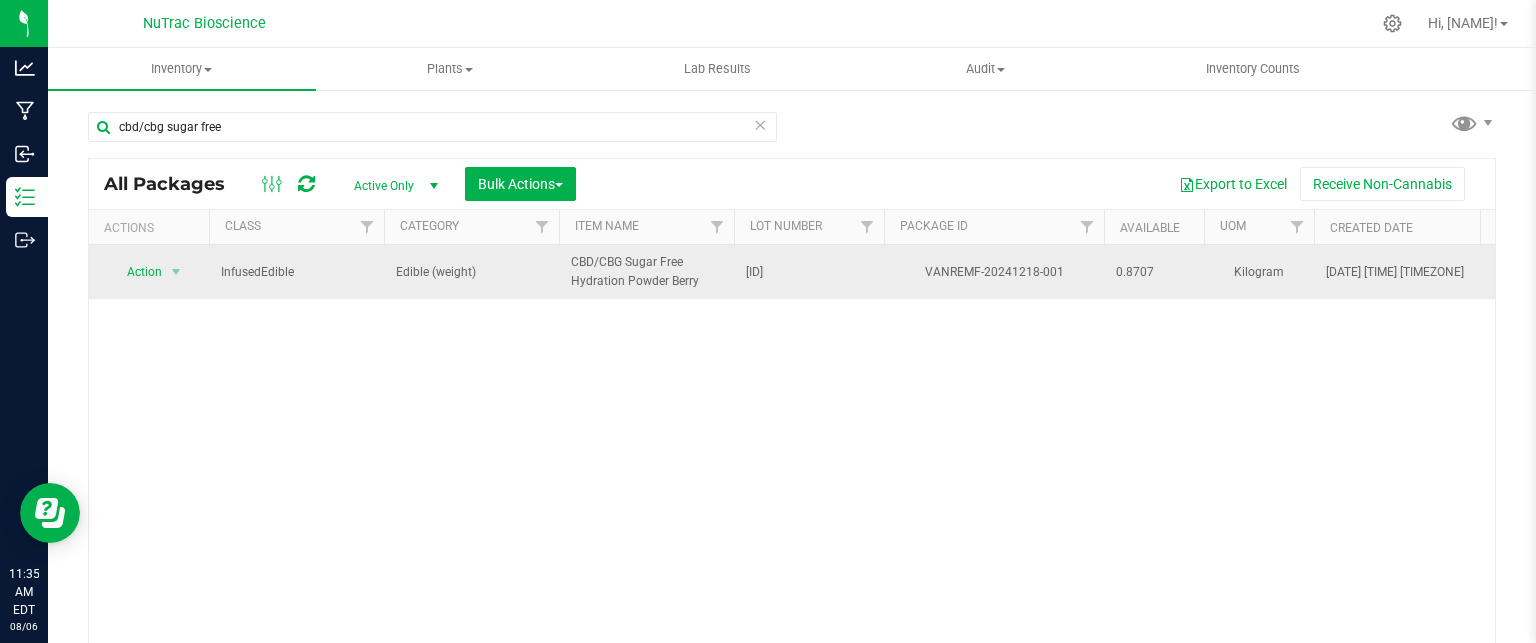 drag, startPoint x: 566, startPoint y: 258, endPoint x: 715, endPoint y: 279, distance: 150.4726 